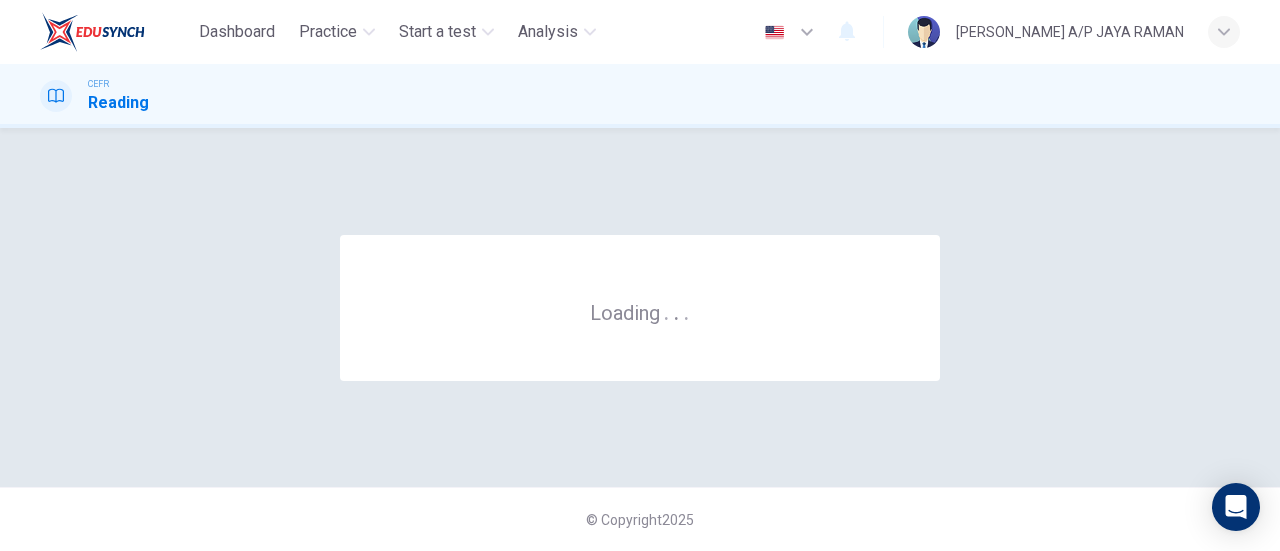 scroll, scrollTop: 0, scrollLeft: 0, axis: both 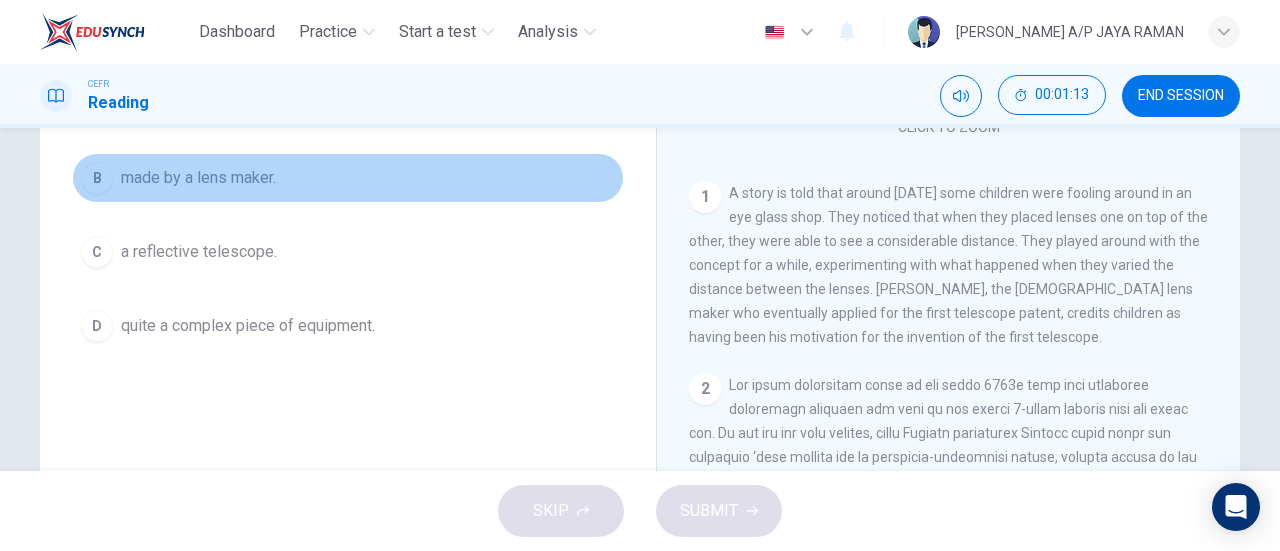 click on "made by a lens maker." at bounding box center (198, 178) 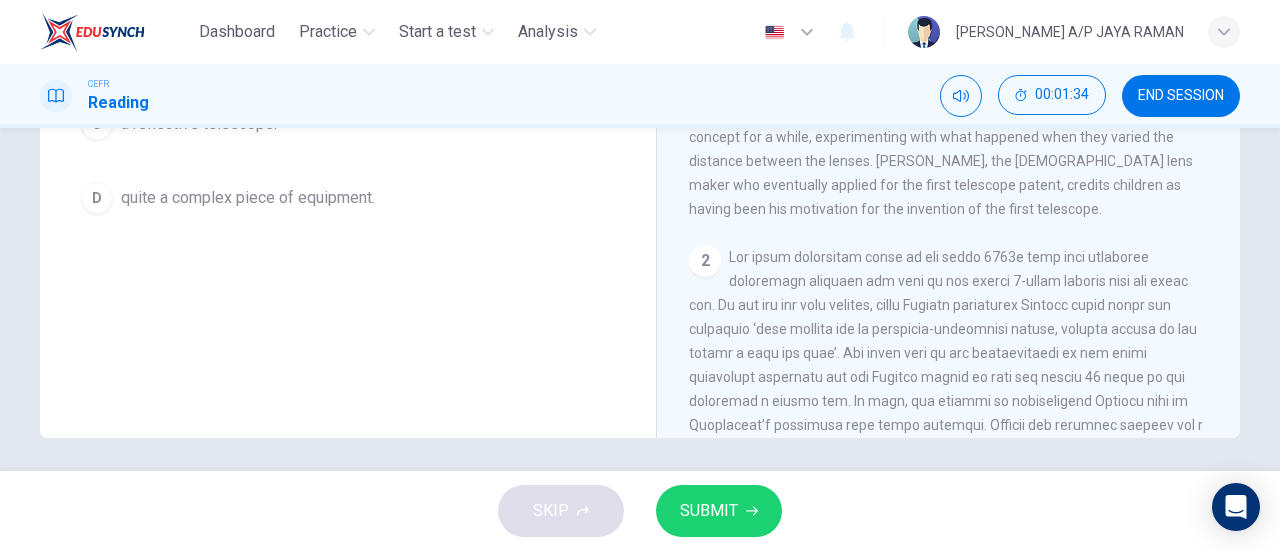 scroll, scrollTop: 432, scrollLeft: 0, axis: vertical 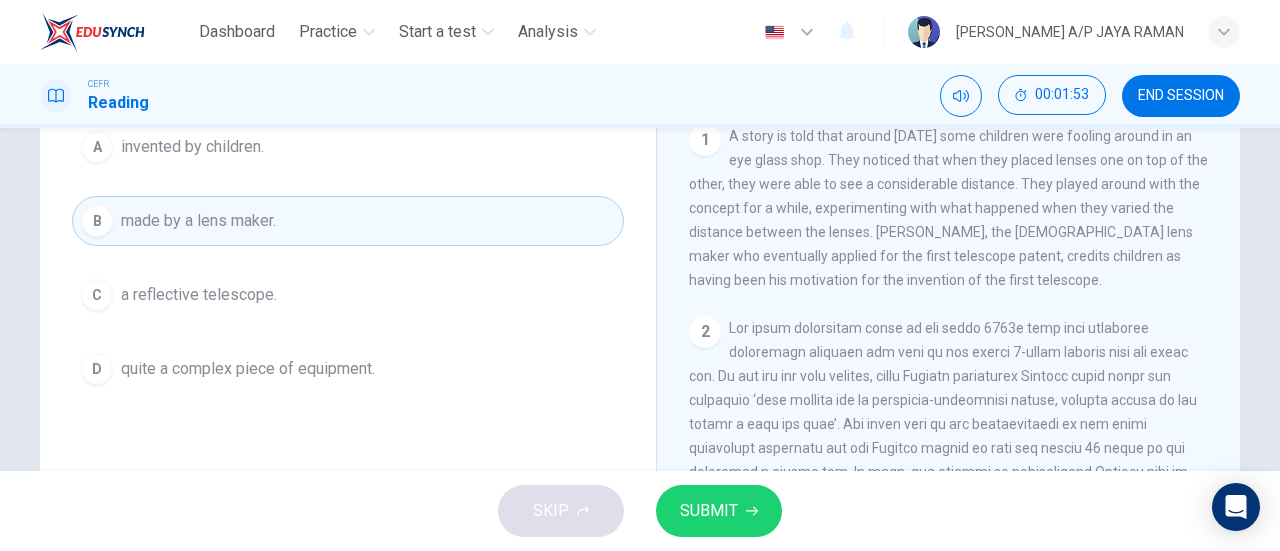 click on "SUBMIT" at bounding box center (709, 511) 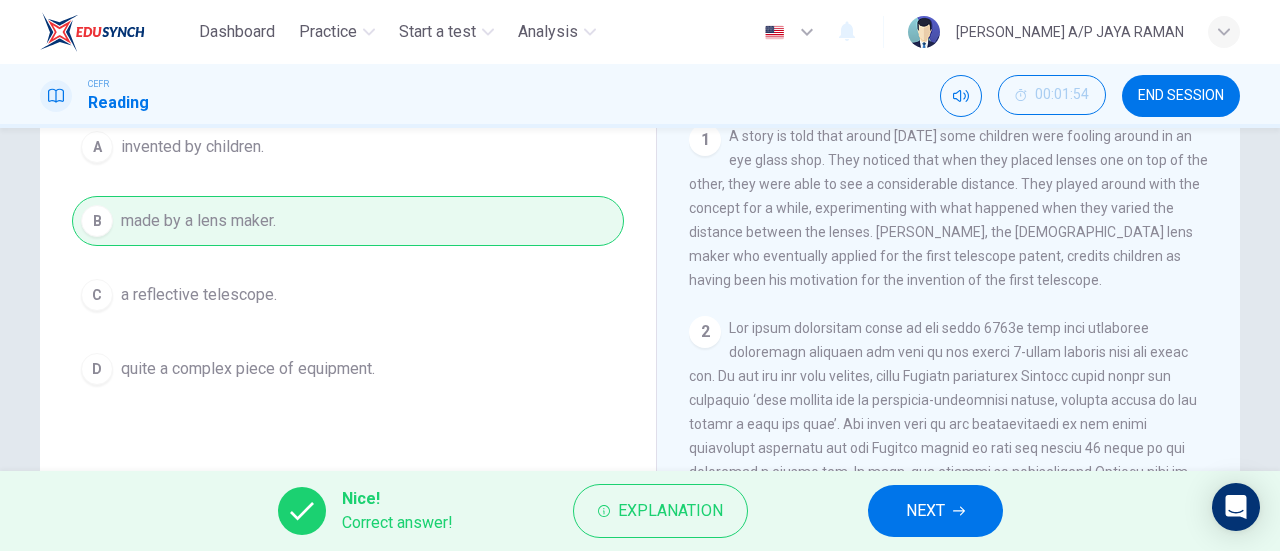 click on "NEXT" at bounding box center (935, 511) 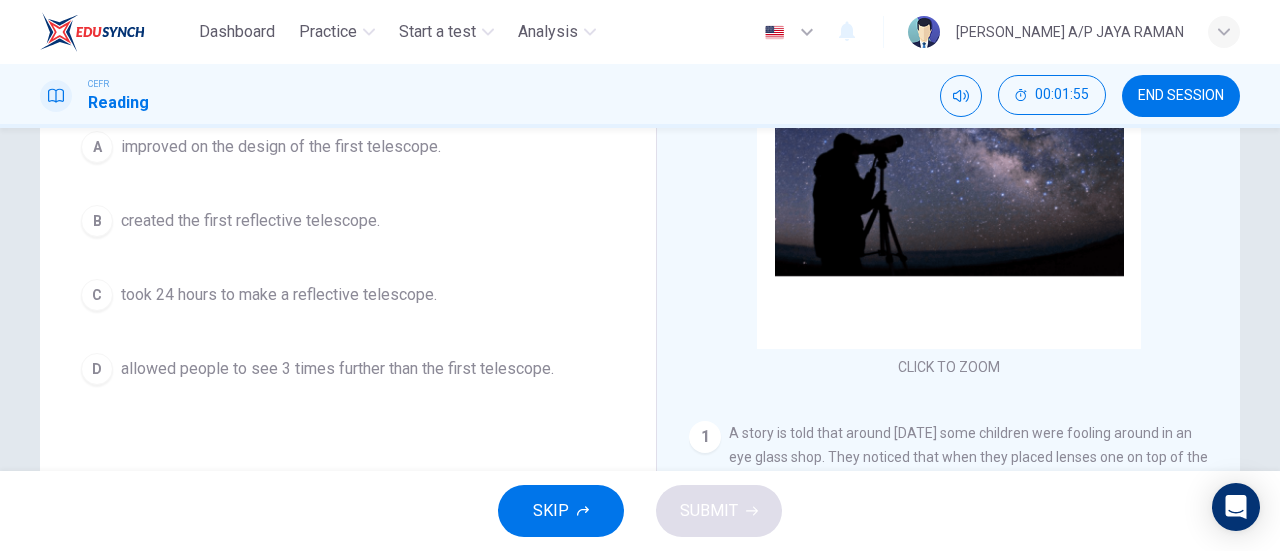 scroll, scrollTop: 0, scrollLeft: 0, axis: both 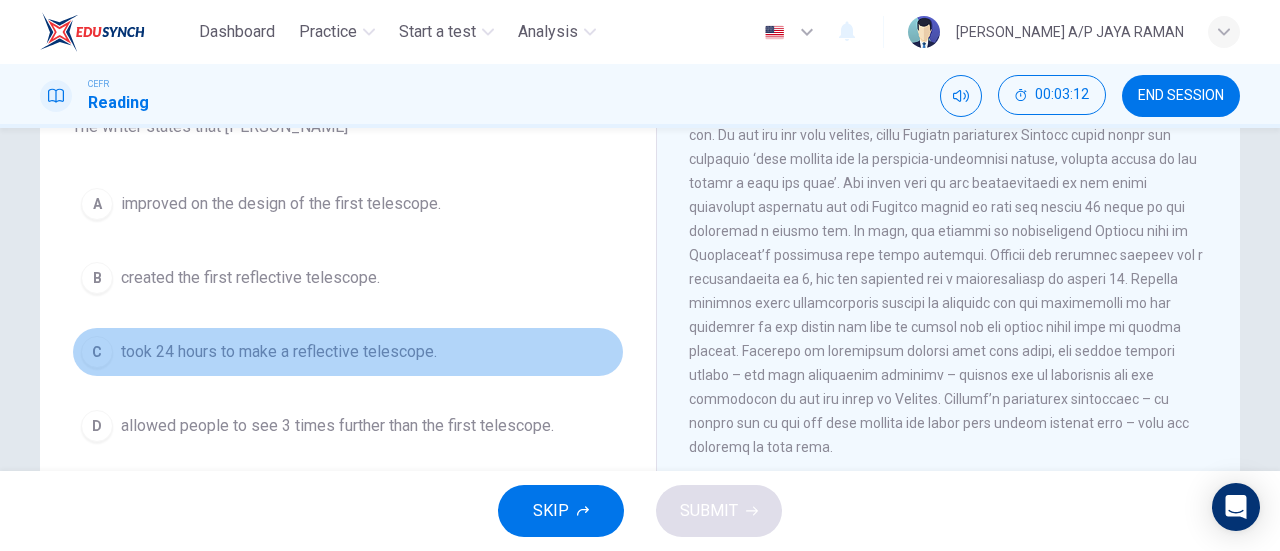 click on "took 24 hours to make a reflective telescope." at bounding box center (279, 352) 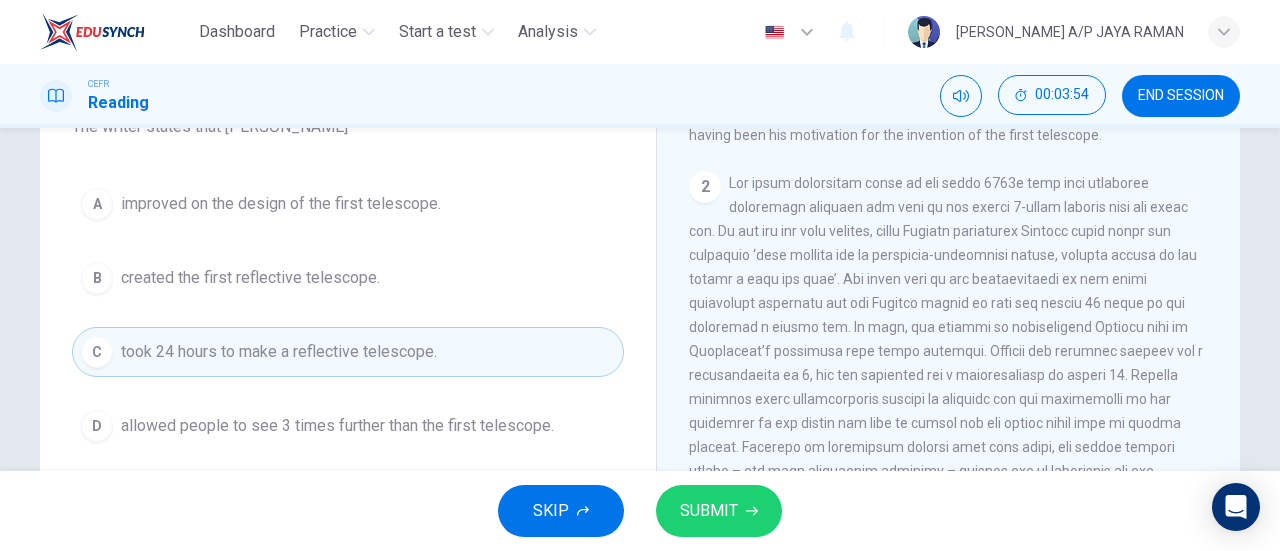 scroll, scrollTop: 498, scrollLeft: 0, axis: vertical 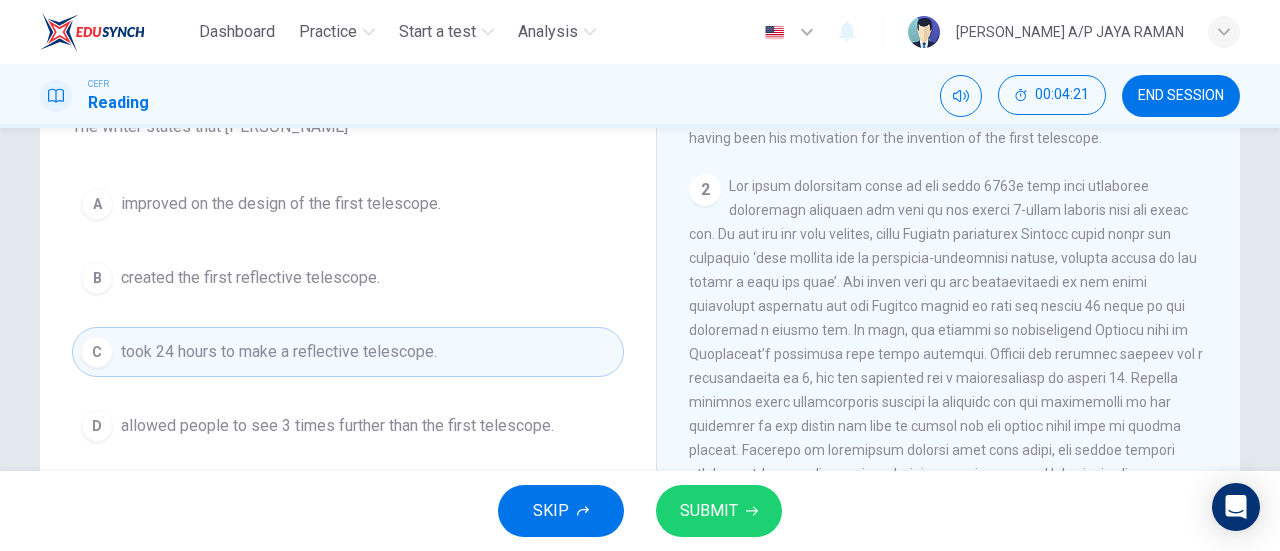 click on "improved on the design of the first telescope." at bounding box center (281, 204) 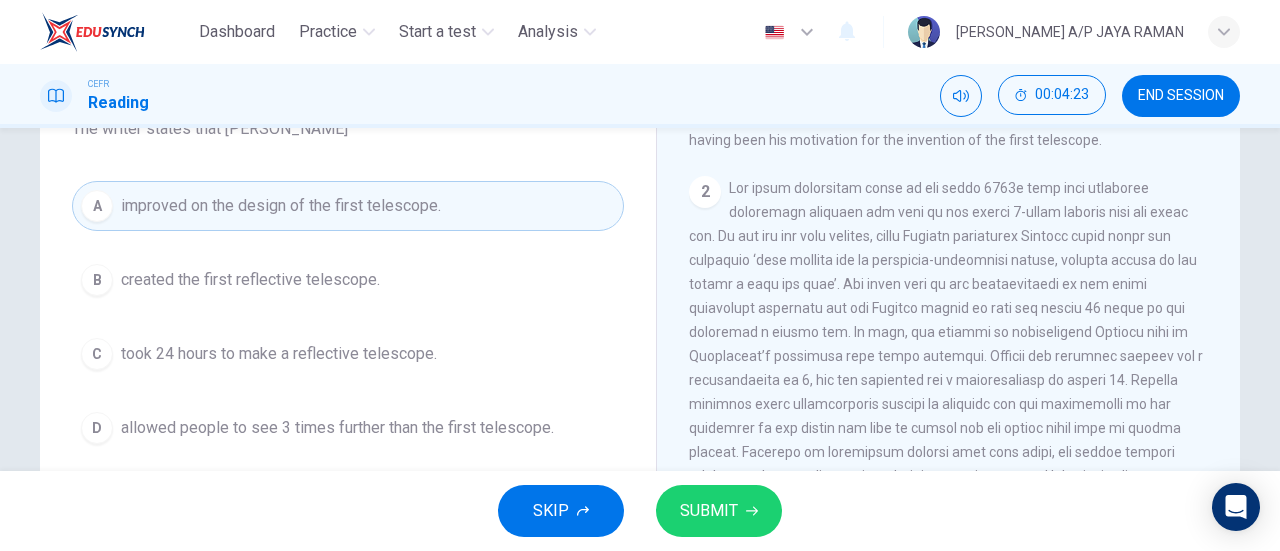 scroll, scrollTop: 196, scrollLeft: 0, axis: vertical 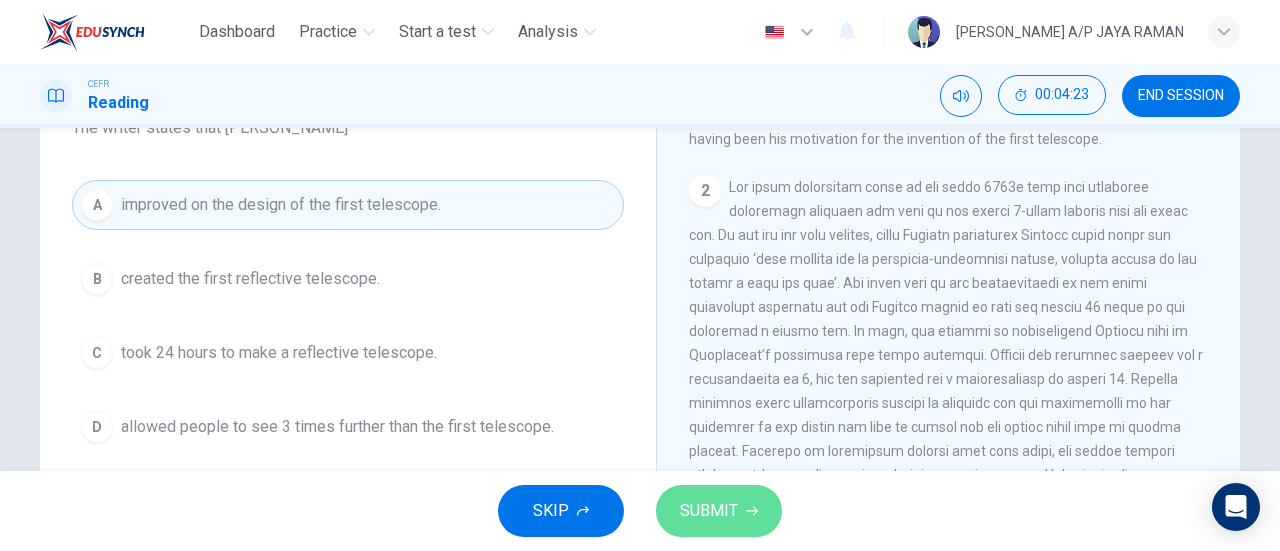 click on "SUBMIT" at bounding box center [709, 511] 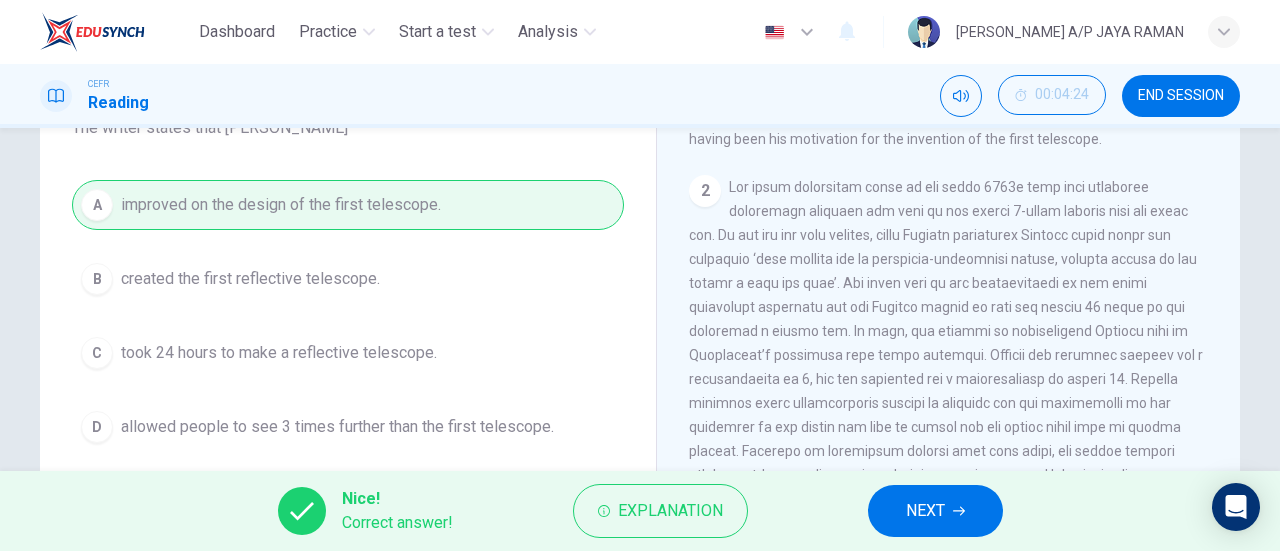 click on "NEXT" at bounding box center [925, 511] 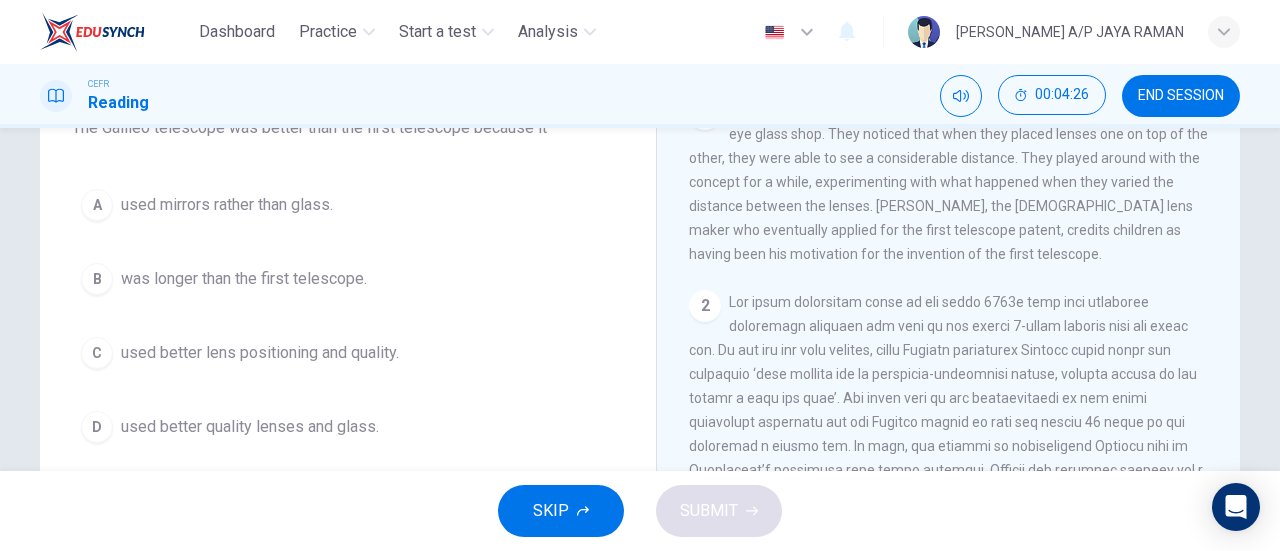 scroll, scrollTop: 382, scrollLeft: 0, axis: vertical 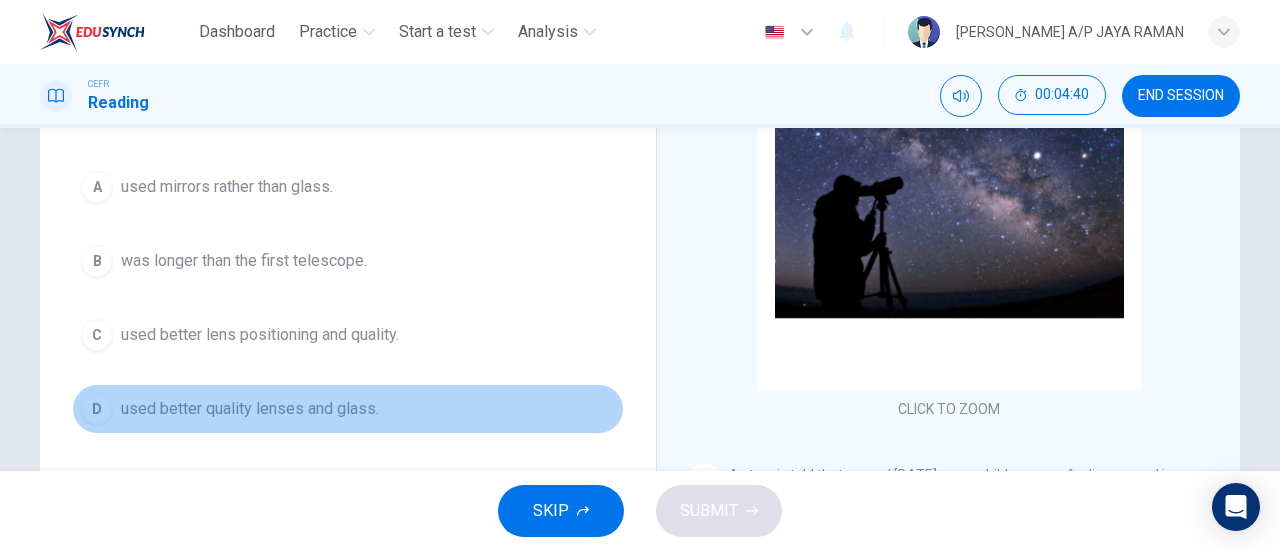 click on "D used better quality lenses and glass." at bounding box center [348, 409] 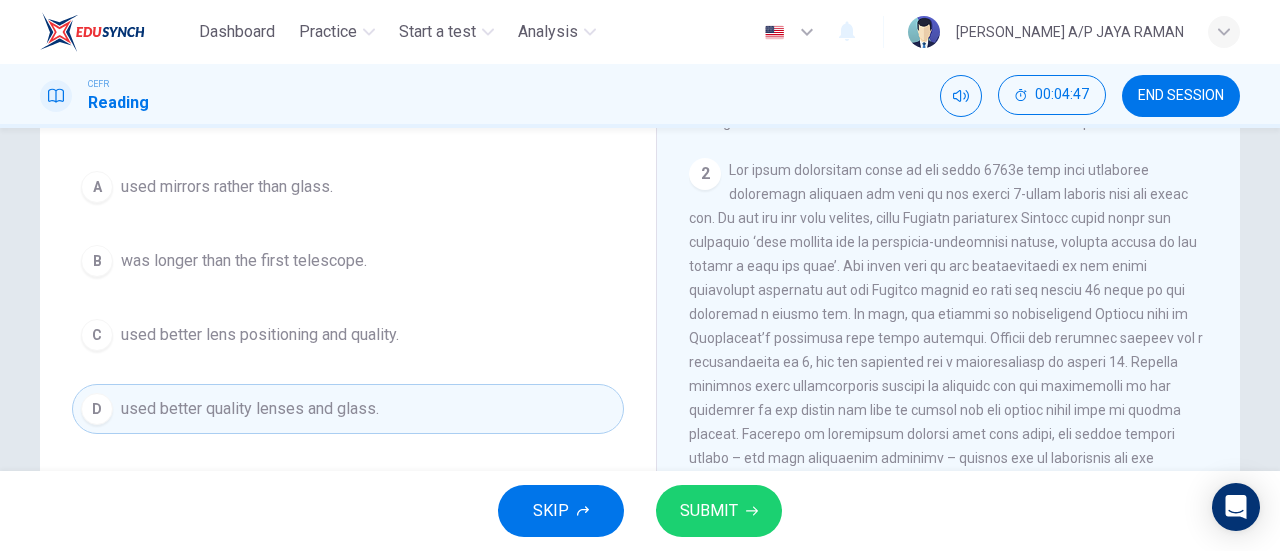 scroll, scrollTop: 498, scrollLeft: 0, axis: vertical 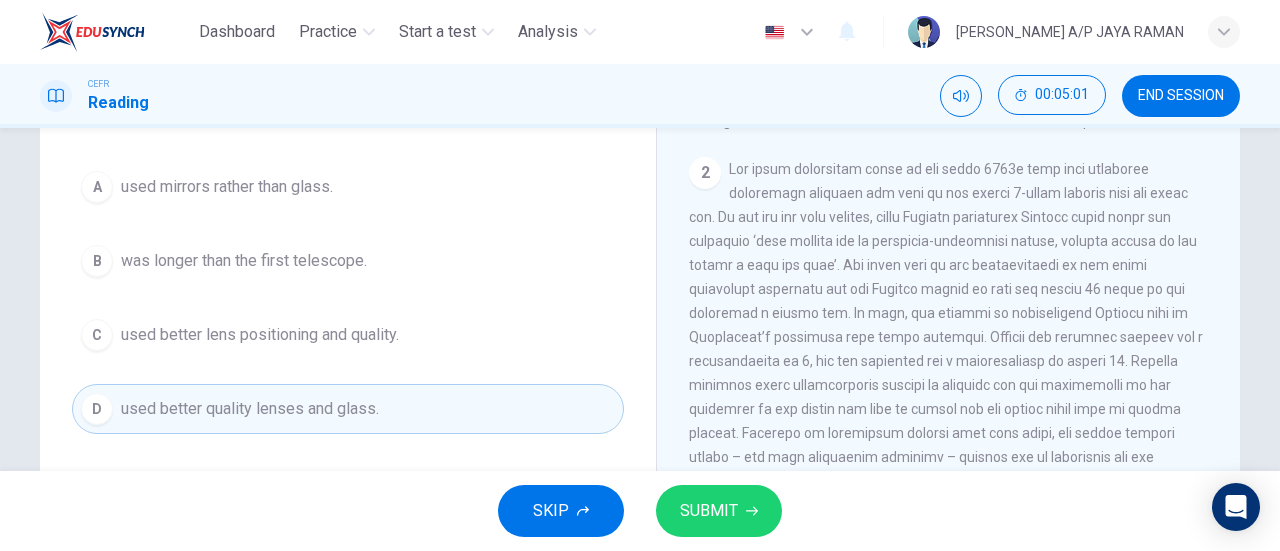 click on "used better lens positioning and quality." at bounding box center (260, 335) 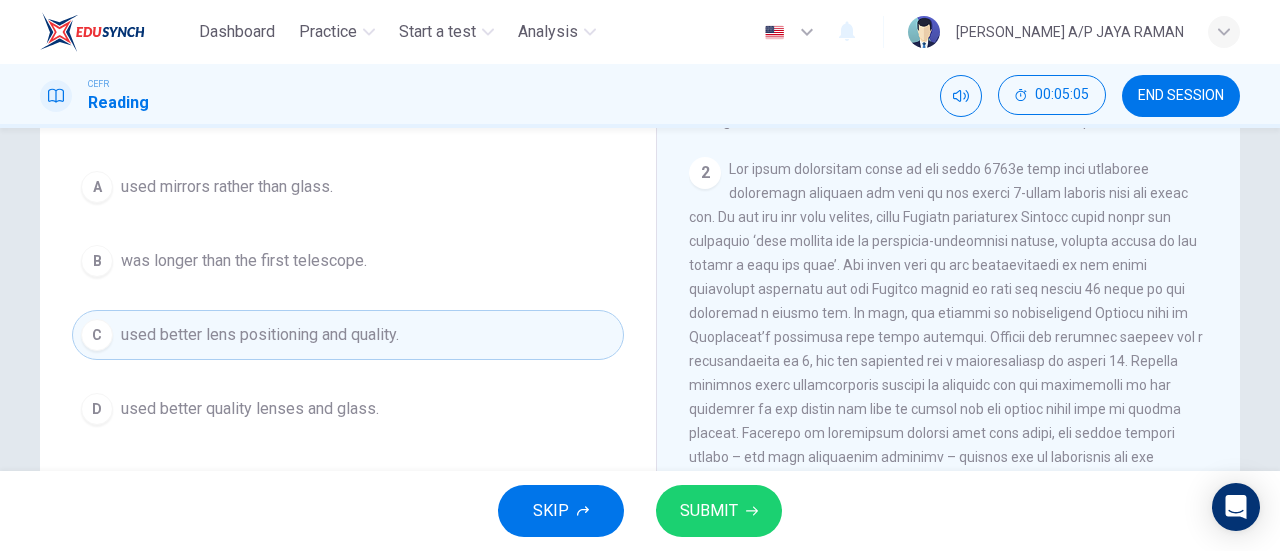 click on "SUBMIT" at bounding box center (709, 511) 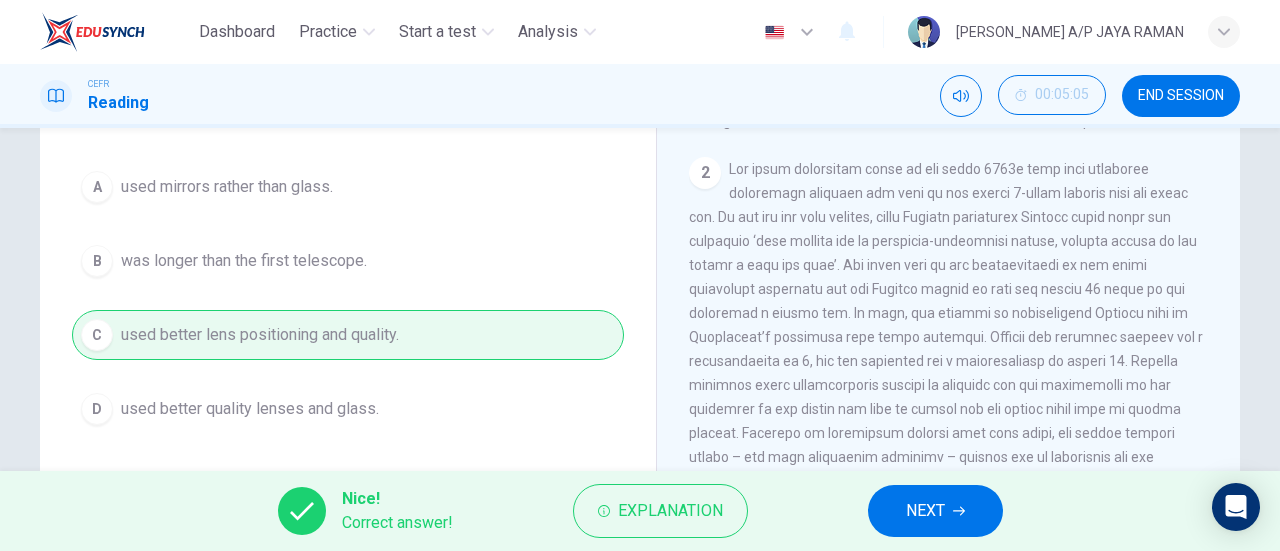 click on "NEXT" at bounding box center [935, 511] 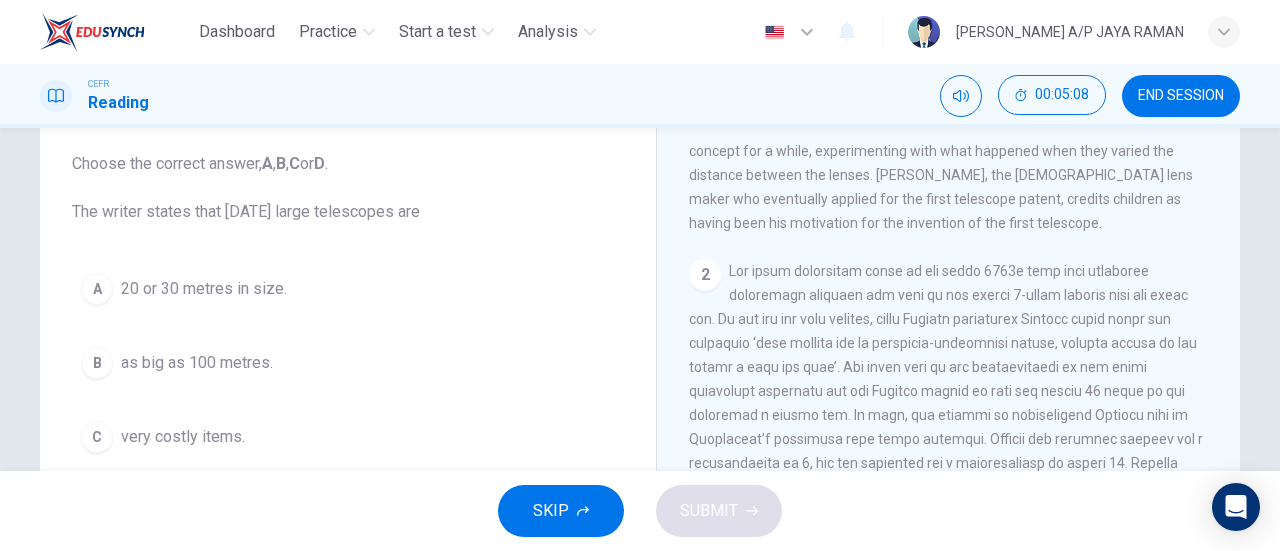 scroll, scrollTop: 113, scrollLeft: 0, axis: vertical 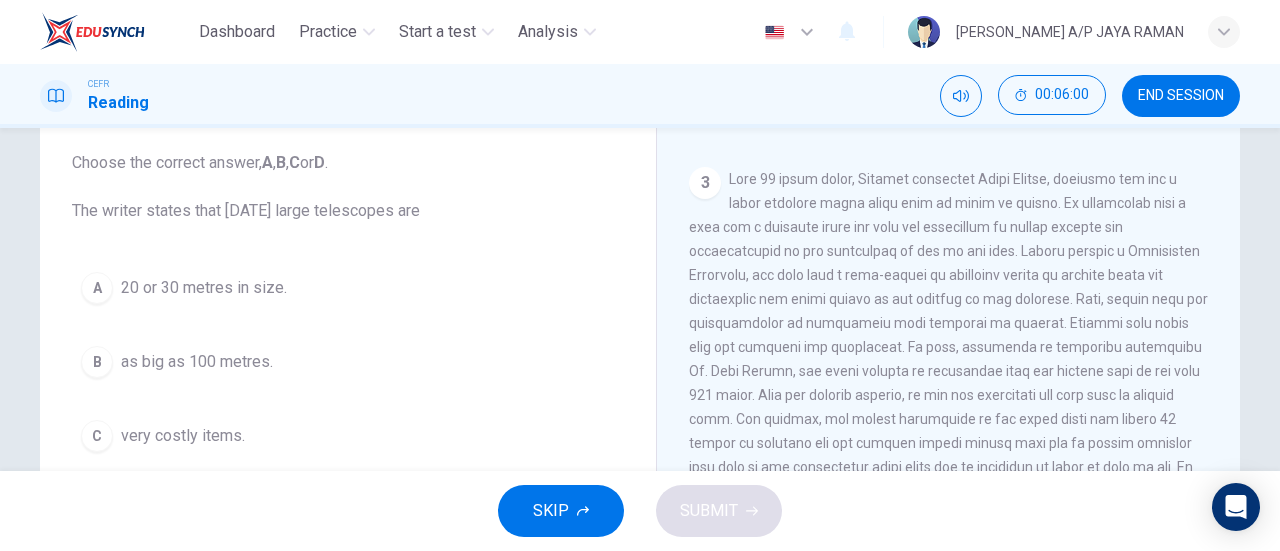 drag, startPoint x: 993, startPoint y: 420, endPoint x: 1100, endPoint y: 423, distance: 107.042046 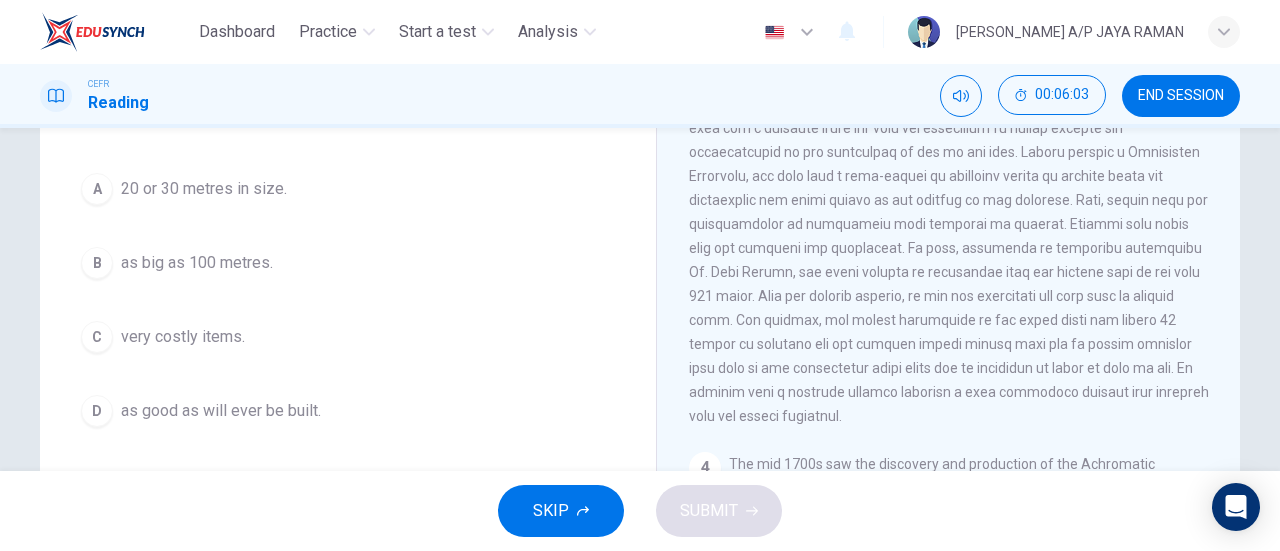 scroll, scrollTop: 213, scrollLeft: 0, axis: vertical 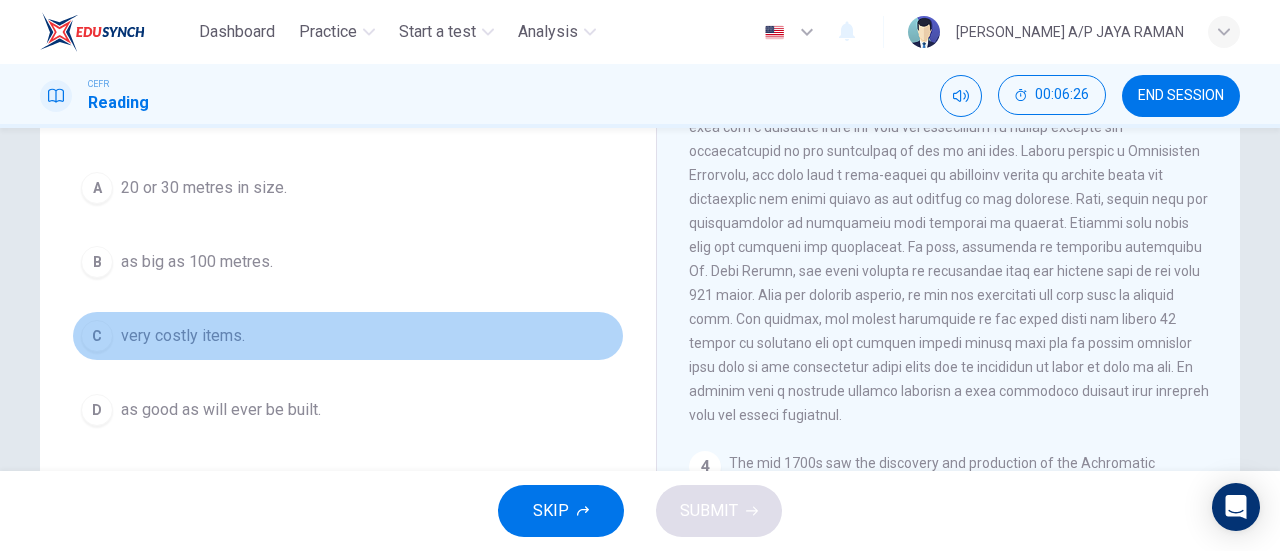 click on "very costly items." at bounding box center [183, 336] 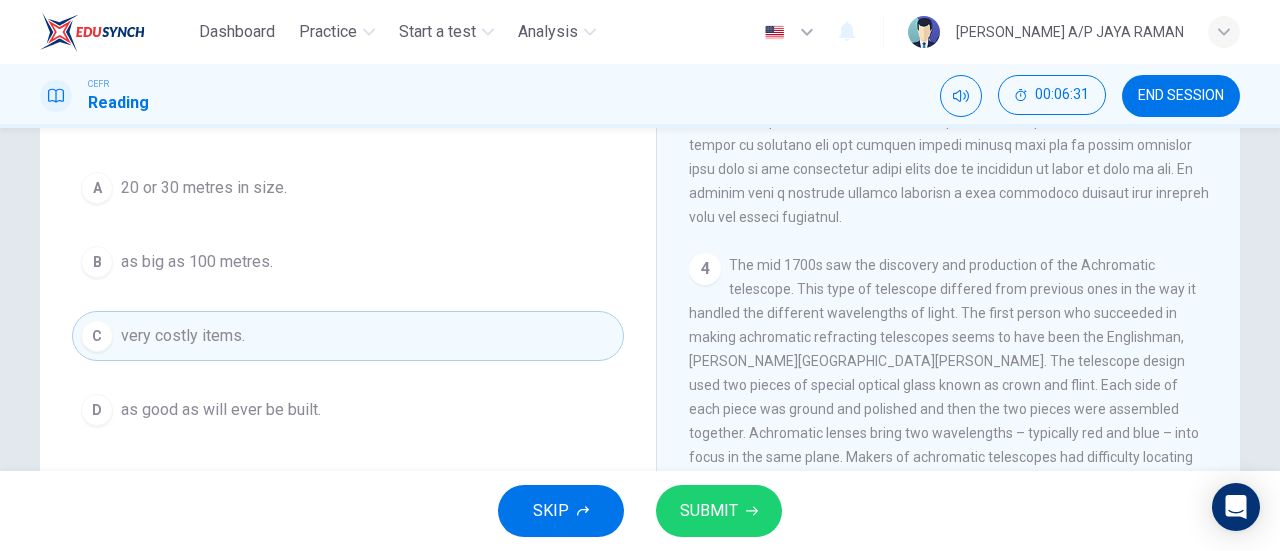 scroll, scrollTop: 1196, scrollLeft: 0, axis: vertical 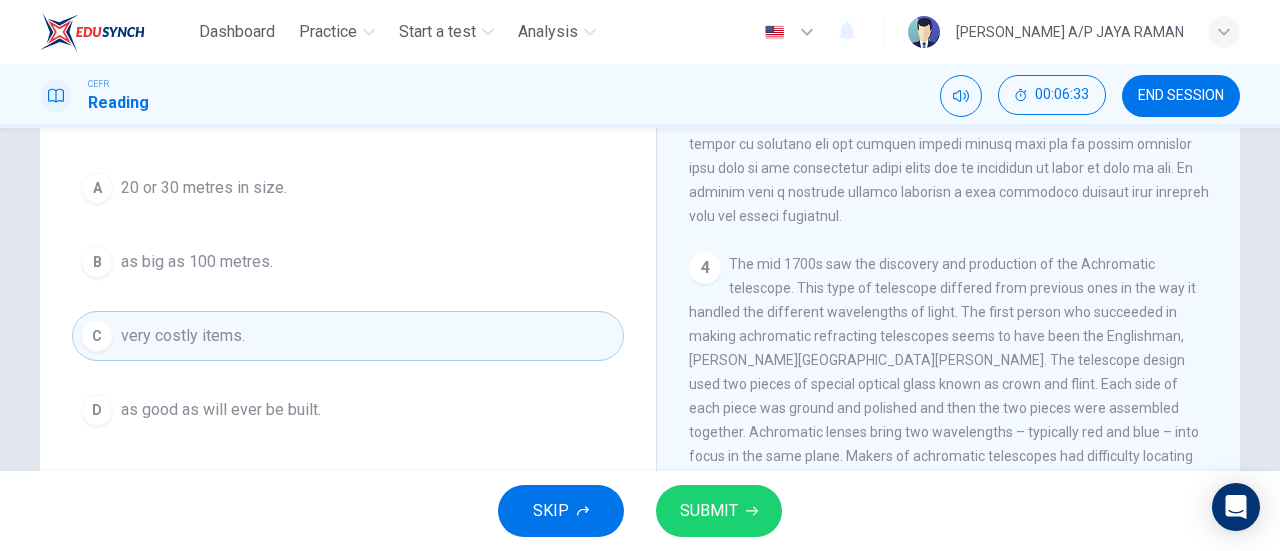 click on "SUBMIT" at bounding box center [709, 511] 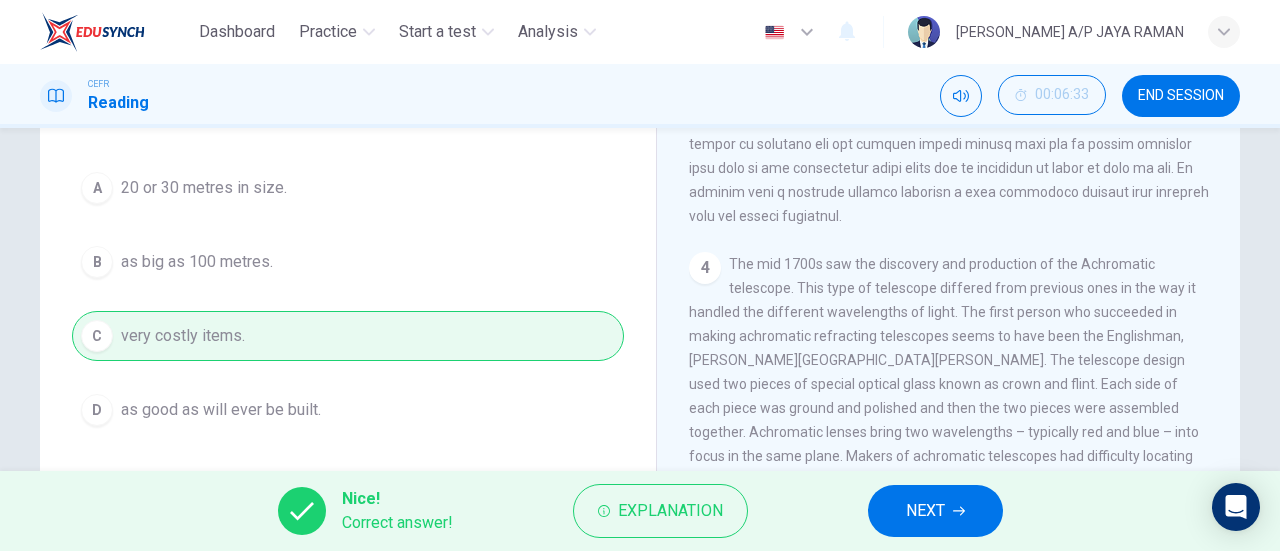 click on "NEXT" at bounding box center (935, 511) 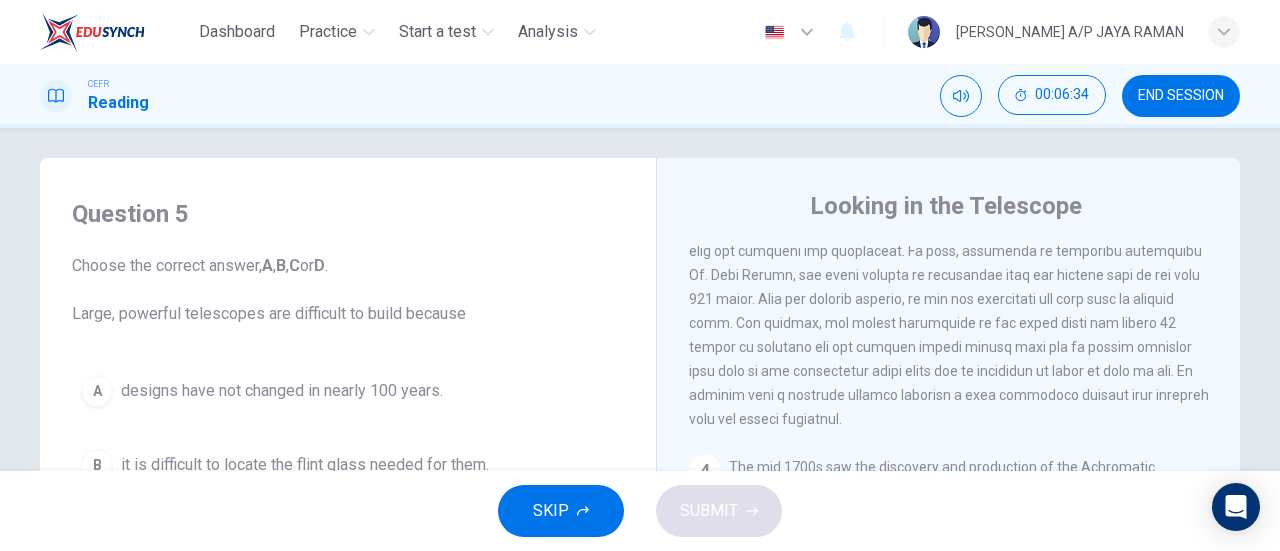 scroll, scrollTop: 0, scrollLeft: 0, axis: both 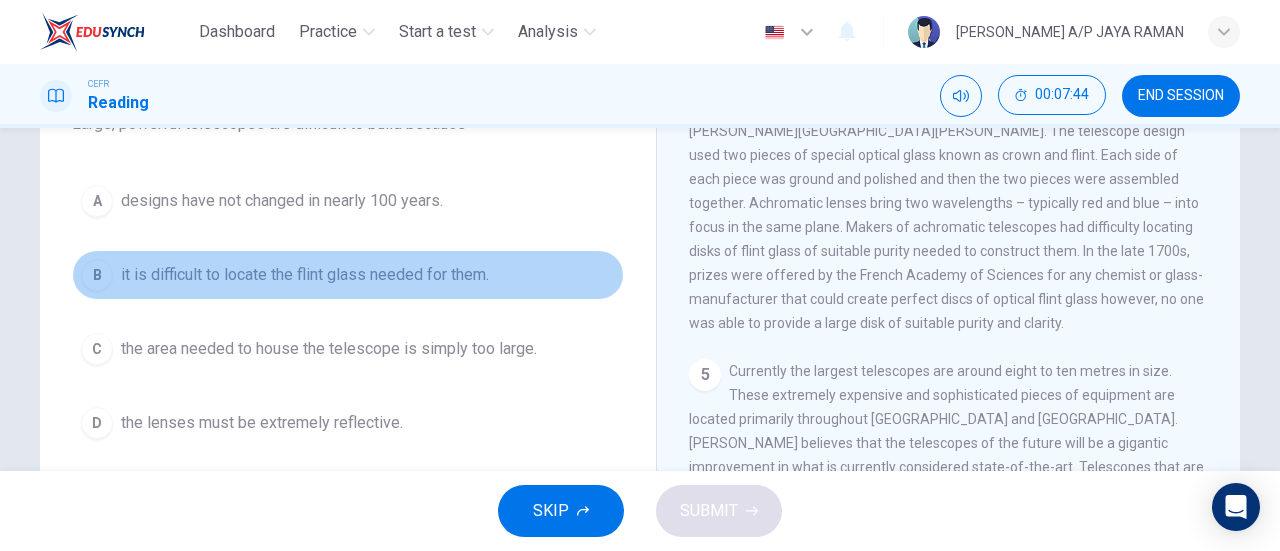 click on "B it is difficult to locate the flint glass needed for them." at bounding box center [348, 275] 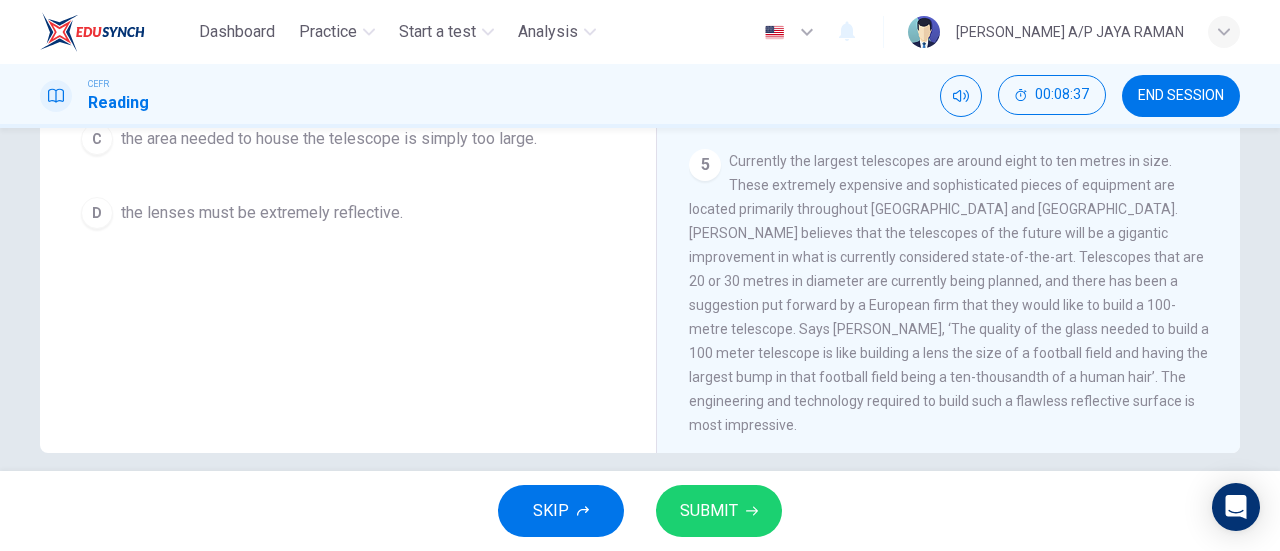 scroll, scrollTop: 432, scrollLeft: 0, axis: vertical 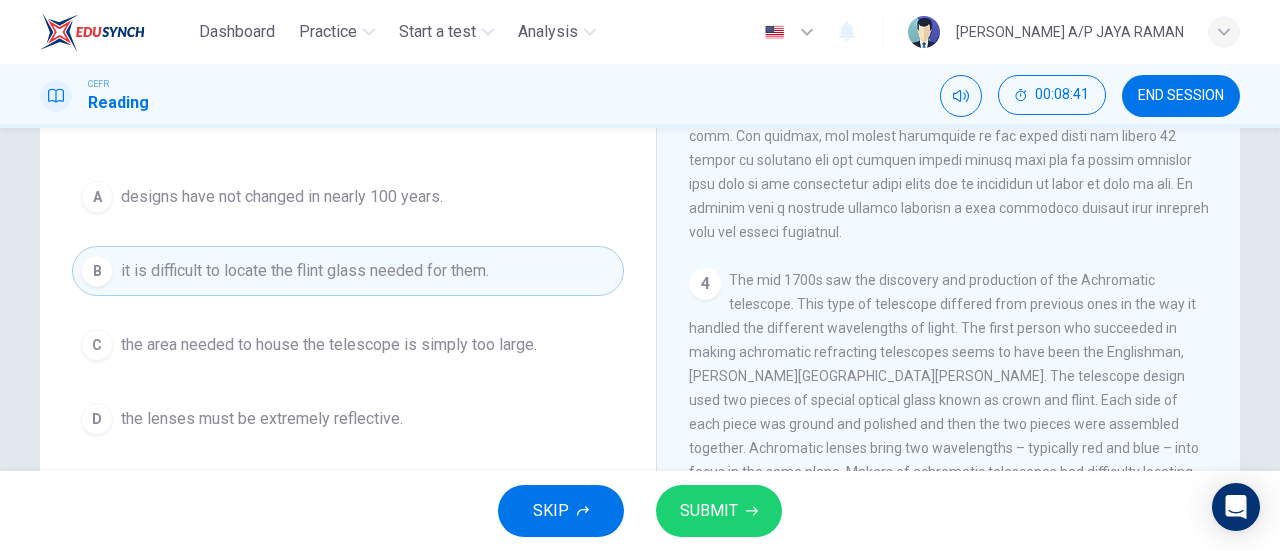 click 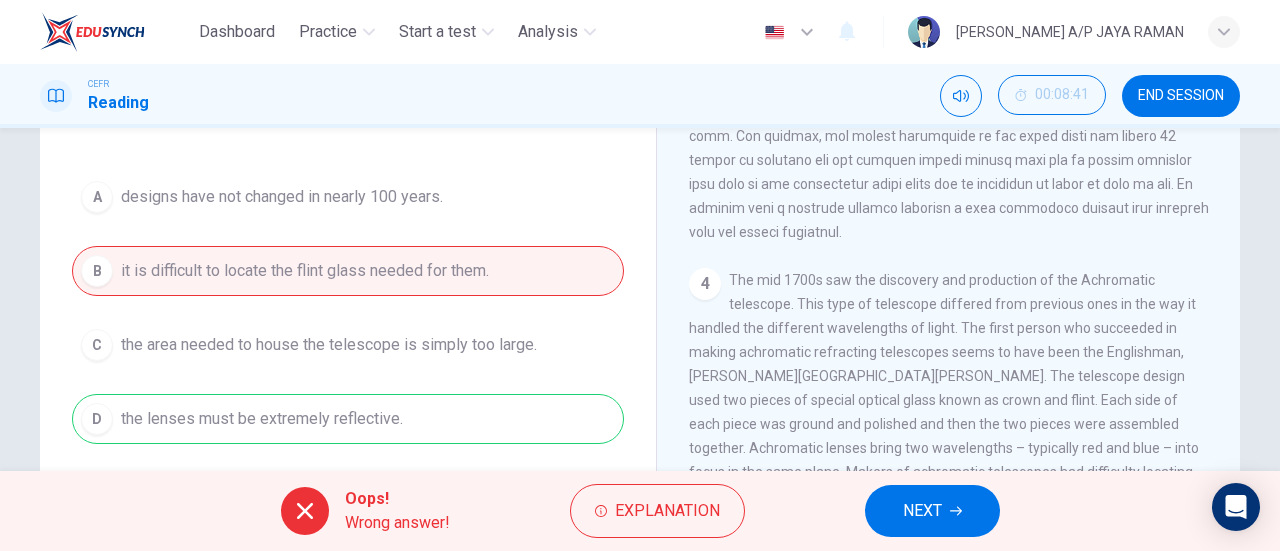 click on "NEXT" at bounding box center (922, 511) 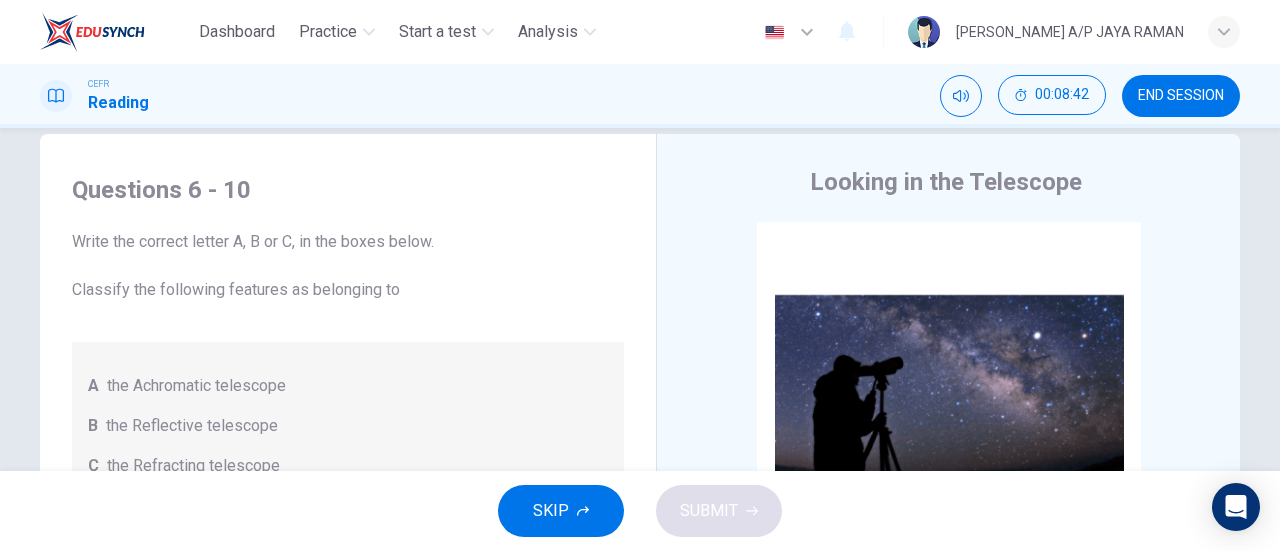 scroll, scrollTop: 0, scrollLeft: 0, axis: both 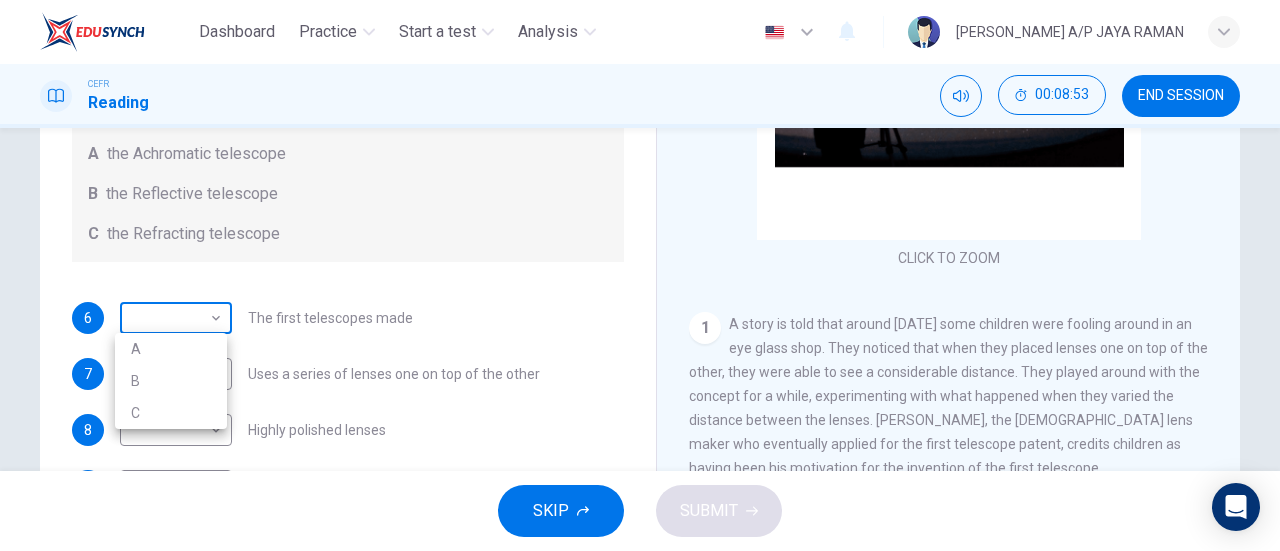 click on "Dashboard Practice Start a test Analysis English en ​ [PERSON_NAME] A/P JAYA RAMAN CEFR Reading 00:08:53 END SESSION Questions 6 - 10 Write the correct letter A, B or C, in the boxes below.
Classify the following features as belonging to A the Achromatic telescope B the Reflective telescope C the Refracting telescope 6 ​ ​ The first telescopes made 7 ​ ​ Uses a series of lenses one on top of the other 8 ​ ​ Highly polished lenses 9 ​ ​ First use of mirrors to collect light 10 ​ ​ Two pieces of glass stuck together Looking in the Telescope CLICK TO ZOOM Click to Zoom 1 2 3 4 5 SKIP SUBMIT EduSynch - Online Language Proficiency Testing
Dashboard Practice Start a test Analysis Notifications © Copyright  2025 A B C" at bounding box center (640, 275) 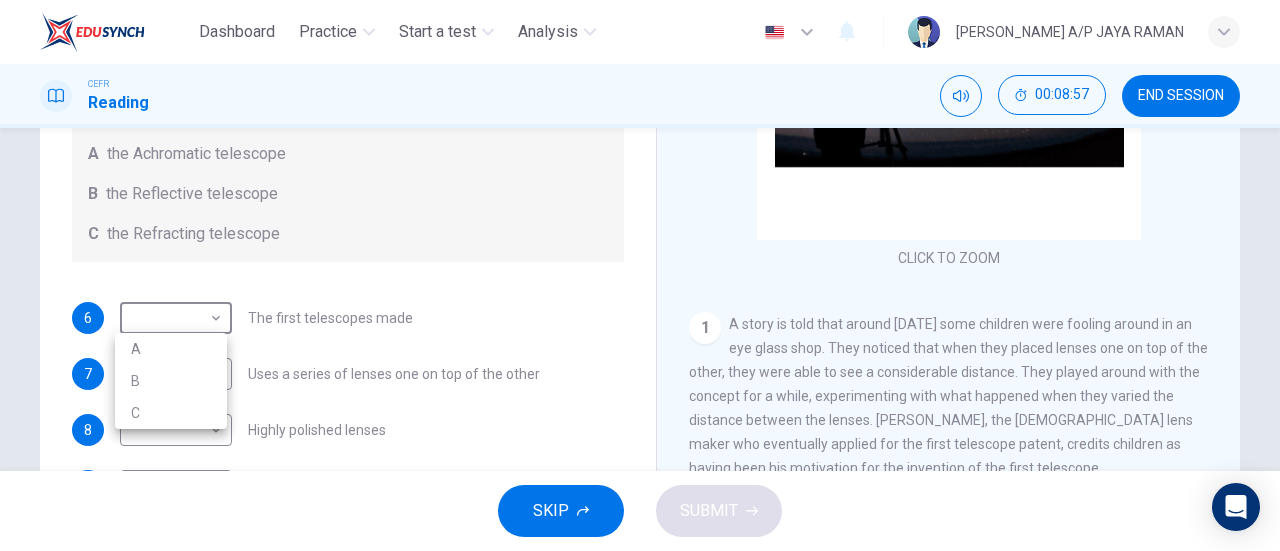 drag, startPoint x: 628, startPoint y: 323, endPoint x: 627, endPoint y: 265, distance: 58.00862 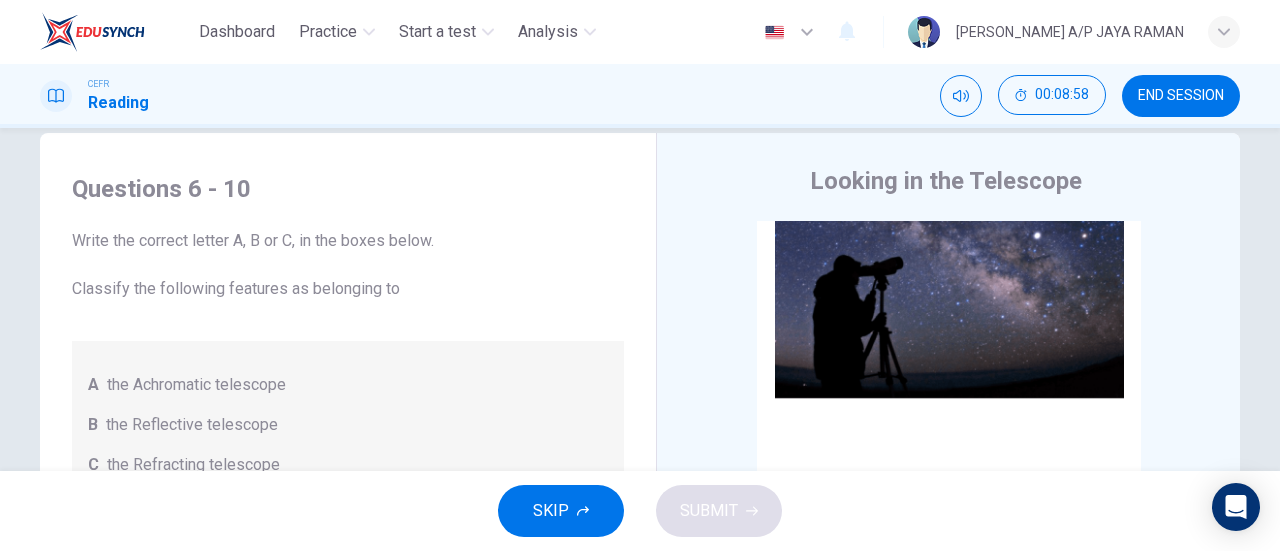 scroll, scrollTop: 0, scrollLeft: 0, axis: both 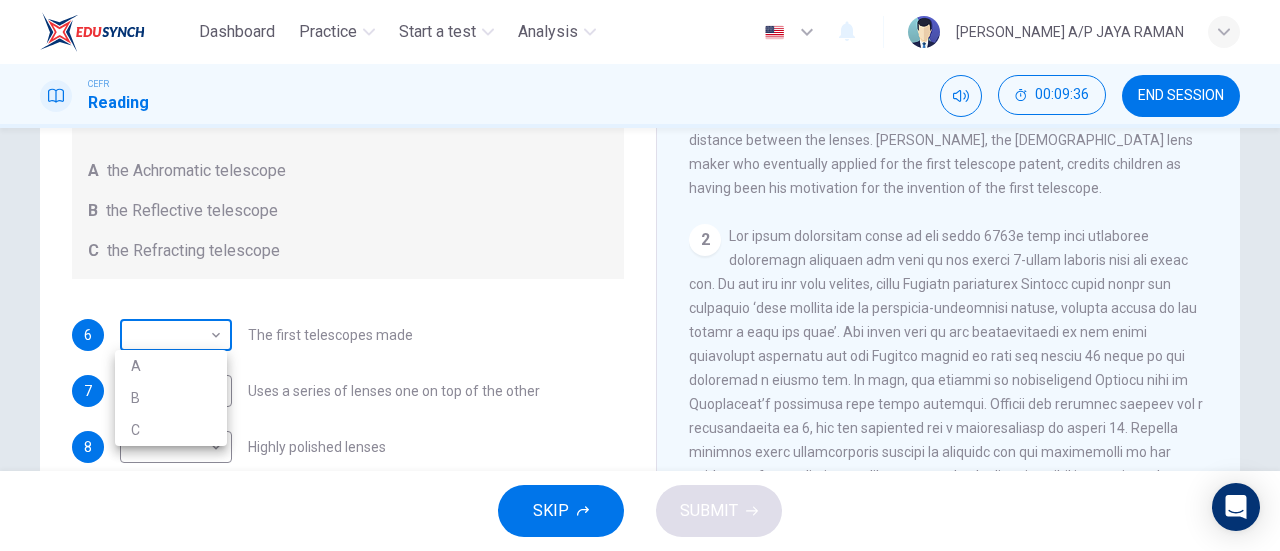 click on "Dashboard Practice Start a test Analysis English en ​ [PERSON_NAME] A/P JAYA RAMAN CEFR Reading 00:09:36 END SESSION Questions 6 - 10 Write the correct letter A, B or C, in the boxes below.
Classify the following features as belonging to A the Achromatic telescope B the Reflective telescope C the Refracting telescope 6 ​ ​ The first telescopes made 7 ​ ​ Uses a series of lenses one on top of the other 8 ​ ​ Highly polished lenses 9 ​ ​ First use of mirrors to collect light 10 ​ ​ Two pieces of glass stuck together Looking in the Telescope CLICK TO ZOOM Click to Zoom 1 2 3 4 5 SKIP SUBMIT EduSynch - Online Language Proficiency Testing
Dashboard Practice Start a test Analysis Notifications © Copyright  2025 A B C" at bounding box center (640, 275) 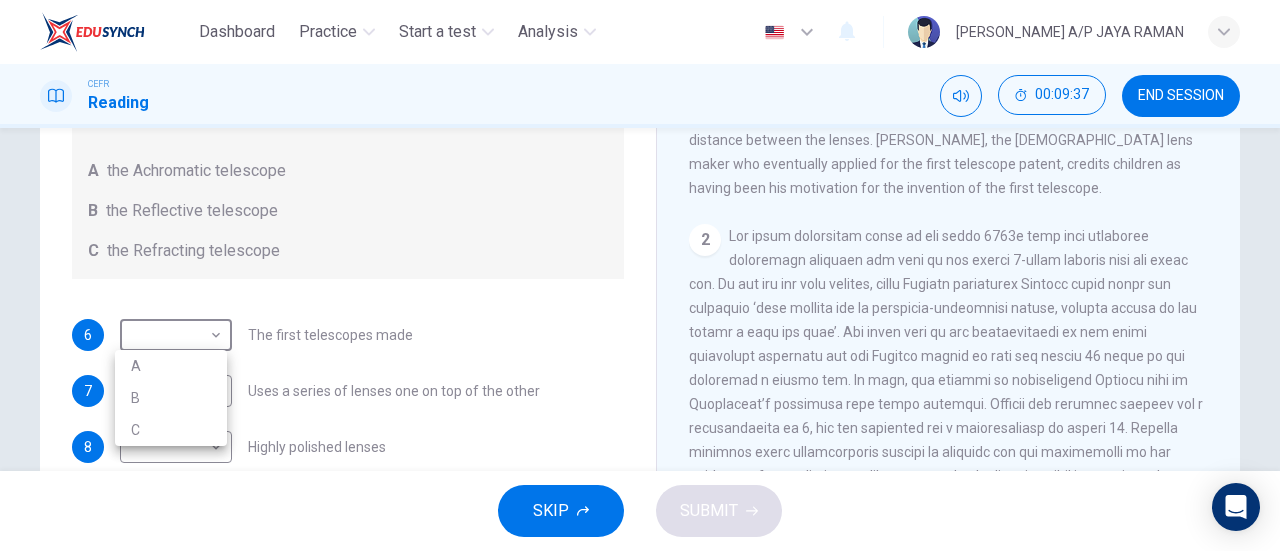 click on "C" at bounding box center (171, 430) 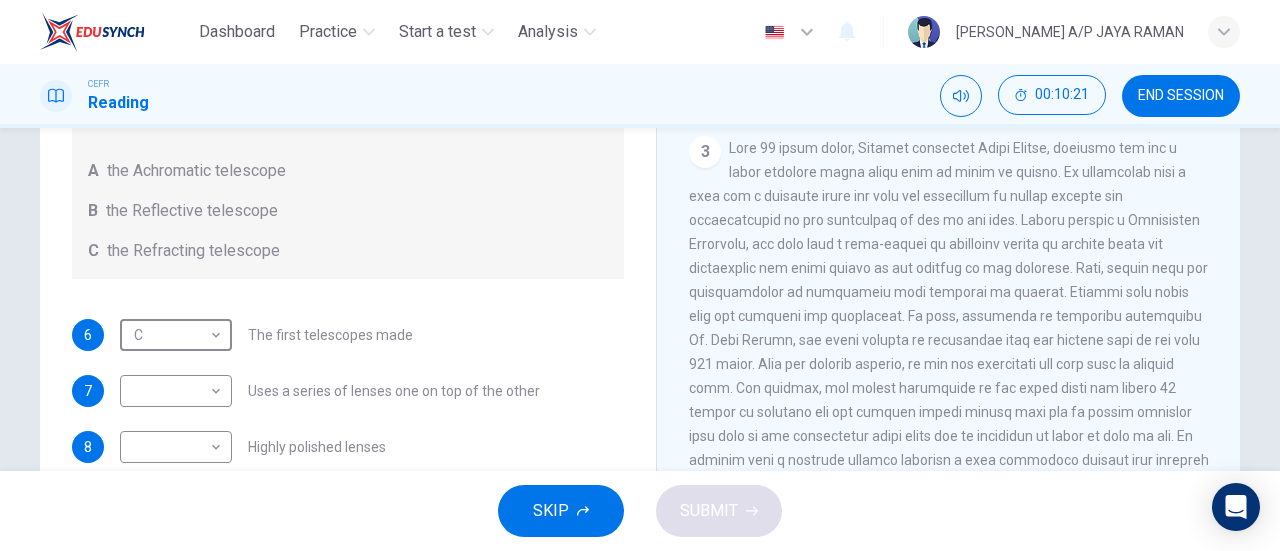 scroll, scrollTop: 892, scrollLeft: 0, axis: vertical 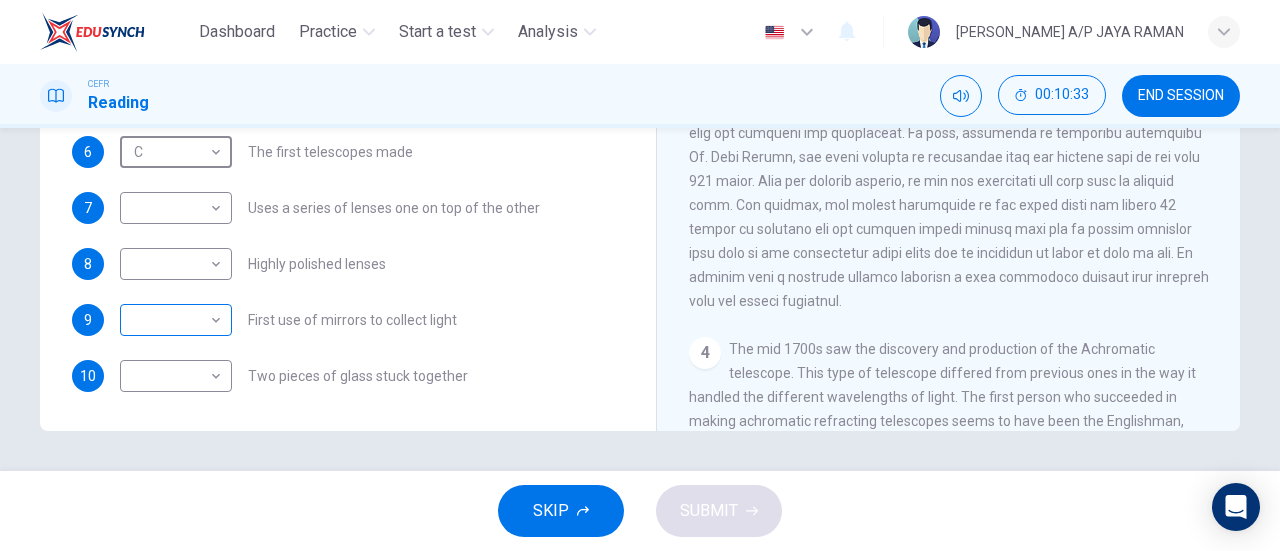 click on "Dashboard Practice Start a test Analysis English en ​ [PERSON_NAME] A/P JAYA RAMAN CEFR Reading 00:10:33 END SESSION Questions 6 - 10 Write the correct letter A, B or C, in the boxes below.
Classify the following features as belonging to A the Achromatic telescope B the Reflective telescope C the Refracting telescope 6 C C ​ The first telescopes made 7 ​ ​ Uses a series of lenses one on top of the other 8 ​ ​ Highly polished lenses 9 ​ ​ First use of mirrors to collect light 10 ​ ​ Two pieces of glass stuck together Looking in the Telescope CLICK TO ZOOM Click to Zoom 1 2 3 4 5 SKIP SUBMIT EduSynch - Online Language Proficiency Testing
Dashboard Practice Start a test Analysis Notifications © Copyright  2025" at bounding box center [640, 275] 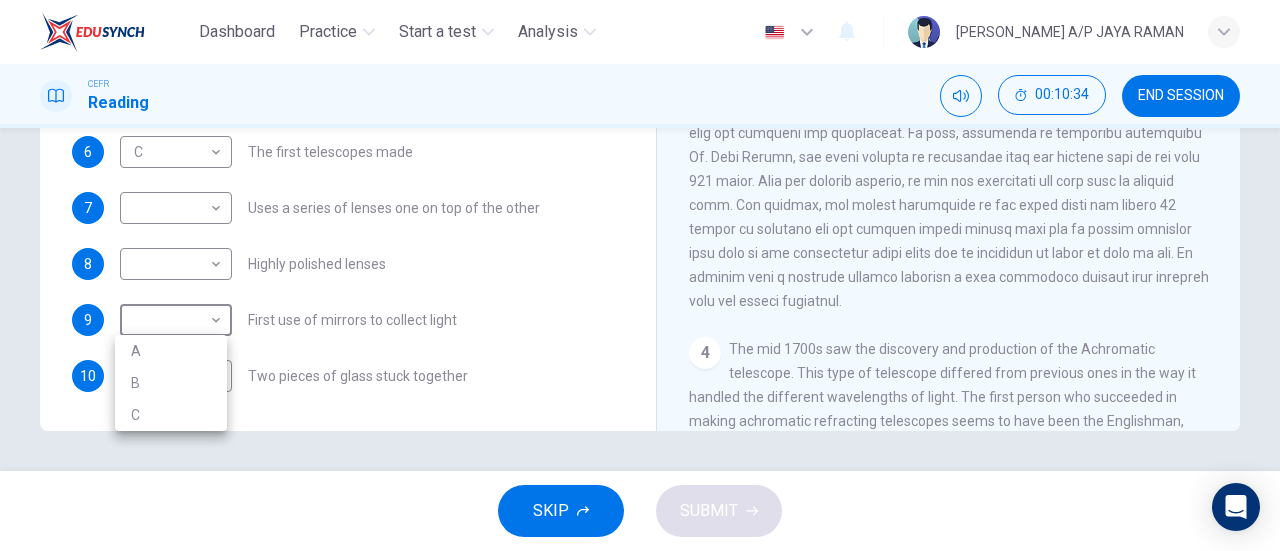 click on "B" at bounding box center [171, 383] 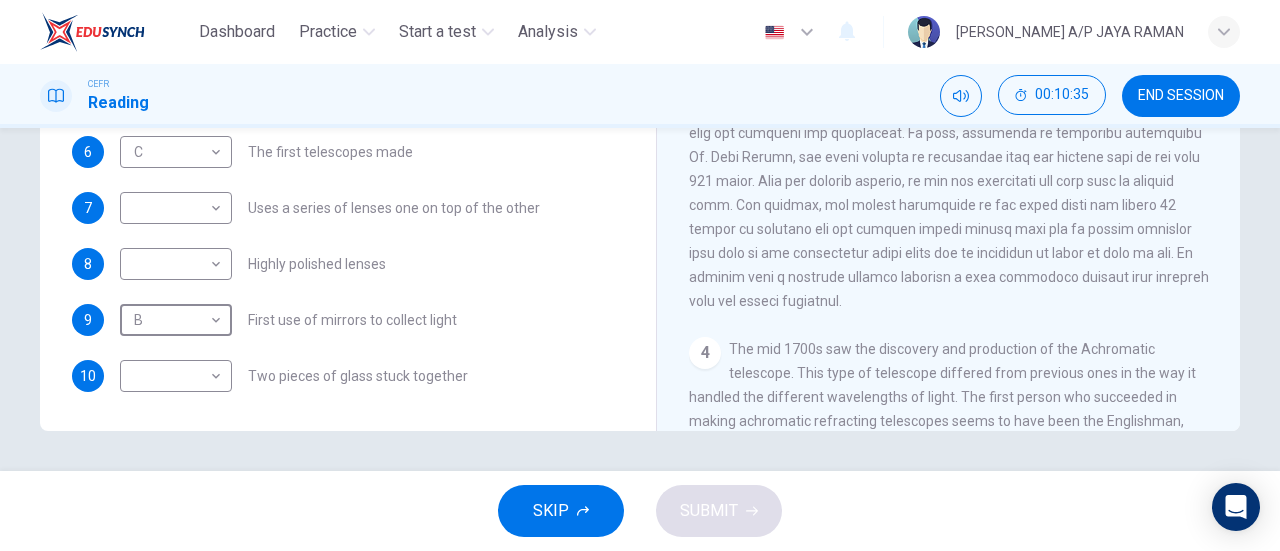 scroll, scrollTop: 0, scrollLeft: 0, axis: both 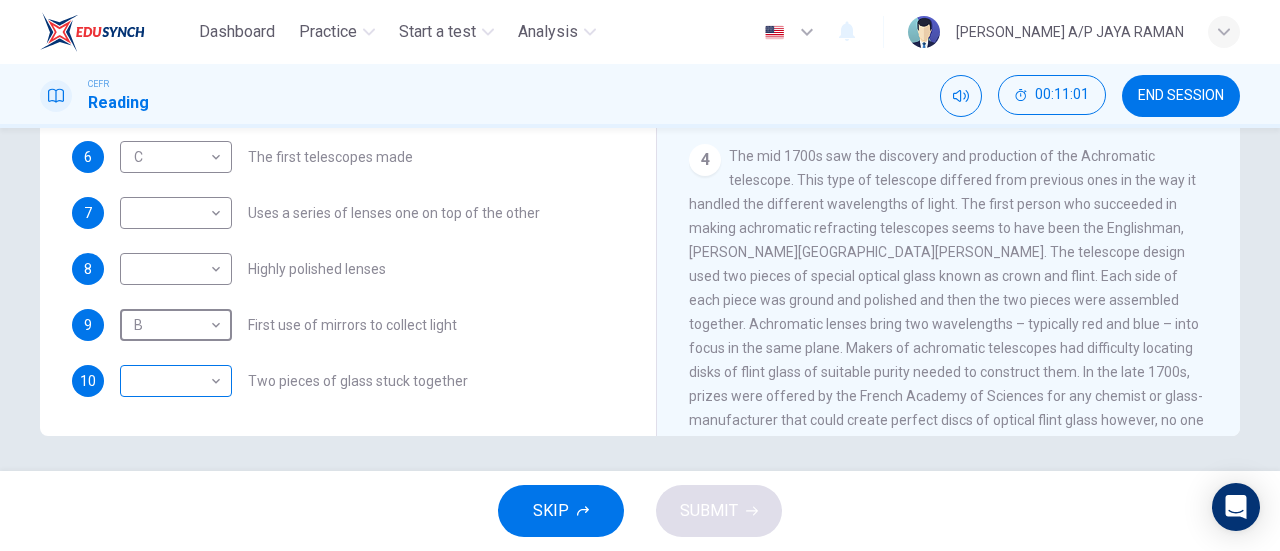 click on "Dashboard Practice Start a test Analysis English en ​ [PERSON_NAME] A/P JAYA RAMAN CEFR Reading 00:11:01 END SESSION Questions 6 - 10 Write the correct letter A, B or C, in the boxes below.
Classify the following features as belonging to A the Achromatic telescope B the Reflective telescope C the Refracting telescope 6 C C ​ The first telescopes made 7 ​ ​ Uses a series of lenses one on top of the other 8 ​ ​ Highly polished lenses 9 B B ​ First use of mirrors to collect light 10 ​ ​ Two pieces of glass stuck together Looking in the Telescope CLICK TO ZOOM Click to Zoom 1 2 3 4 5 SKIP SUBMIT EduSynch - Online Language Proficiency Testing
Dashboard Practice Start a test Analysis Notifications © Copyright  2025" at bounding box center [640, 275] 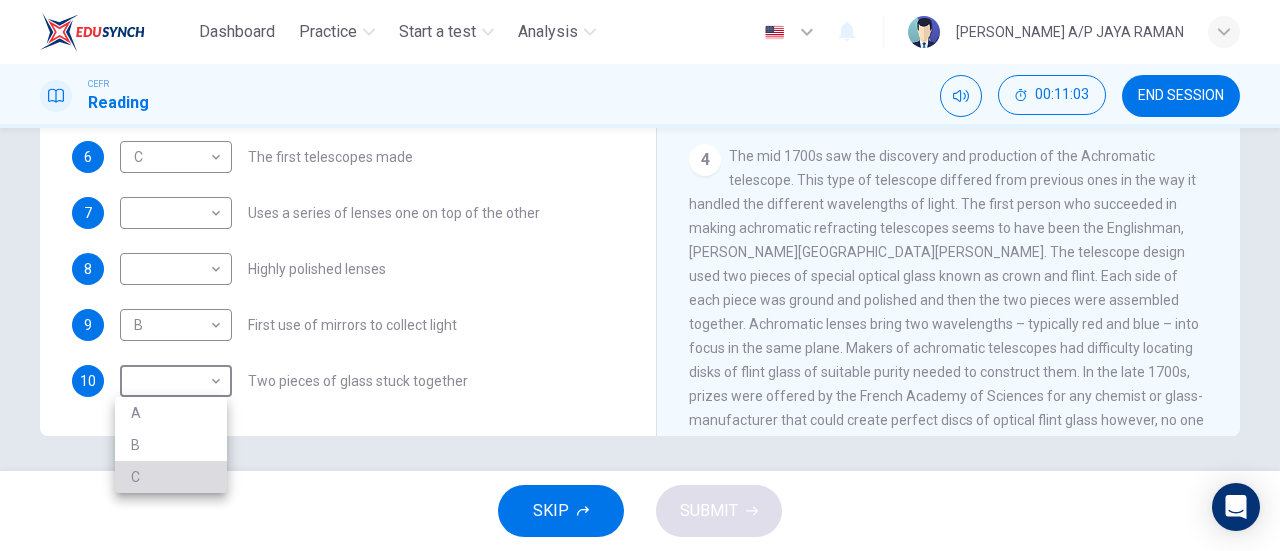 click on "C" at bounding box center (171, 477) 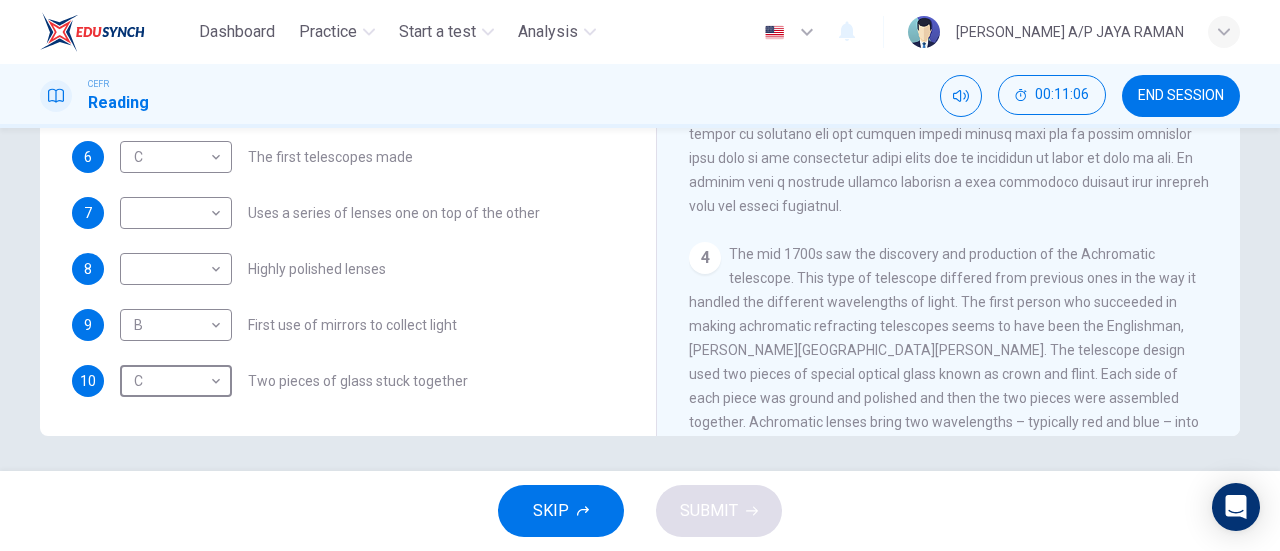 scroll, scrollTop: 992, scrollLeft: 0, axis: vertical 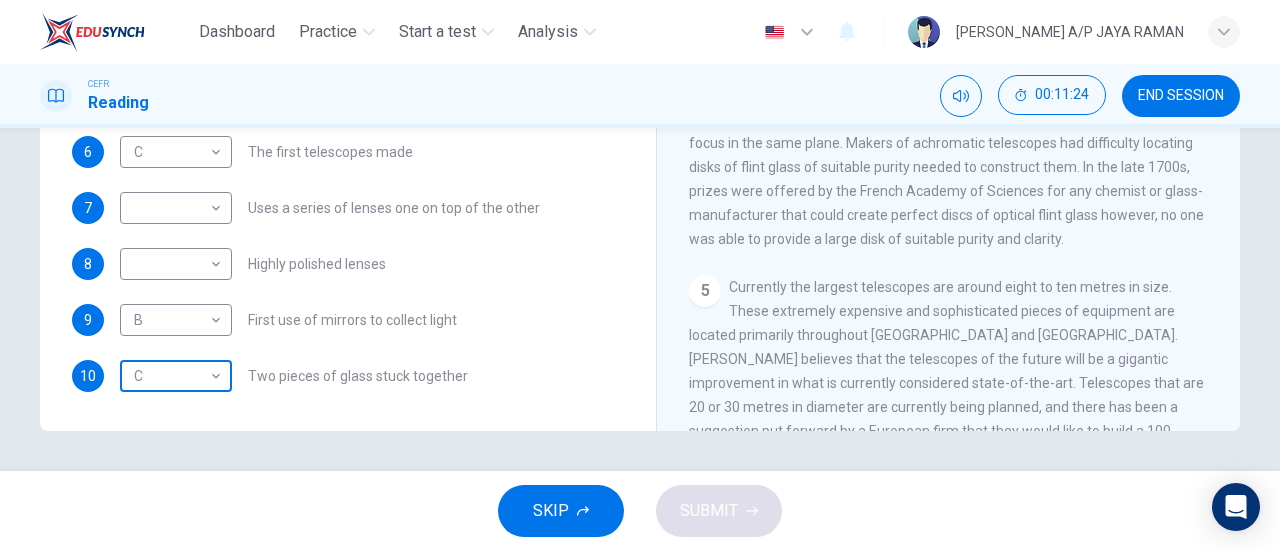 click on "Dashboard Practice Start a test Analysis English en ​ [PERSON_NAME] A/P JAYA RAMAN CEFR Reading 00:11:24 END SESSION Questions 6 - 10 Write the correct letter A, B or C, in the boxes below.
Classify the following features as belonging to A the Achromatic telescope B the Reflective telescope C the Refracting telescope 6 C C ​ The first telescopes made 7 ​ ​ Uses a series of lenses one on top of the other 8 ​ ​ Highly polished lenses 9 B B ​ First use of mirrors to collect light 10 C C ​ Two pieces of glass stuck together Looking in the Telescope CLICK TO ZOOM Click to Zoom 1 2 3 4 5 SKIP SUBMIT EduSynch - Online Language Proficiency Testing
Dashboard Practice Start a test Analysis Notifications © Copyright  2025" at bounding box center (640, 275) 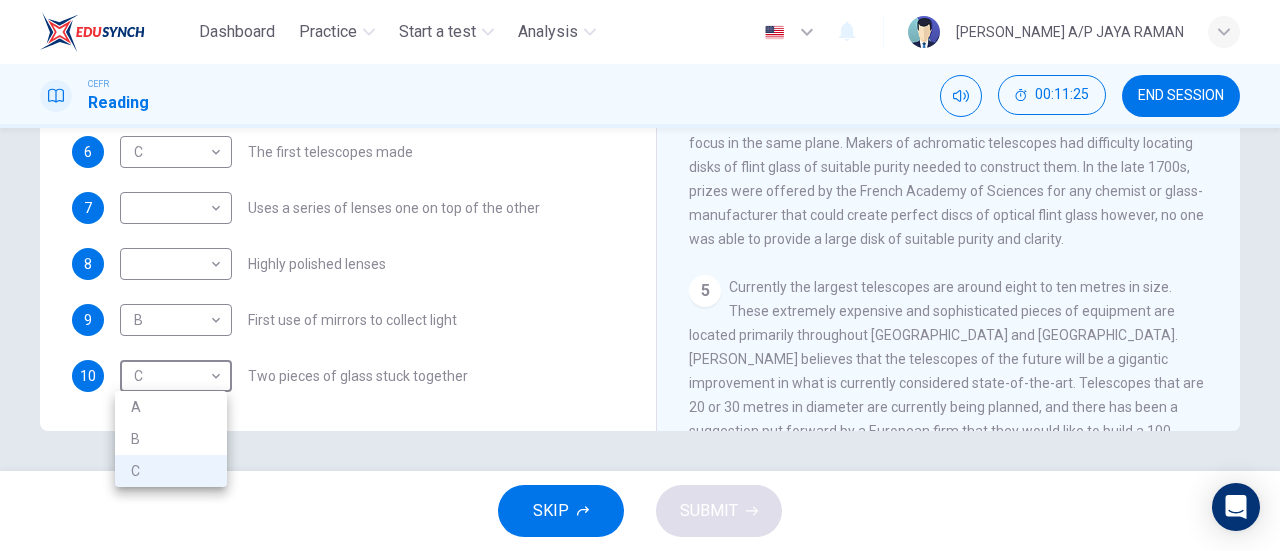 click on "A" at bounding box center [171, 407] 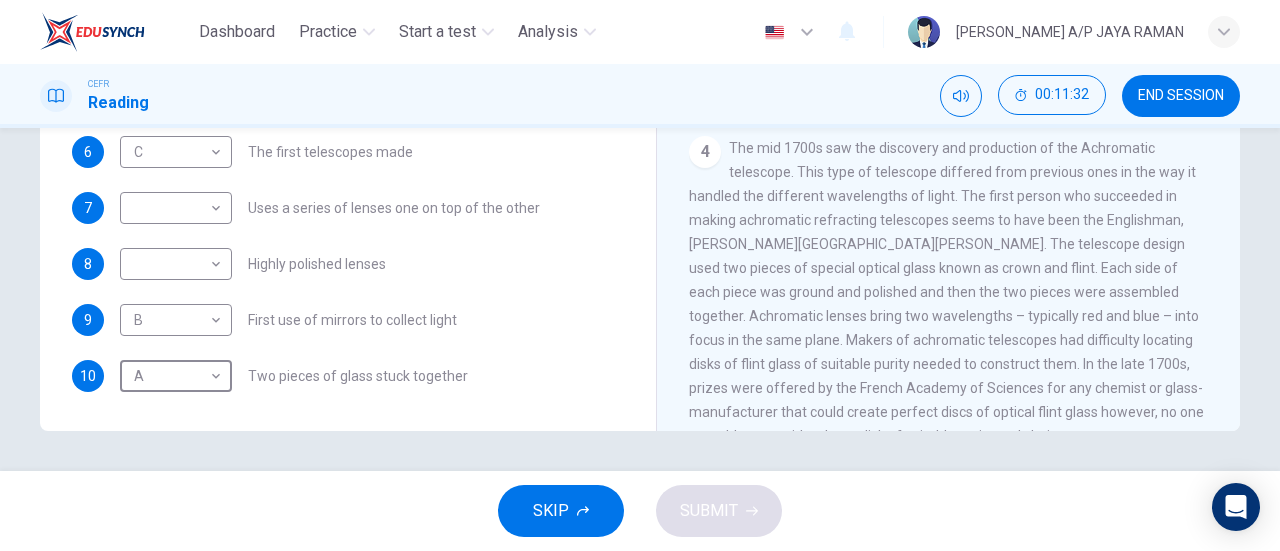 scroll, scrollTop: 1092, scrollLeft: 0, axis: vertical 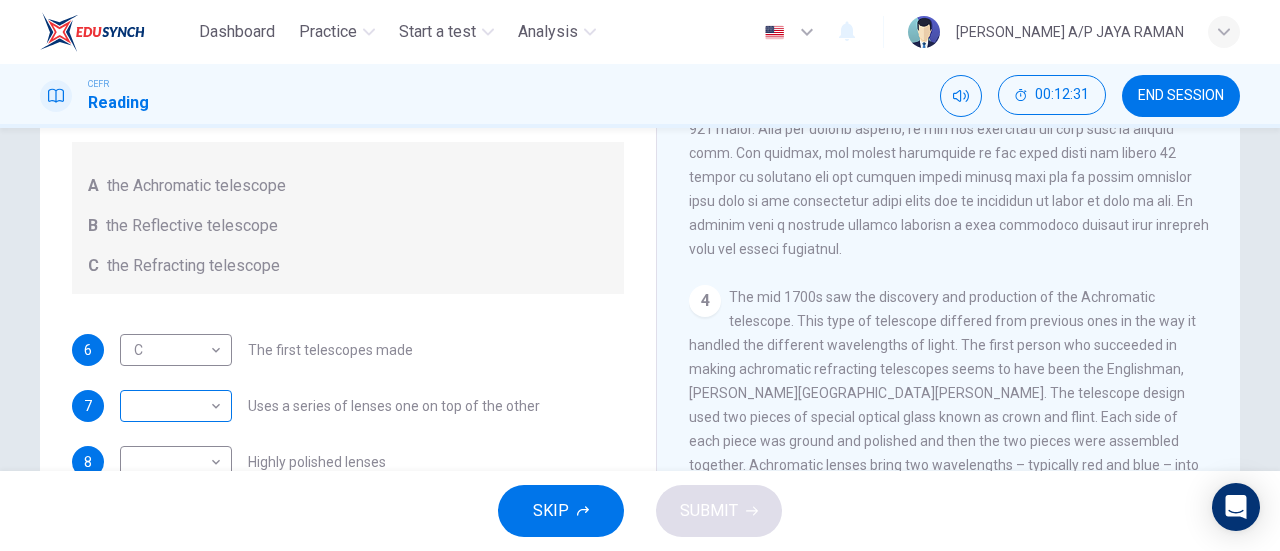 click on "Dashboard Practice Start a test Analysis English en ​ [PERSON_NAME] A/P JAYA RAMAN CEFR Reading 00:12:31 END SESSION Questions 6 - 10 Write the correct letter A, B or C, in the boxes below.
Classify the following features as belonging to A the Achromatic telescope B the Reflective telescope C the Refracting telescope 6 C C ​ The first telescopes made 7 ​ ​ Uses a series of lenses one on top of the other 8 ​ ​ Highly polished lenses 9 B B ​ First use of mirrors to collect light 10 A A ​ Two pieces of glass stuck together Looking in the Telescope CLICK TO ZOOM Click to Zoom 1 2 3 4 5 SKIP SUBMIT EduSynch - Online Language Proficiency Testing
Dashboard Practice Start a test Analysis Notifications © Copyright  2025" at bounding box center (640, 275) 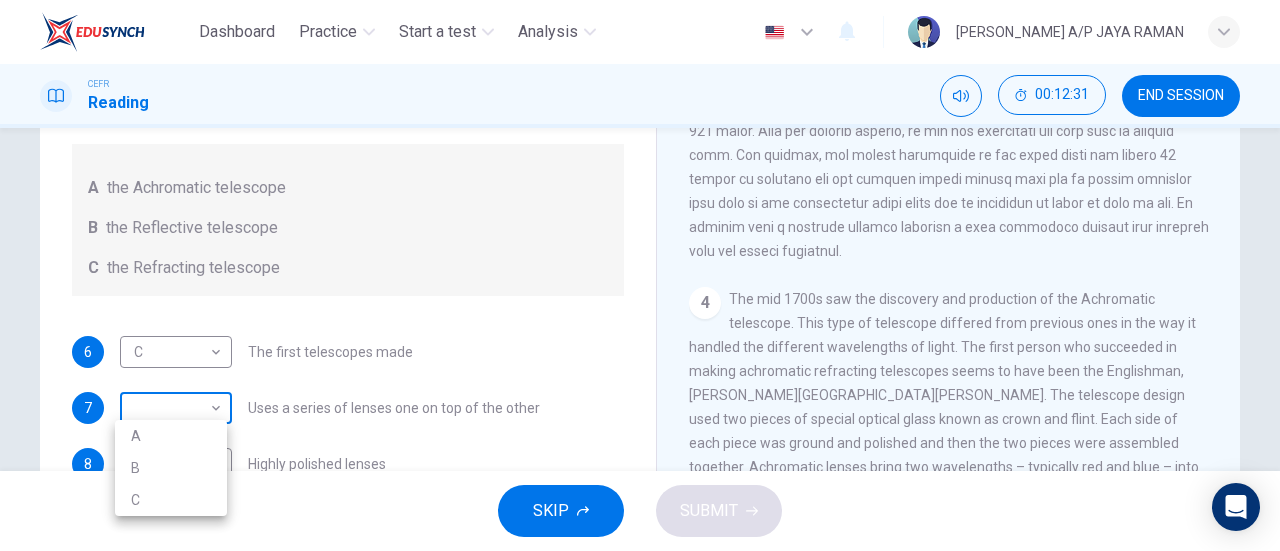 scroll, scrollTop: 232, scrollLeft: 0, axis: vertical 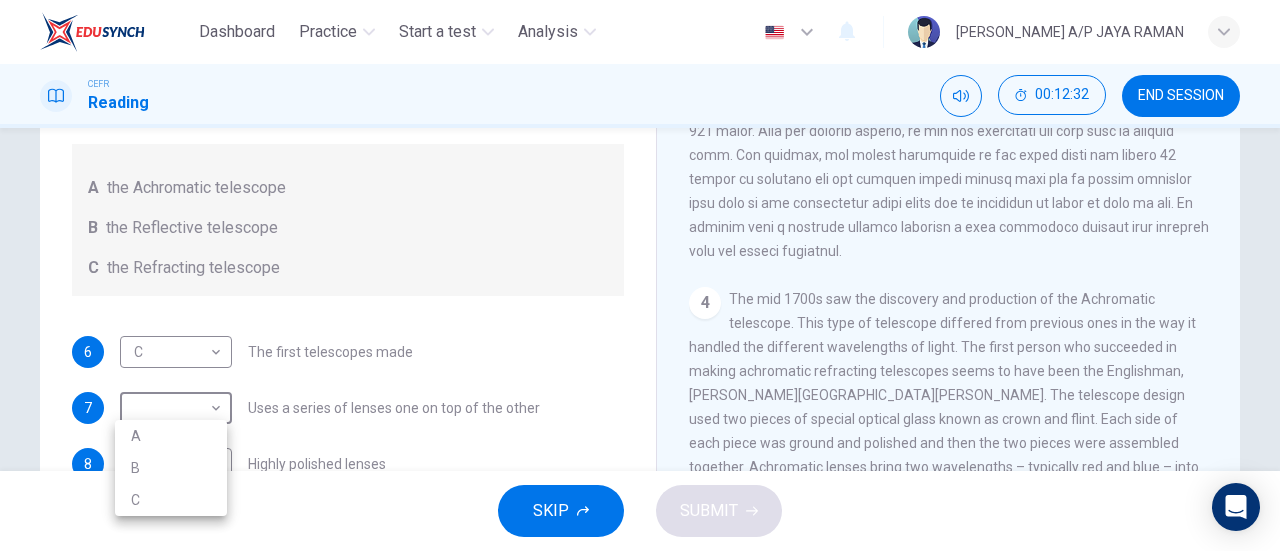 click on "A" at bounding box center (171, 436) 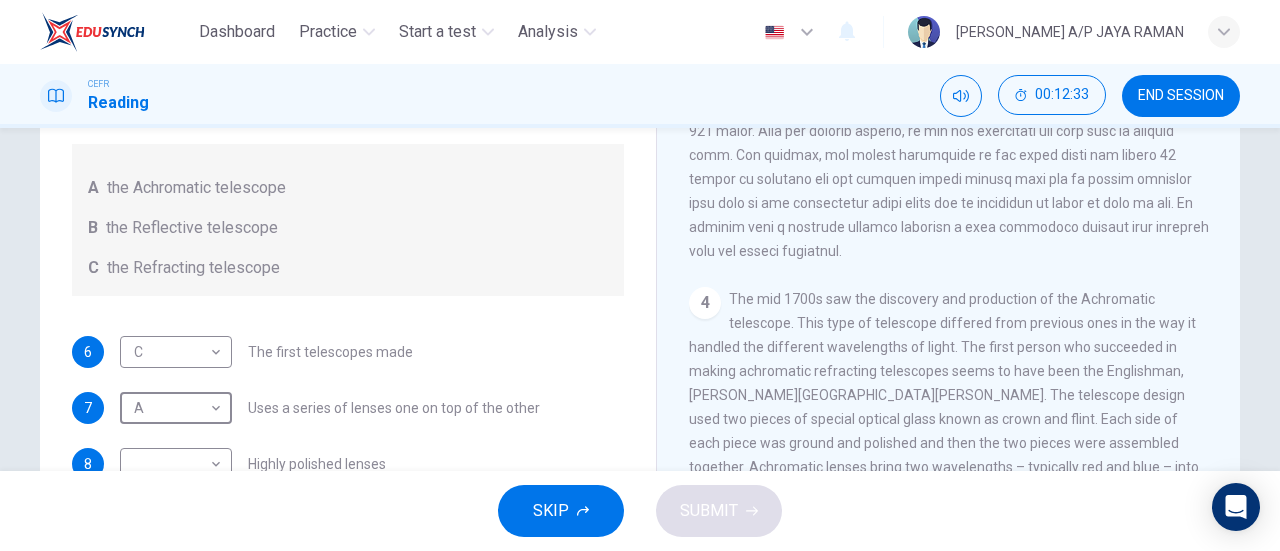 scroll, scrollTop: 0, scrollLeft: 0, axis: both 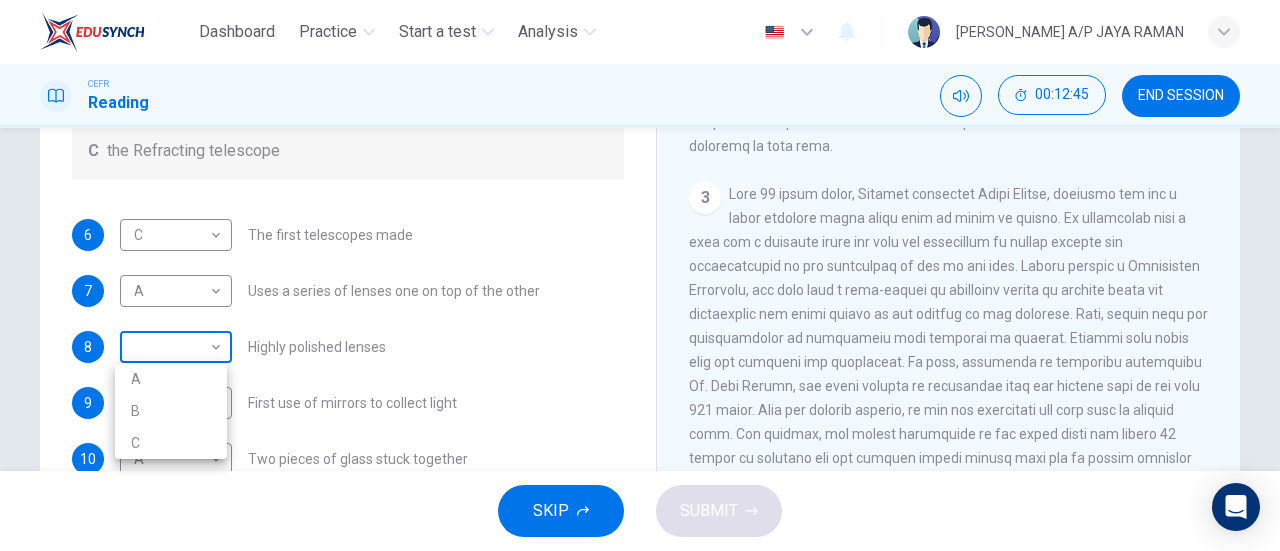click on "Dashboard Practice Start a test Analysis English en ​ [PERSON_NAME] A/P JAYA RAMAN CEFR Reading 00:12:45 END SESSION Questions 6 - 10 Write the correct letter A, B or C, in the boxes below.
Classify the following features as belonging to A the Achromatic telescope B the Reflective telescope C the Refracting telescope 6 C C ​ The first telescopes made 7 A A ​ Uses a series of lenses one on top of the other 8 ​ ​ Highly polished lenses 9 B B ​ First use of mirrors to collect light 10 A A ​ Two pieces of glass stuck together Looking in the Telescope CLICK TO ZOOM Click to Zoom 1 2 3 4 5 SKIP SUBMIT EduSynch - Online Language Proficiency Testing
Dashboard Practice Start a test Analysis Notifications © Copyright  2025 A B C" at bounding box center [640, 275] 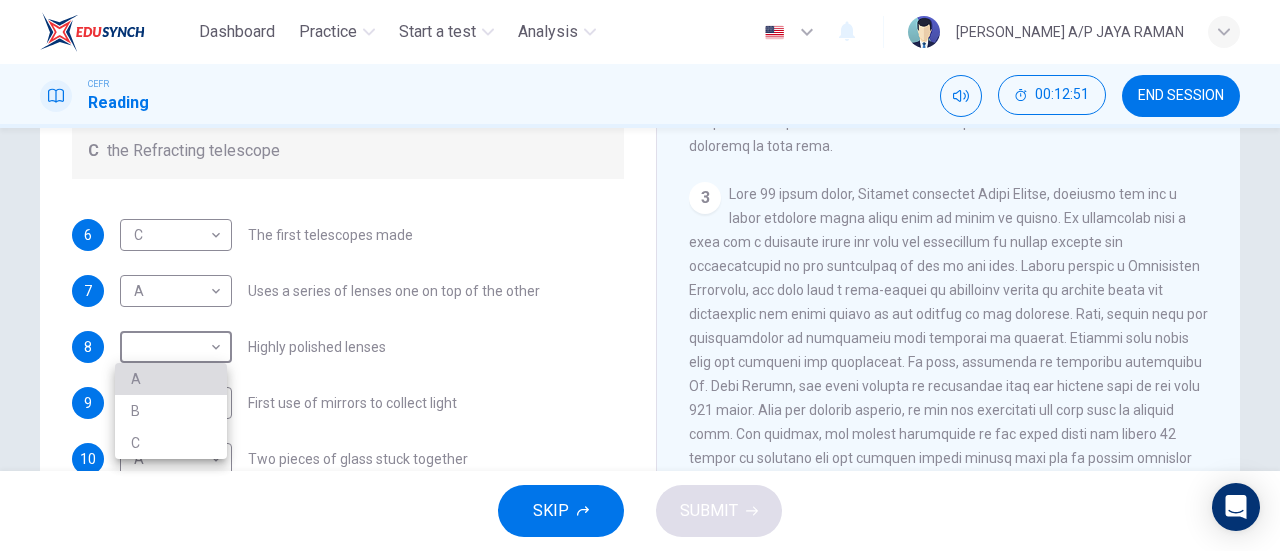 click on "A" at bounding box center [171, 379] 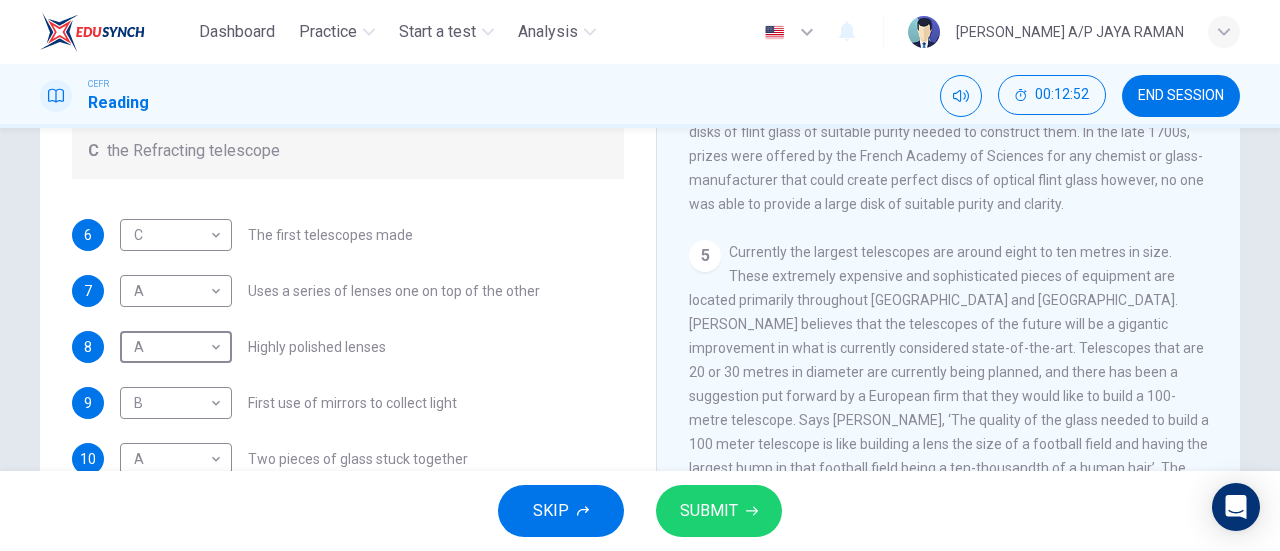 scroll, scrollTop: 1438, scrollLeft: 0, axis: vertical 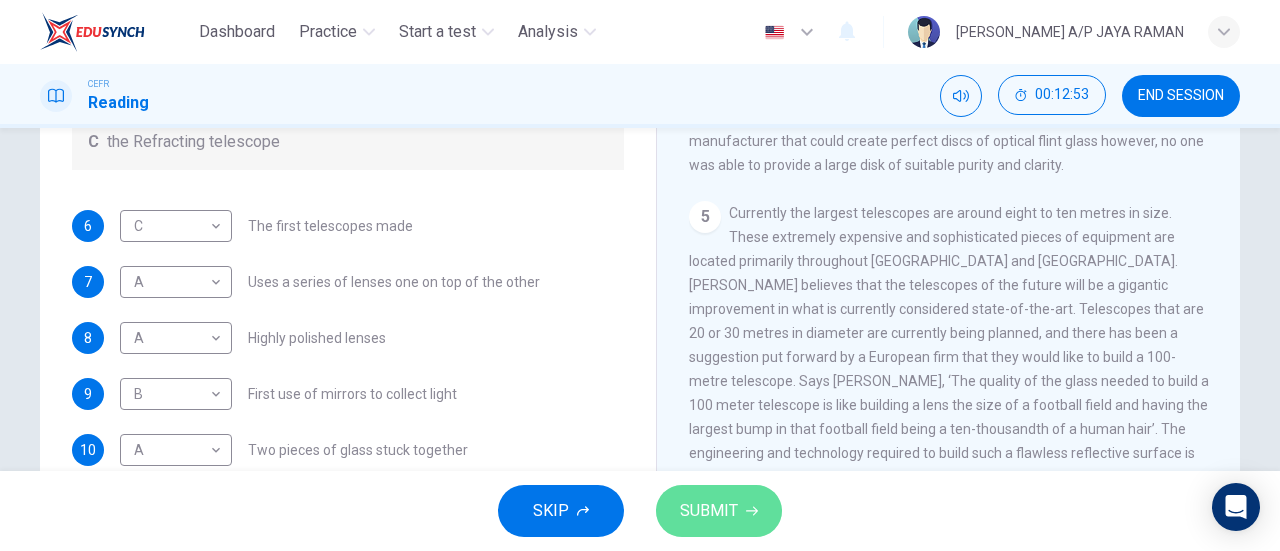 click on "SUBMIT" at bounding box center [719, 511] 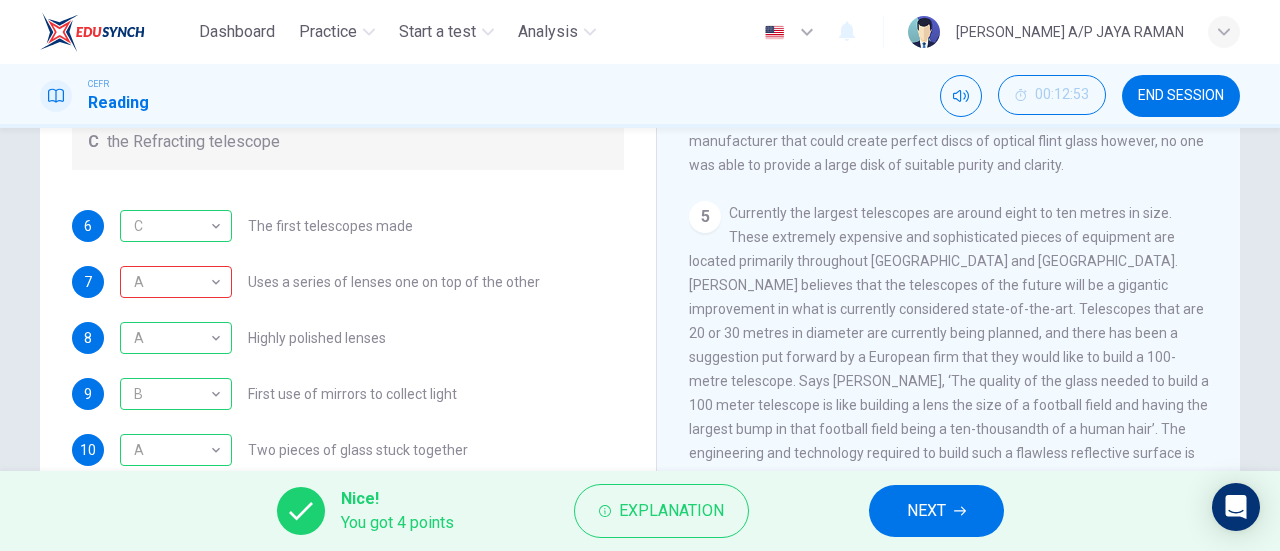 scroll, scrollTop: 0, scrollLeft: 0, axis: both 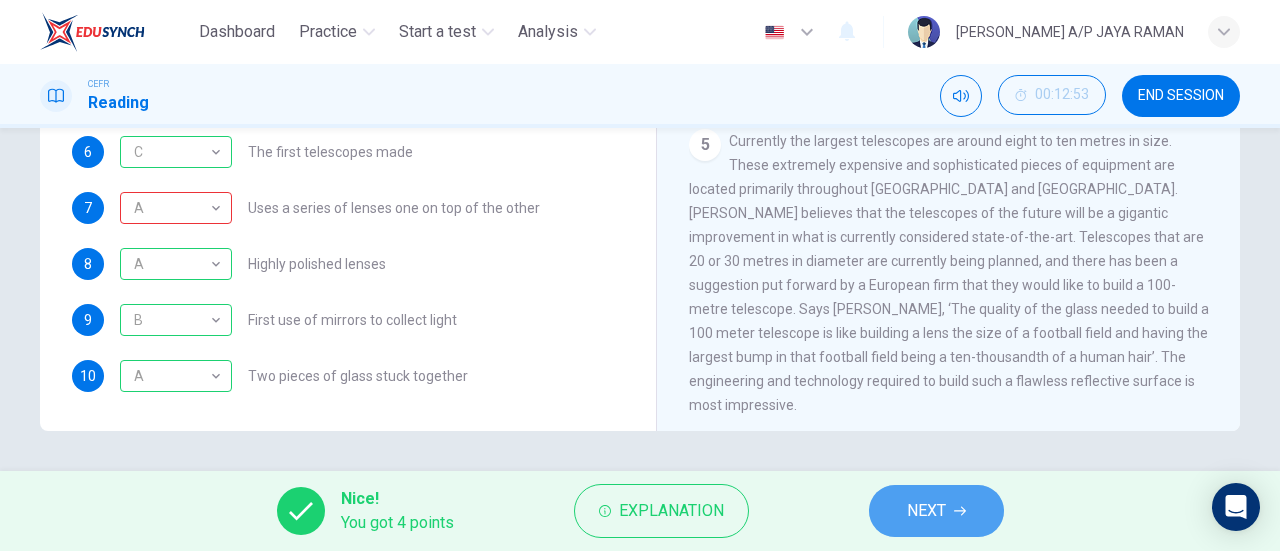 click on "NEXT" at bounding box center [936, 511] 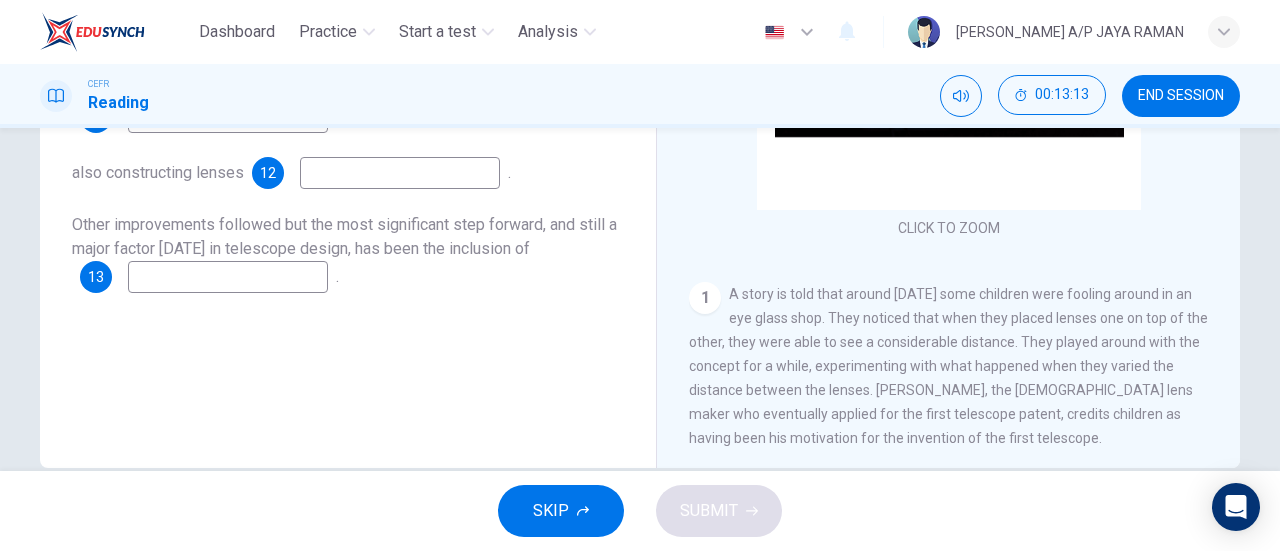 scroll, scrollTop: 396, scrollLeft: 0, axis: vertical 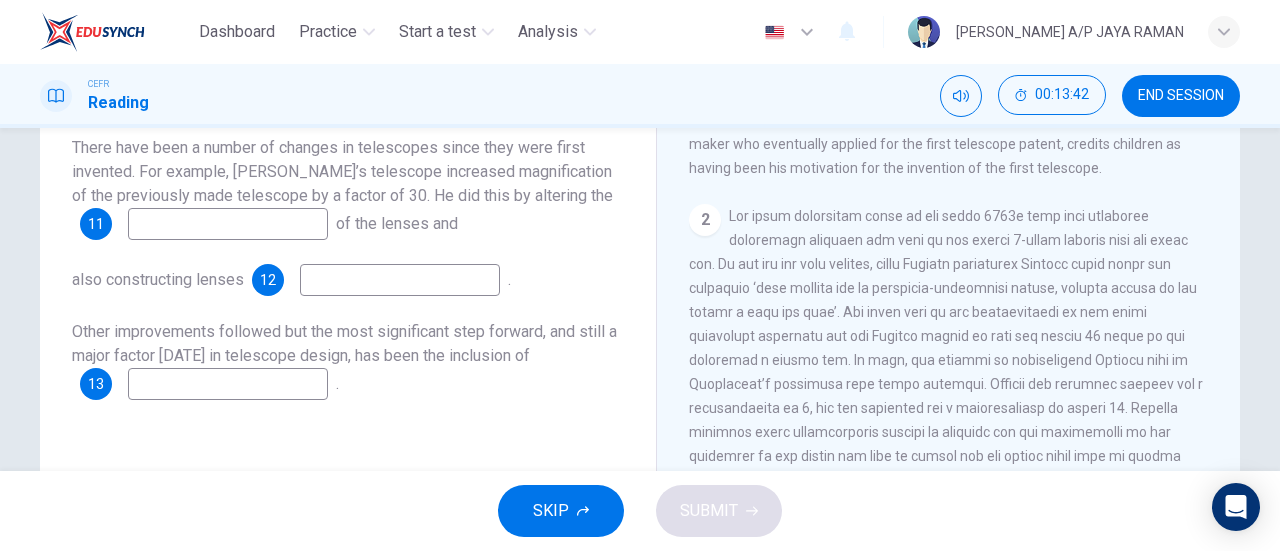 click at bounding box center [228, 224] 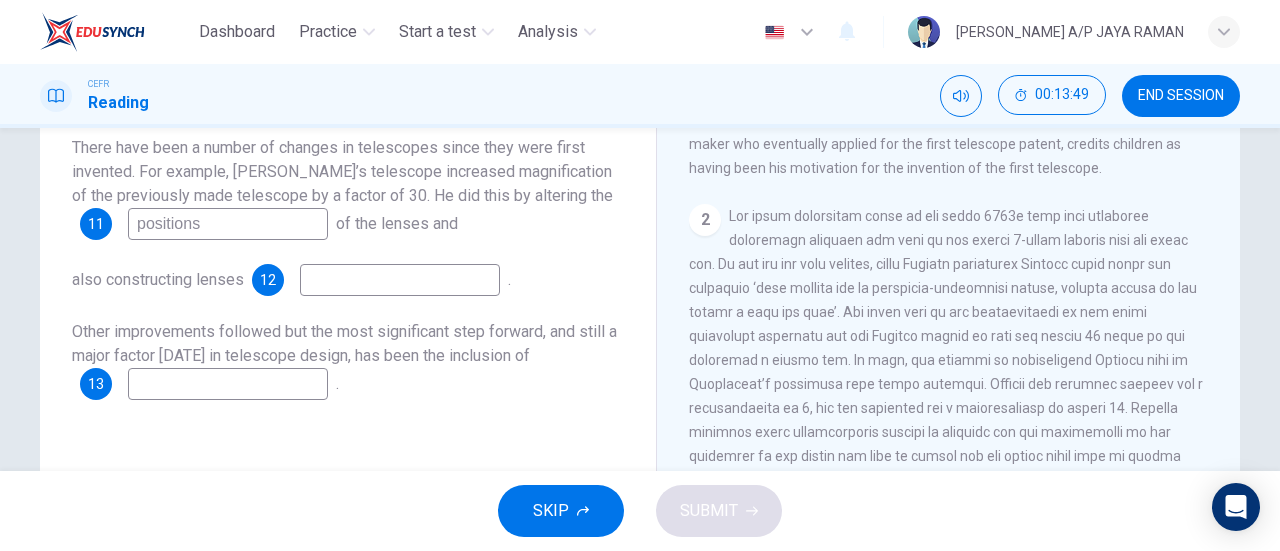 type on "positions" 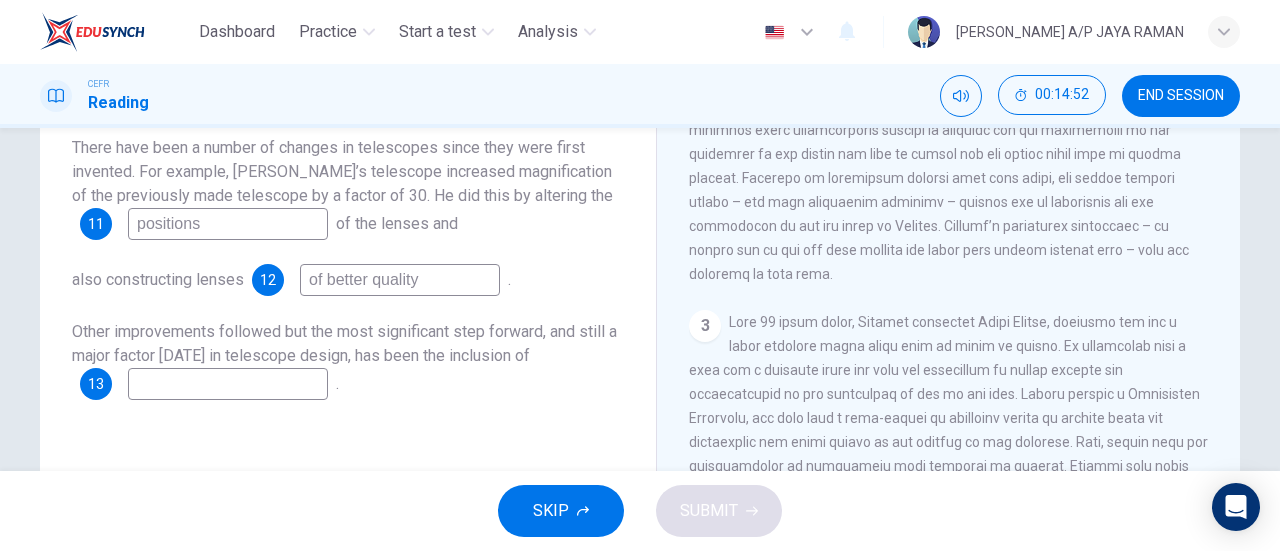 scroll, scrollTop: 678, scrollLeft: 0, axis: vertical 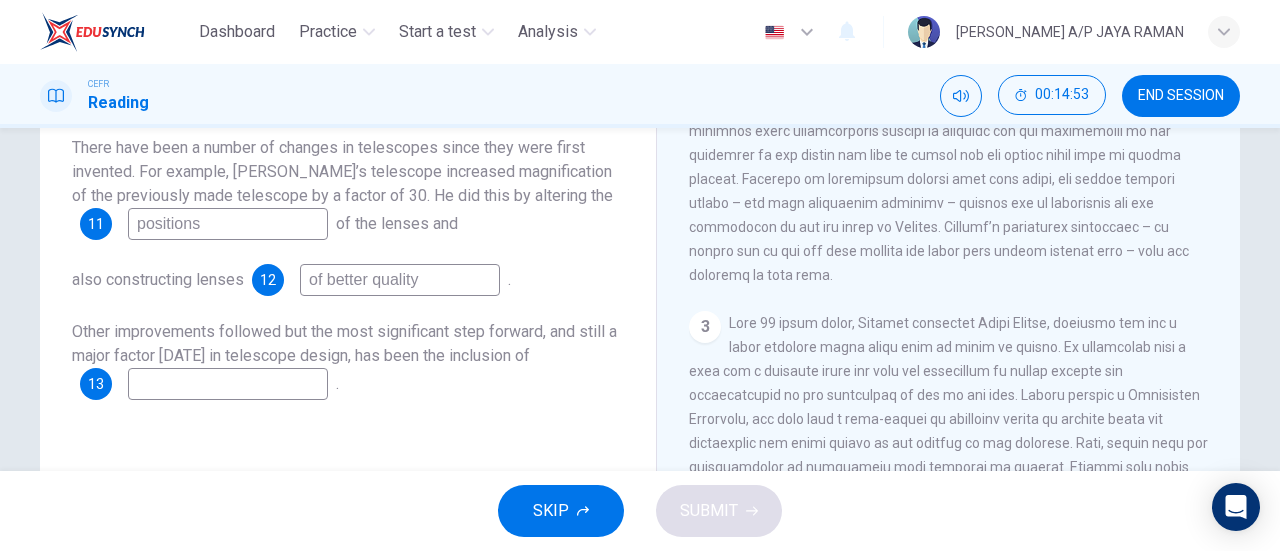 type on "of better quality" 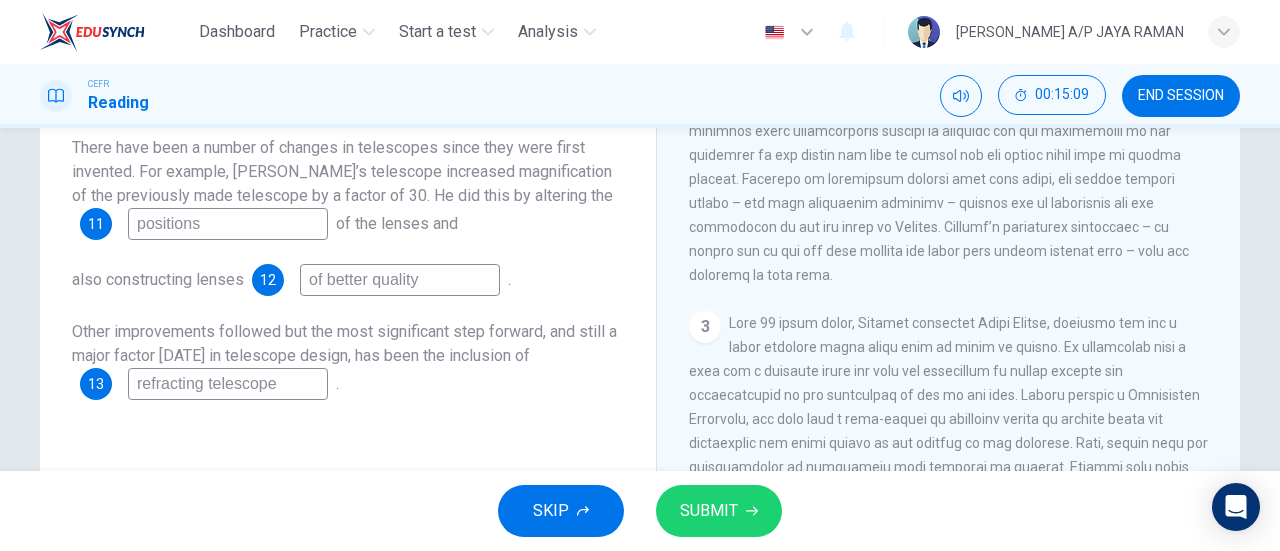 type on "refracting telescope" 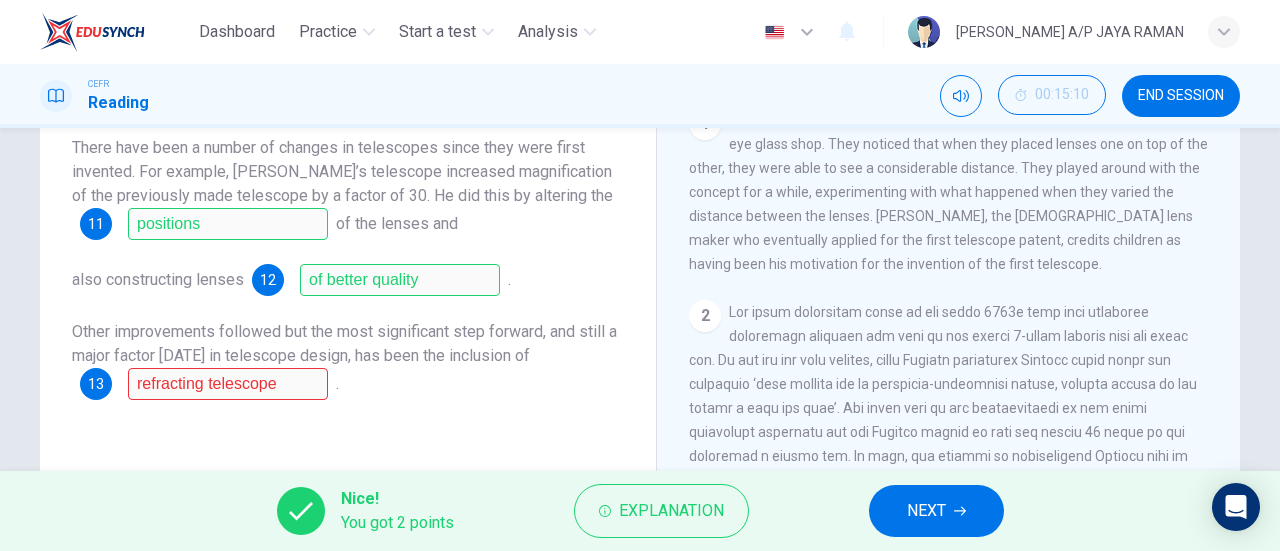 scroll, scrollTop: 279, scrollLeft: 0, axis: vertical 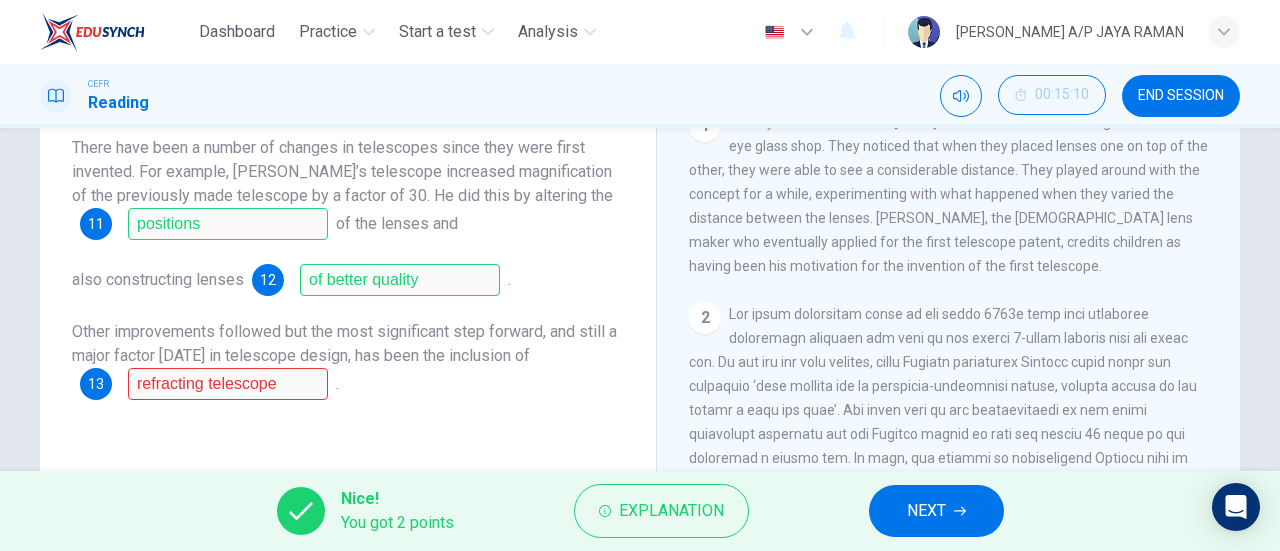 click on "NEXT" at bounding box center (926, 511) 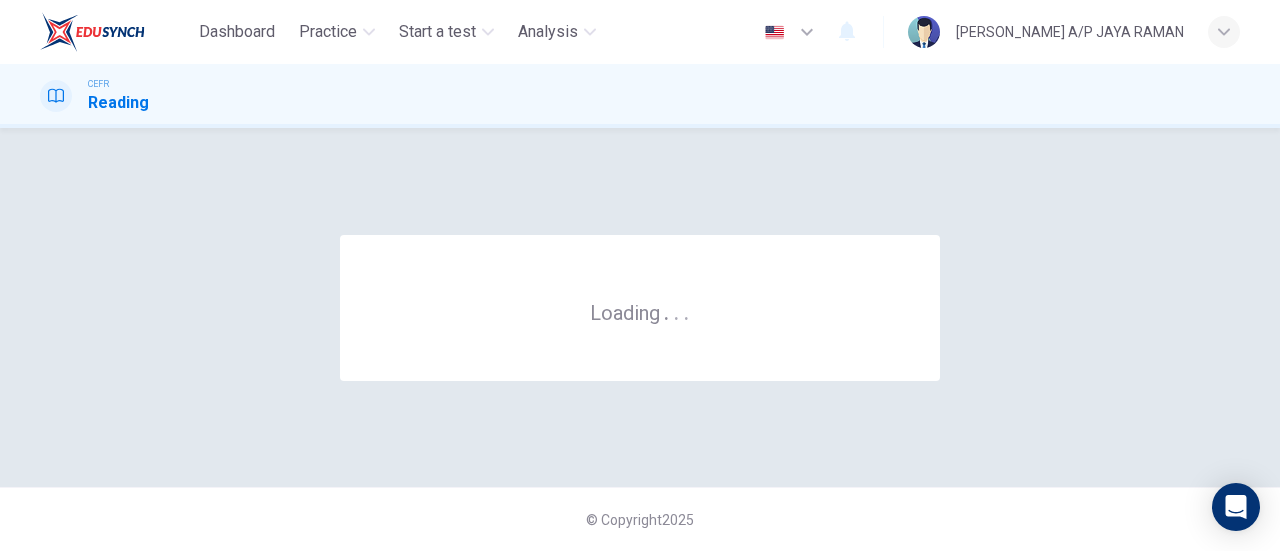 scroll, scrollTop: 0, scrollLeft: 0, axis: both 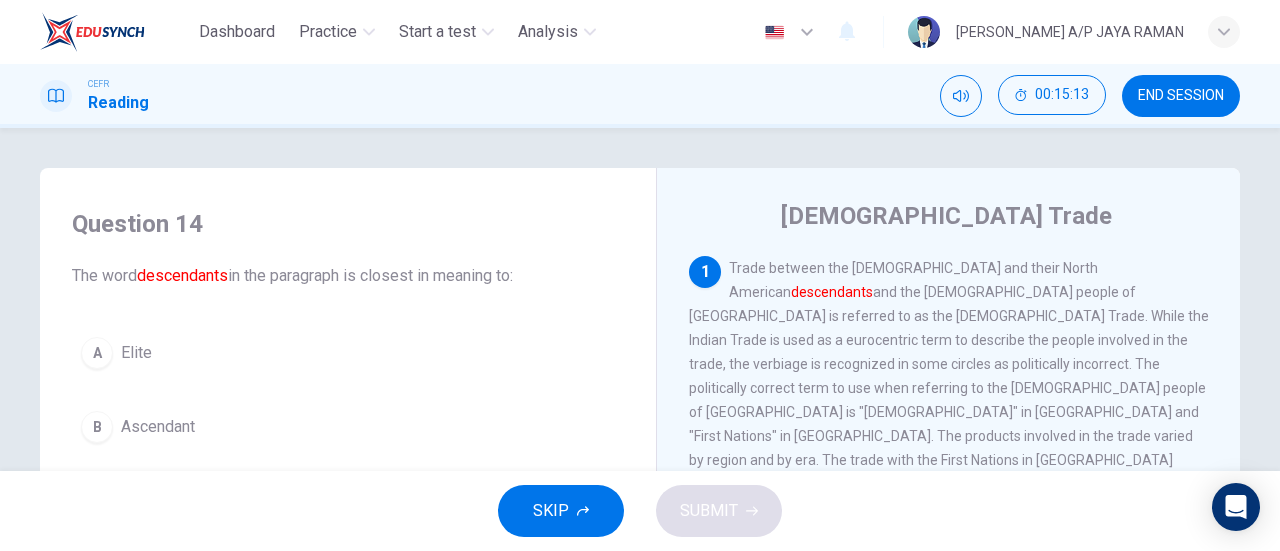 click on "END SESSION" at bounding box center [1181, 96] 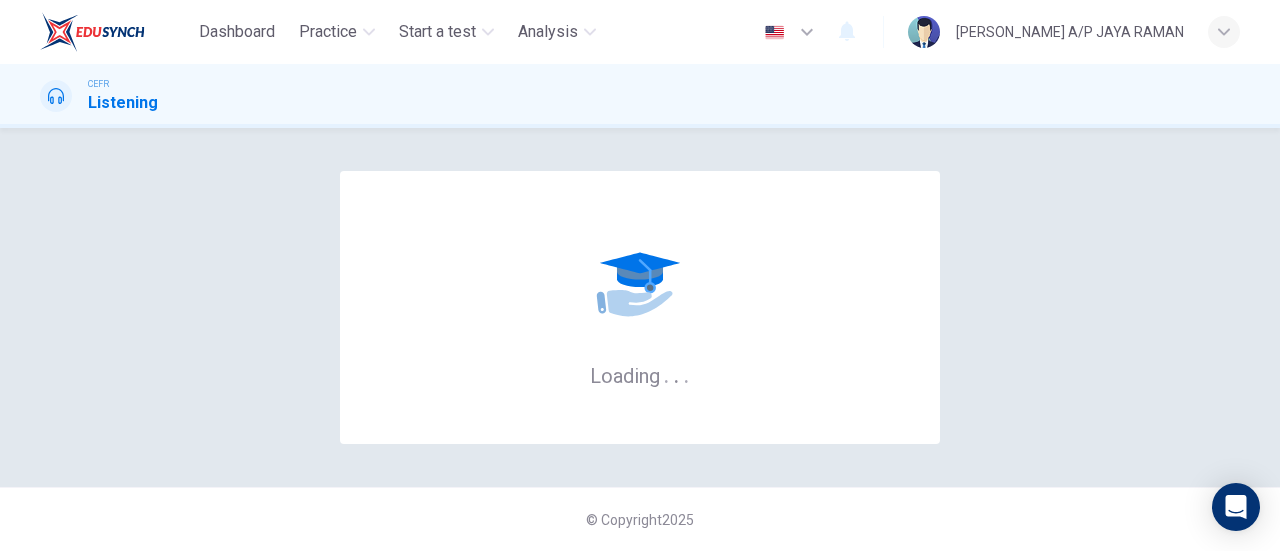 scroll, scrollTop: 0, scrollLeft: 0, axis: both 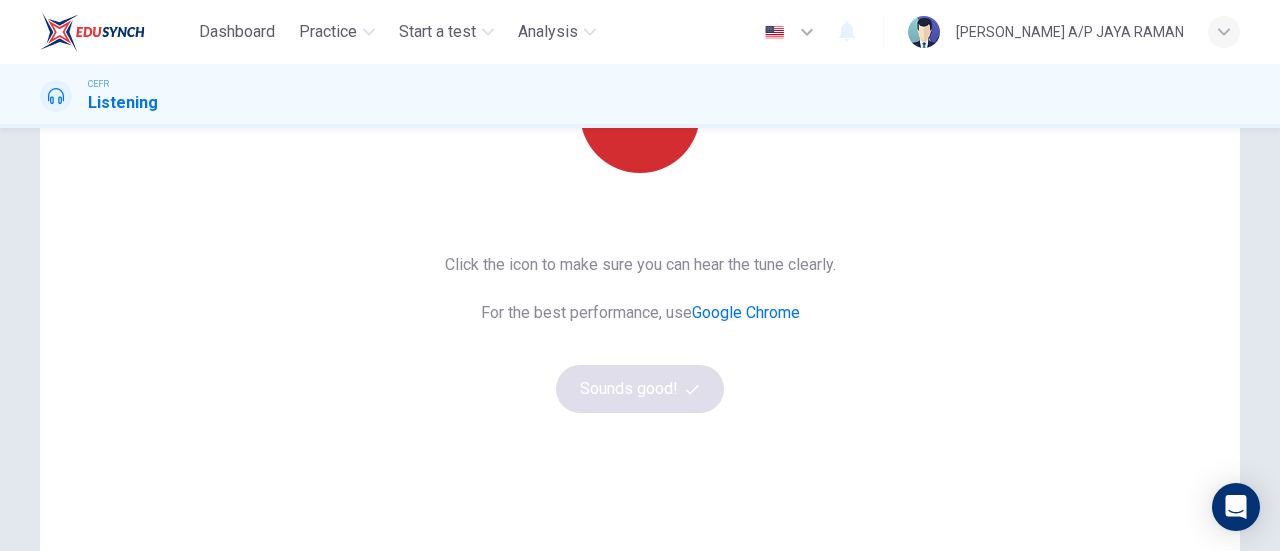 click at bounding box center [640, 113] 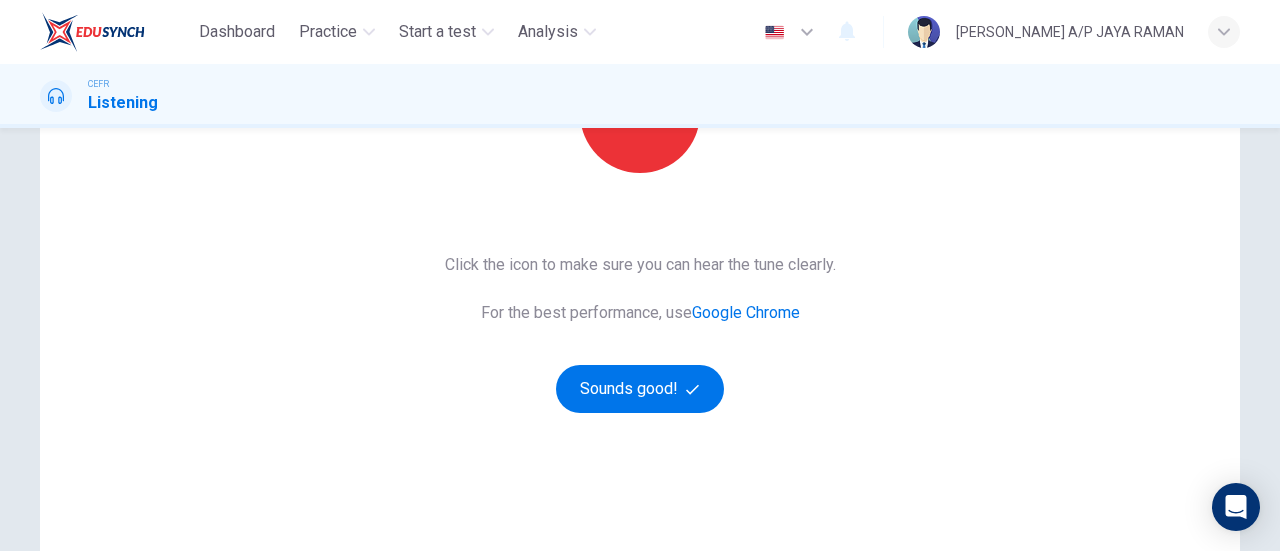 type 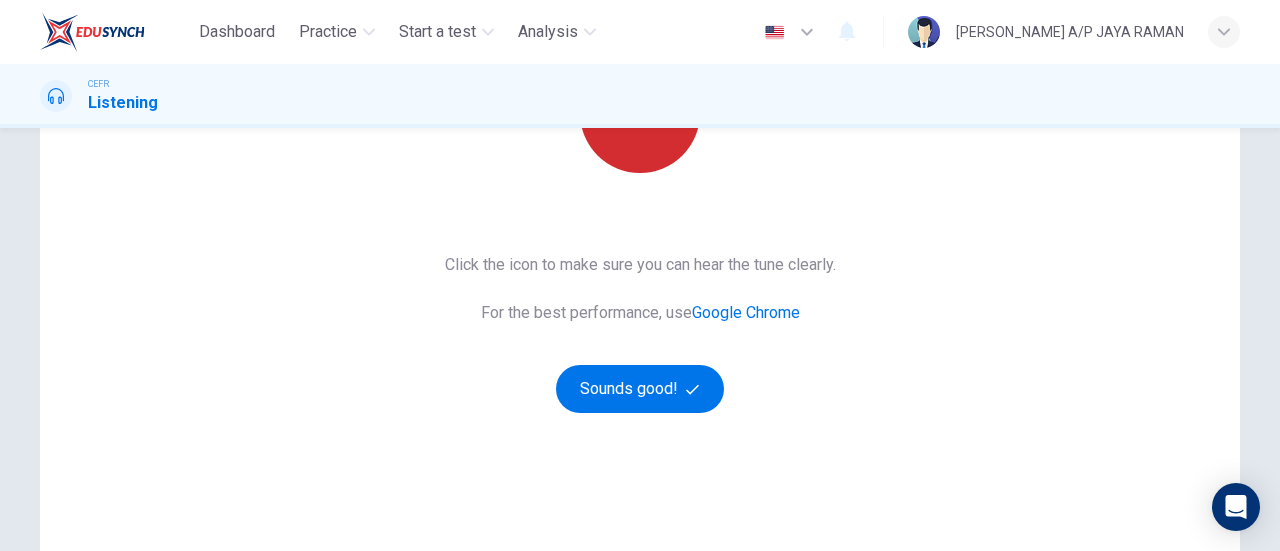 click at bounding box center (640, 113) 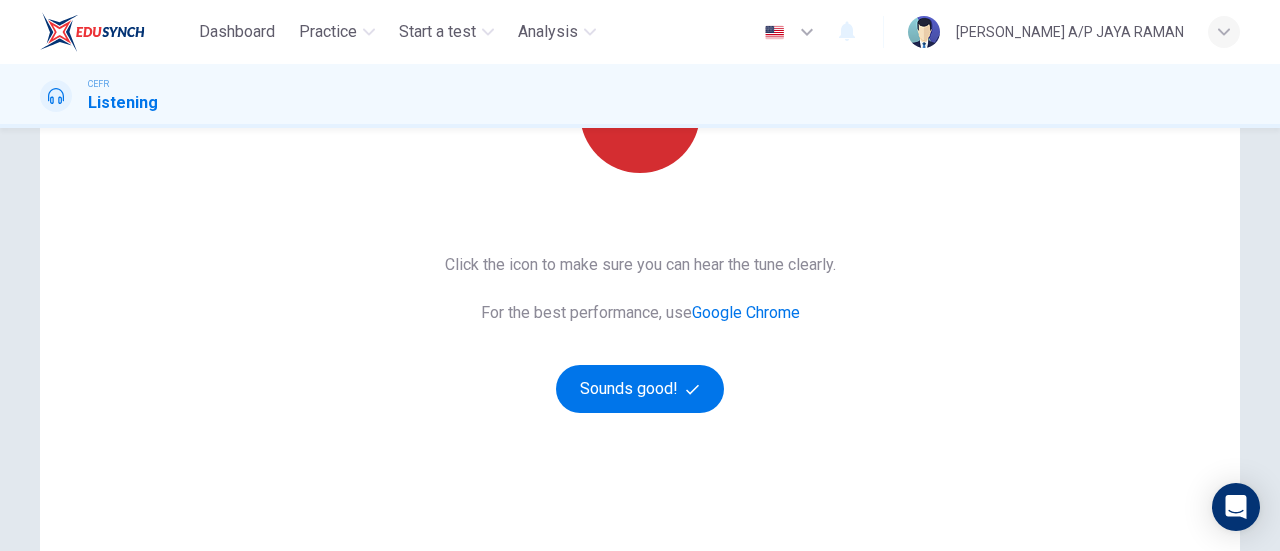 click at bounding box center [640, 113] 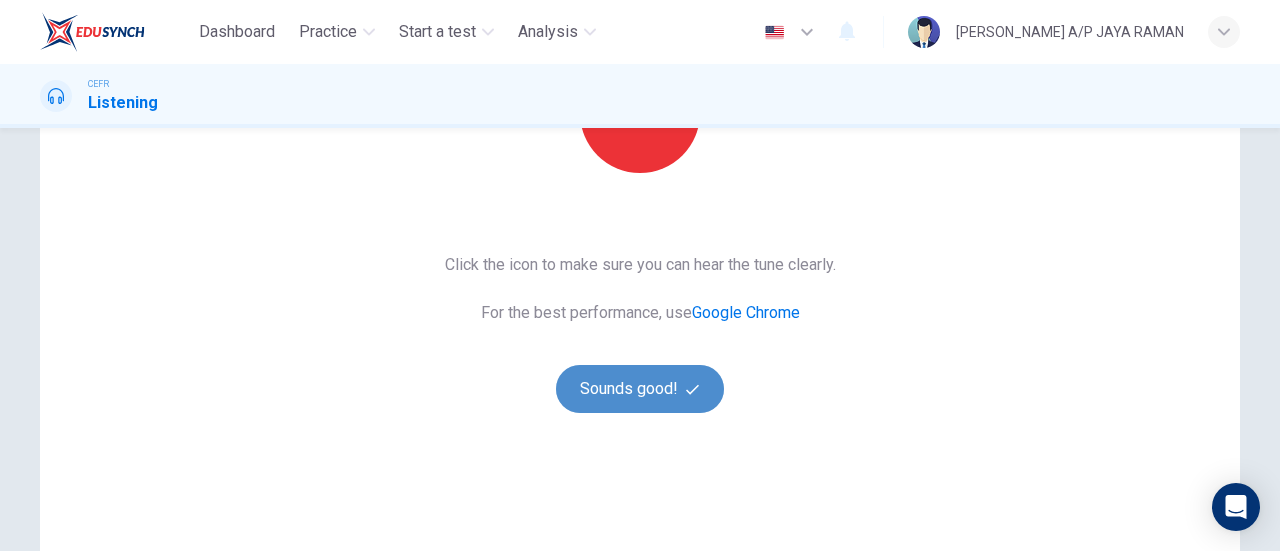click 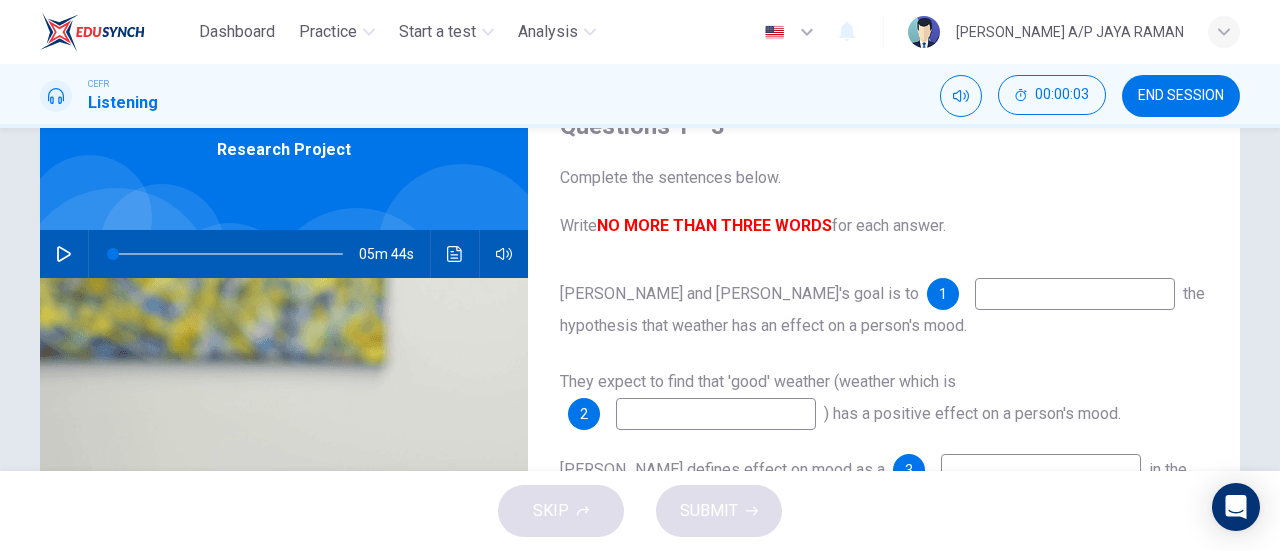 scroll, scrollTop: 99, scrollLeft: 0, axis: vertical 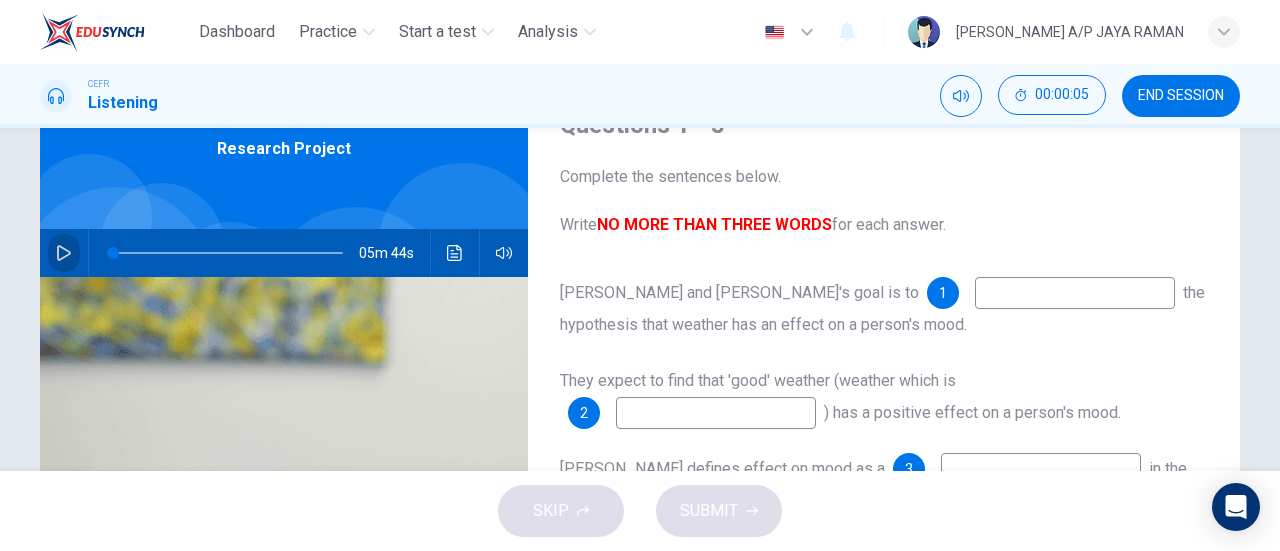 click 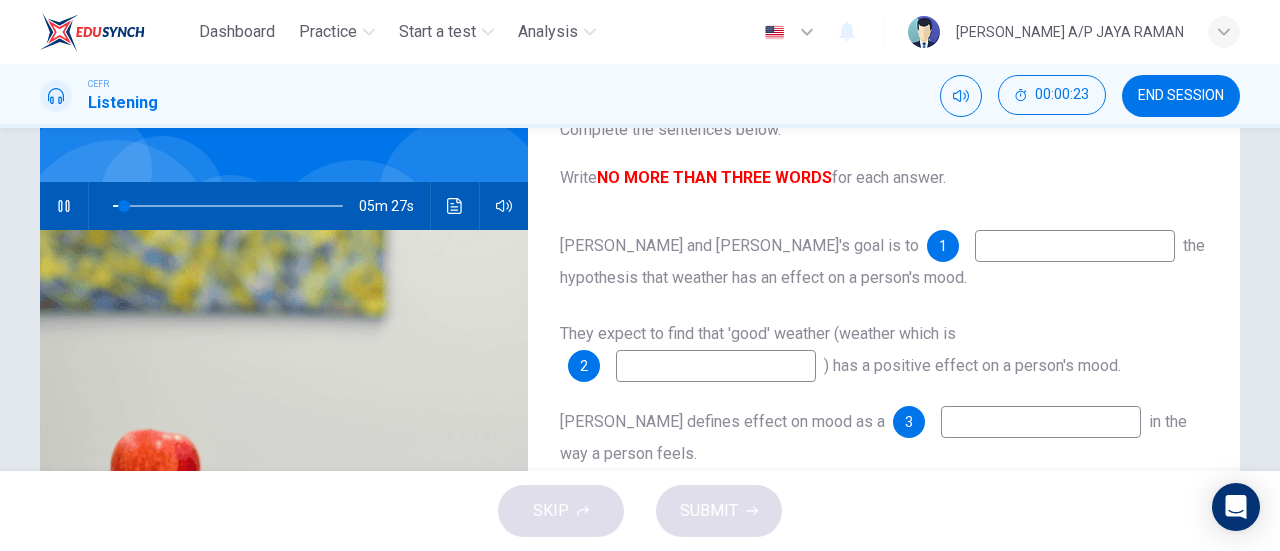 scroll, scrollTop: 145, scrollLeft: 0, axis: vertical 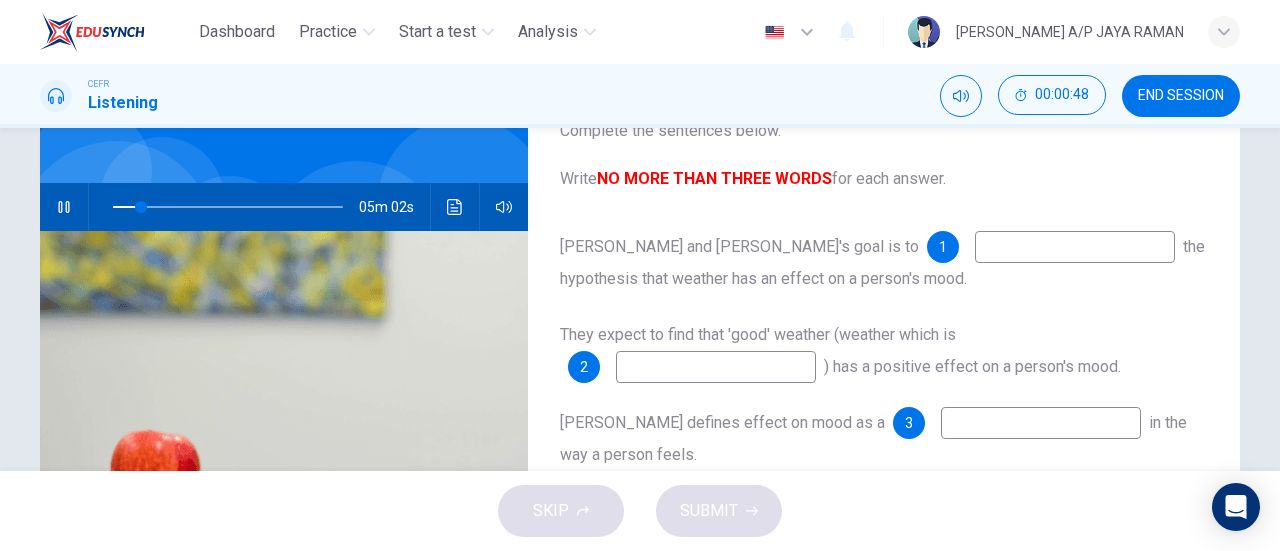 click at bounding box center (1075, 247) 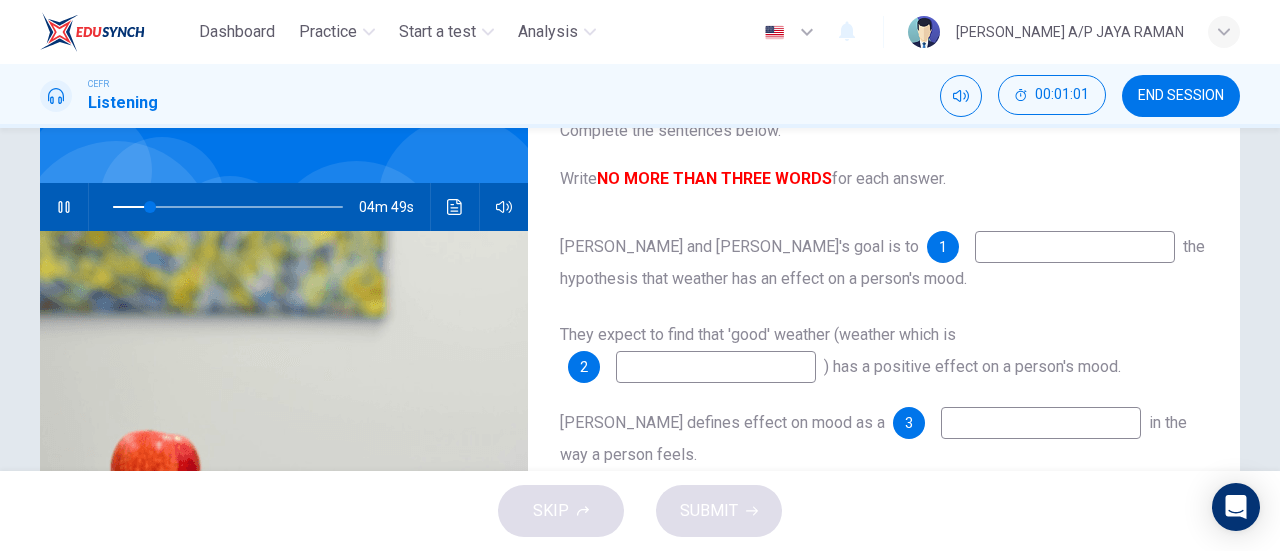type on "16" 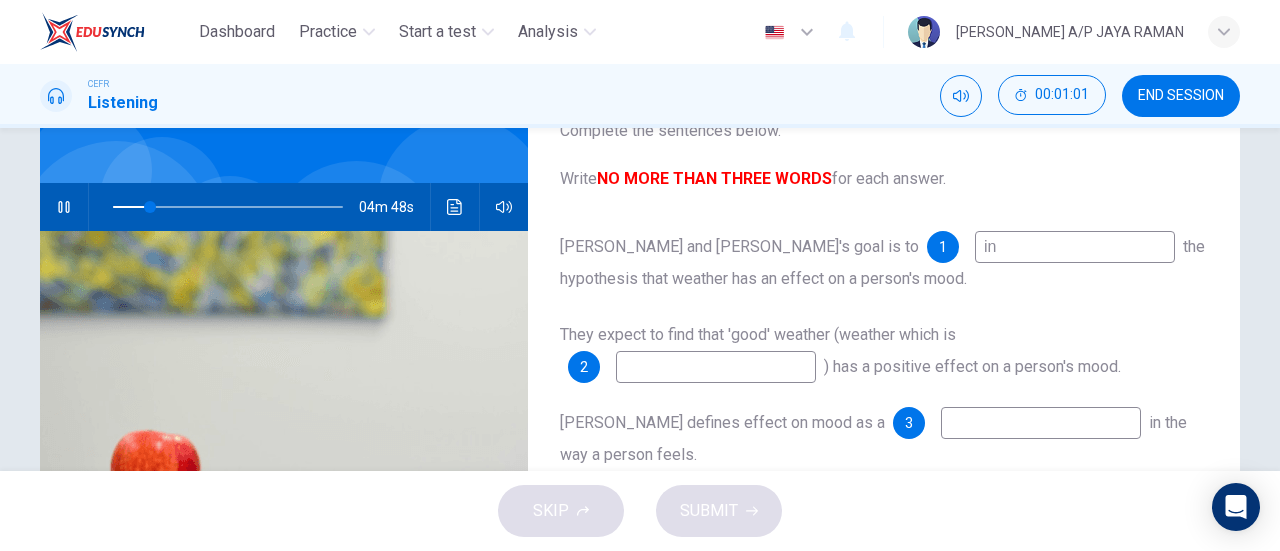 type on "inv" 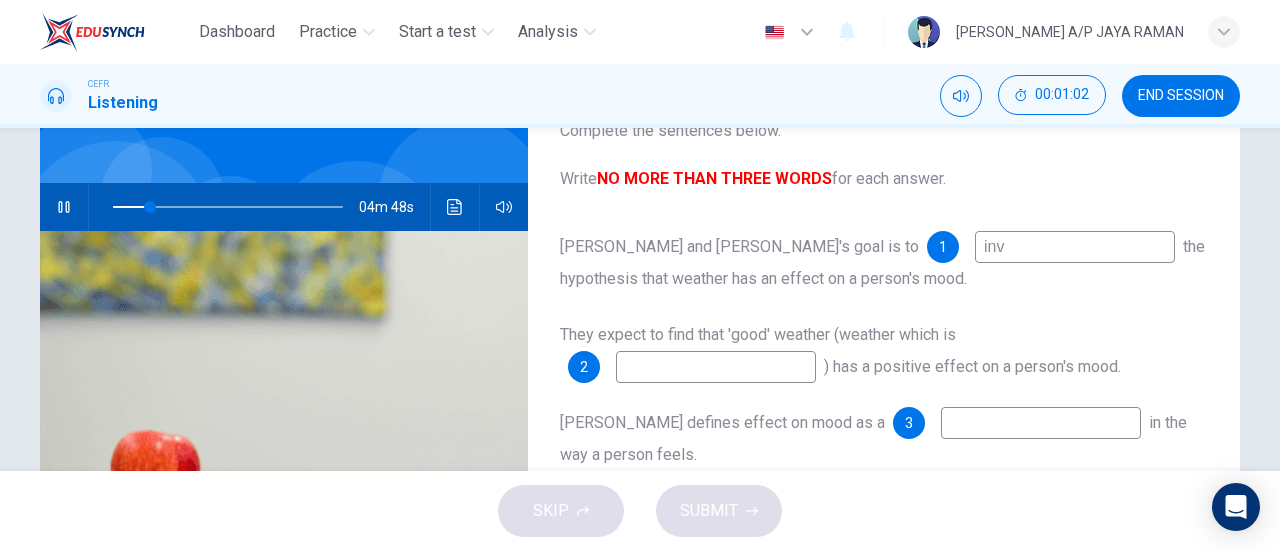 type on "17" 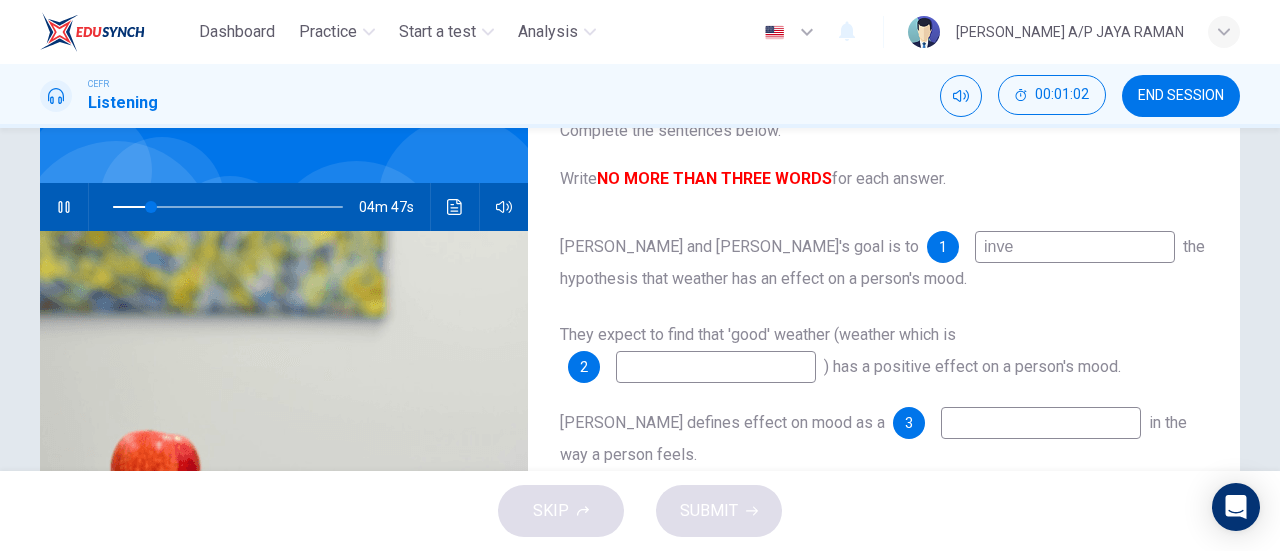 type on "inves" 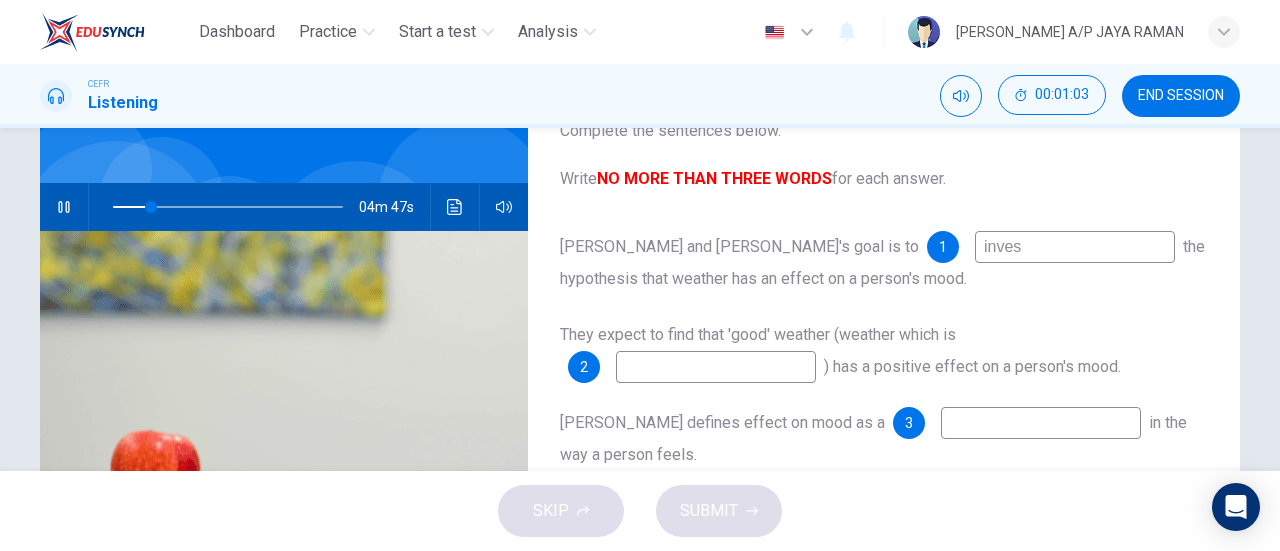type on "17" 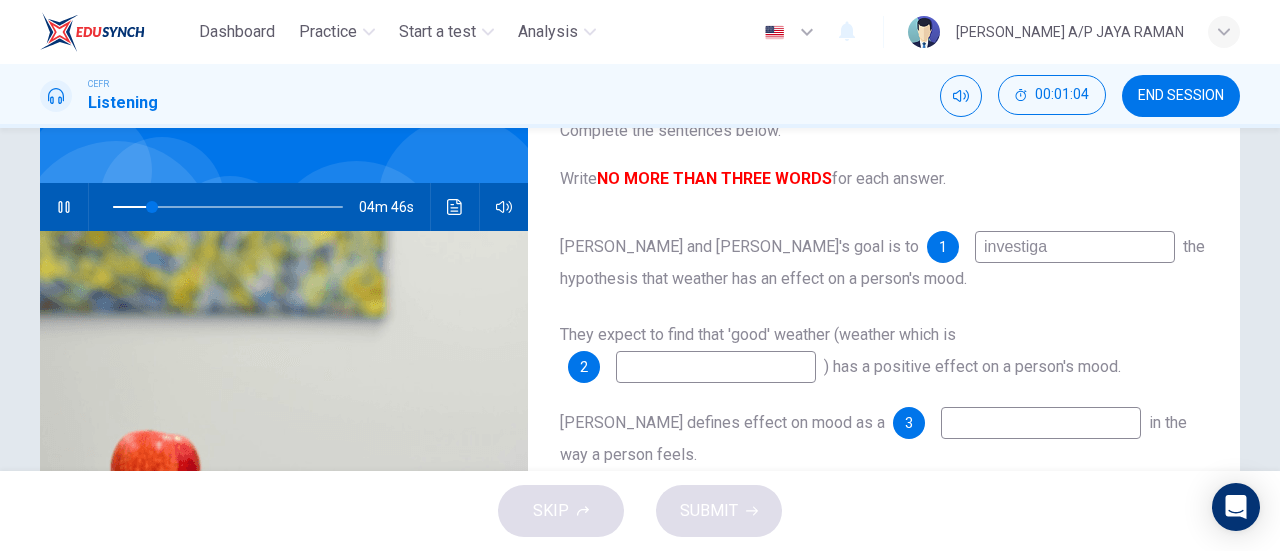 type on "investigat" 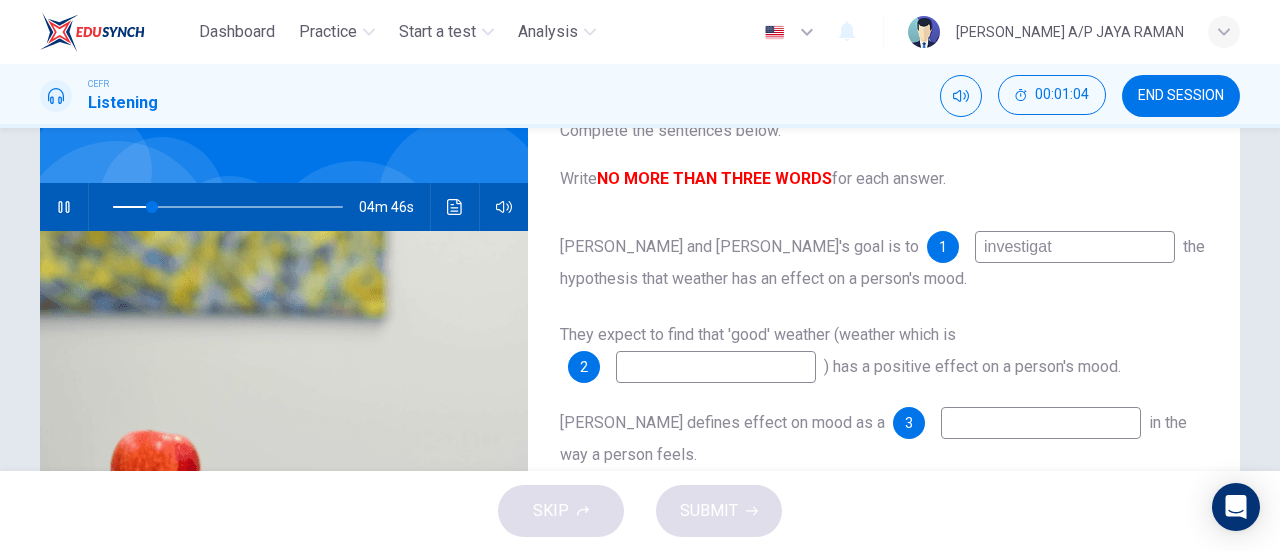 type on "17" 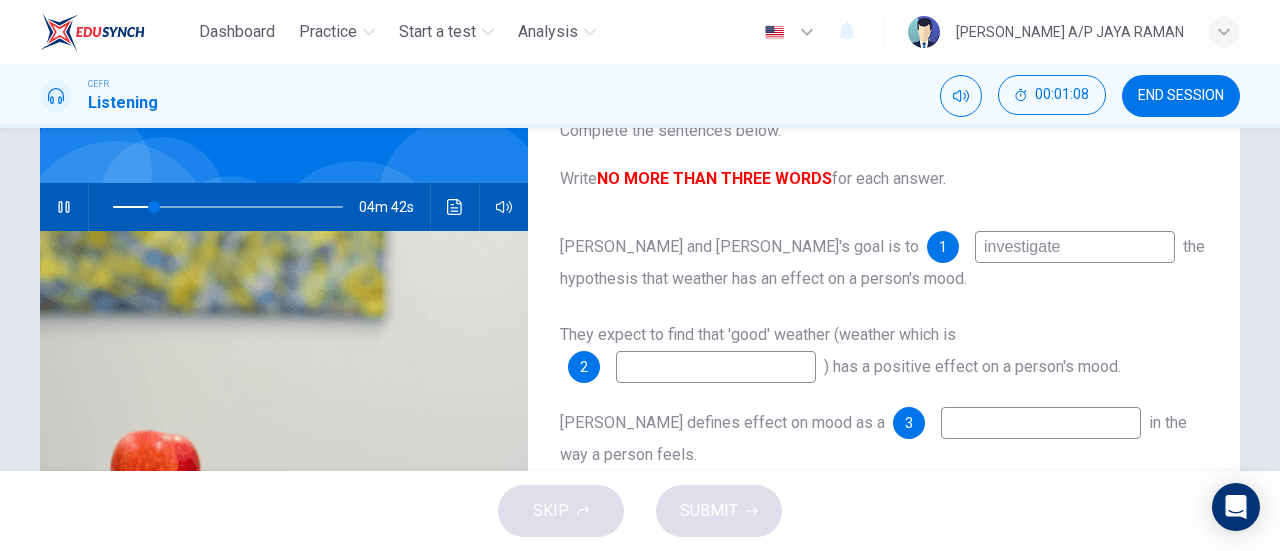 type on "18" 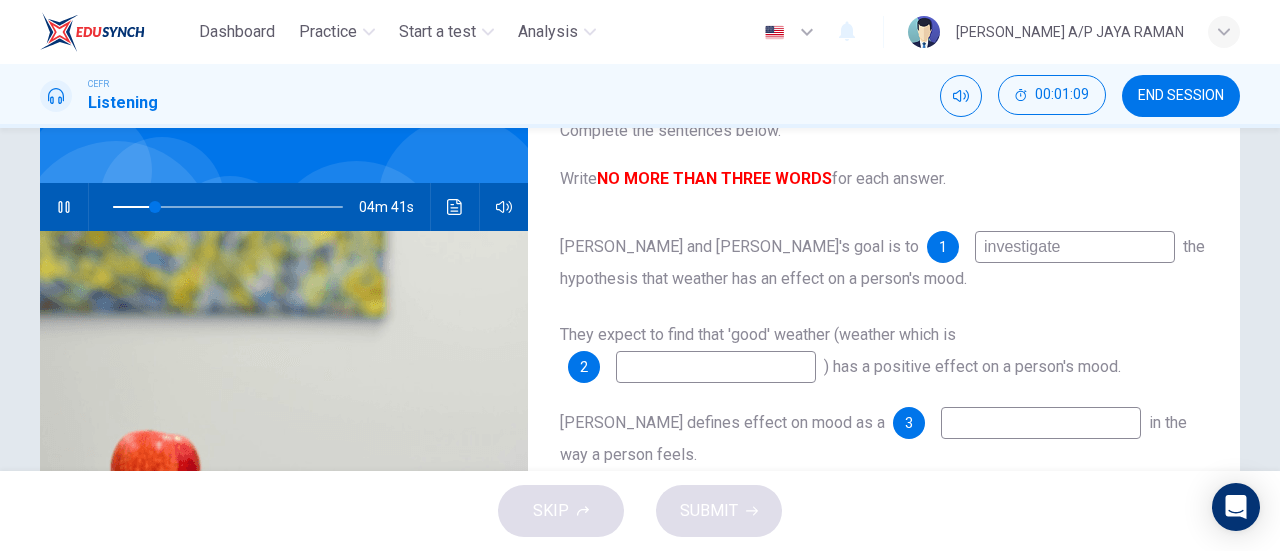 type on "investigate" 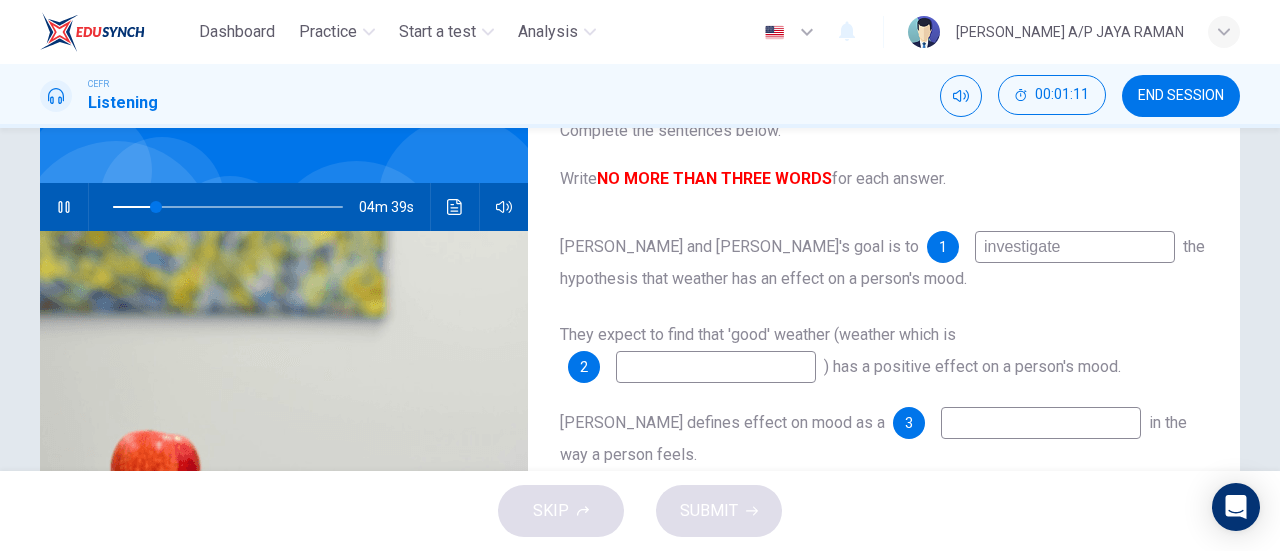 type on "19" 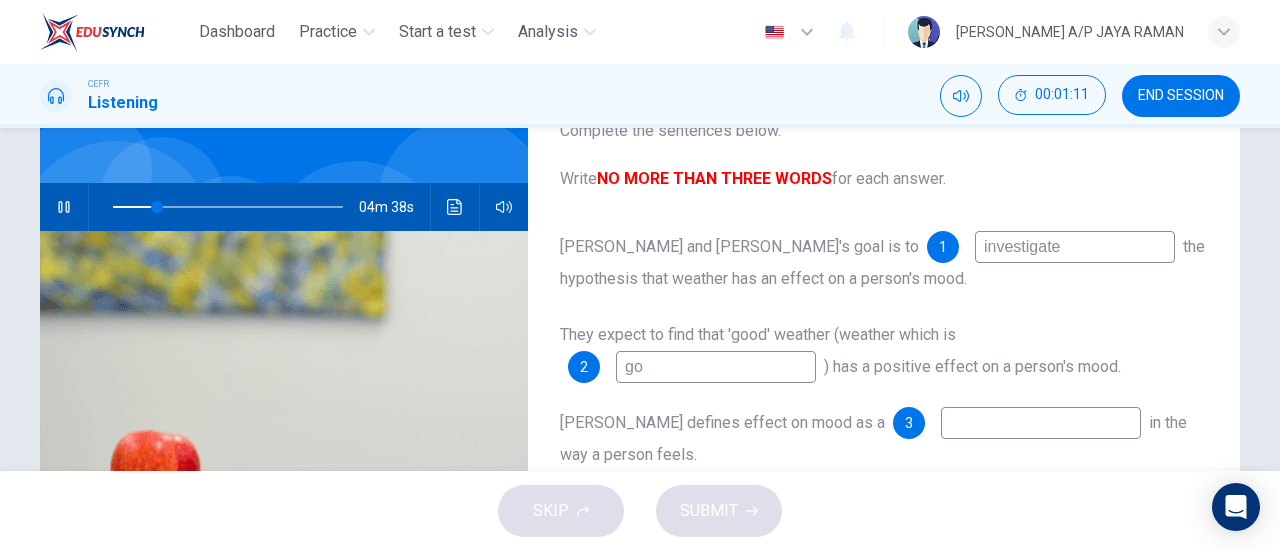 type on "goo" 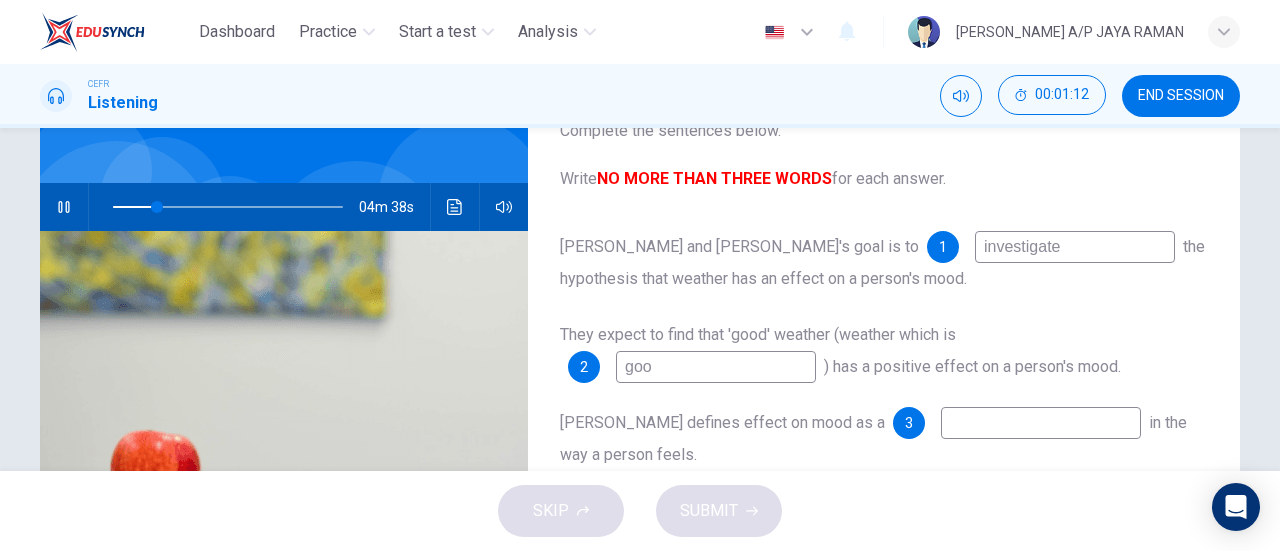 type on "19" 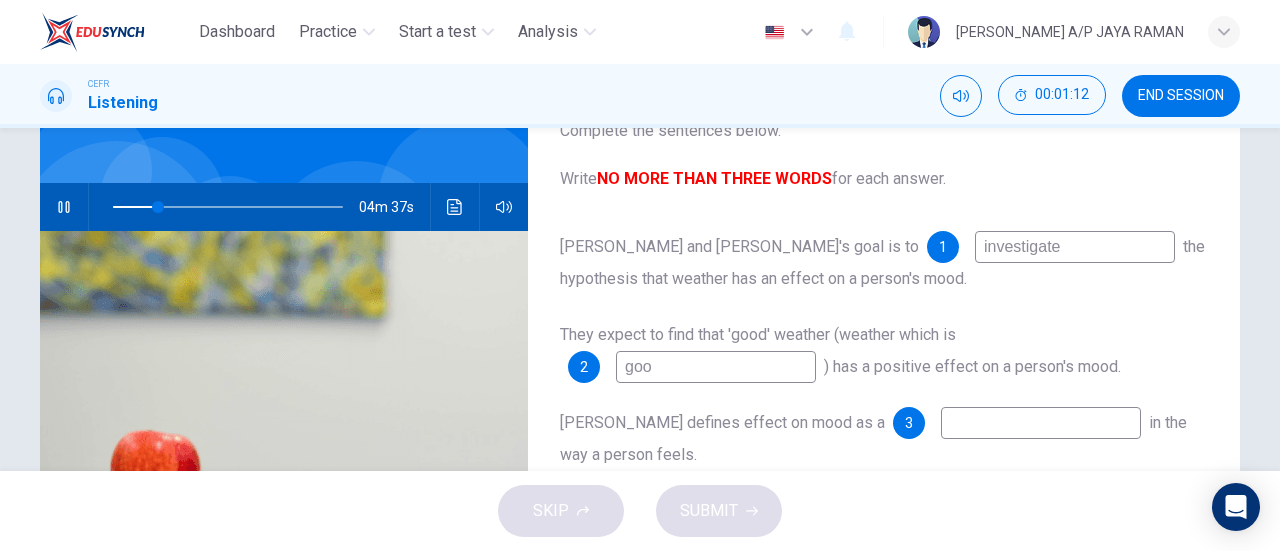 type on "good" 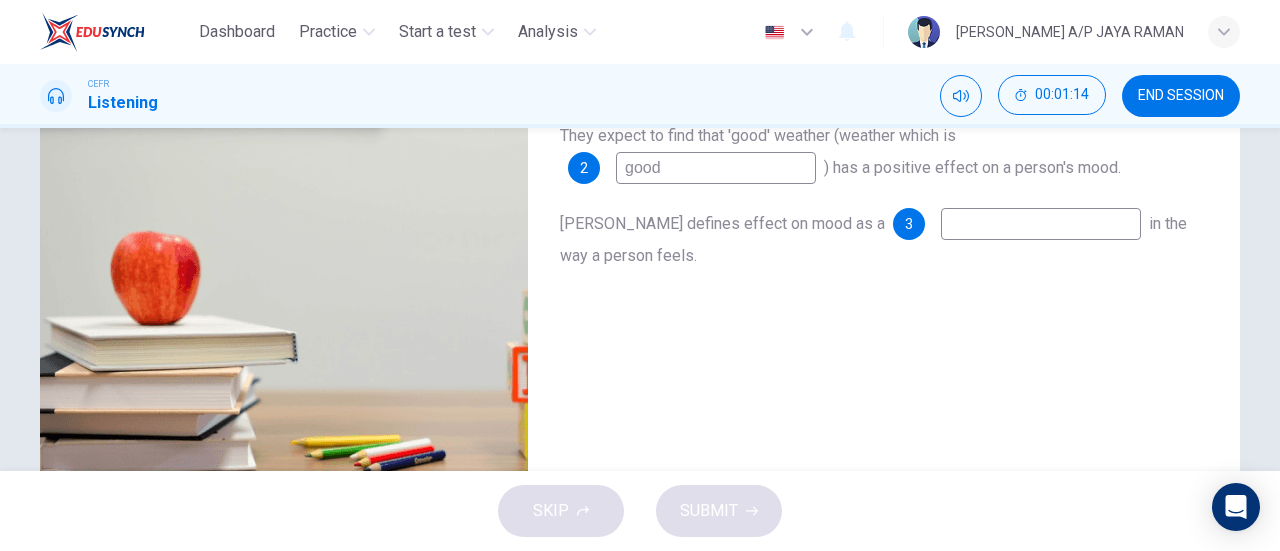 scroll, scrollTop: 344, scrollLeft: 0, axis: vertical 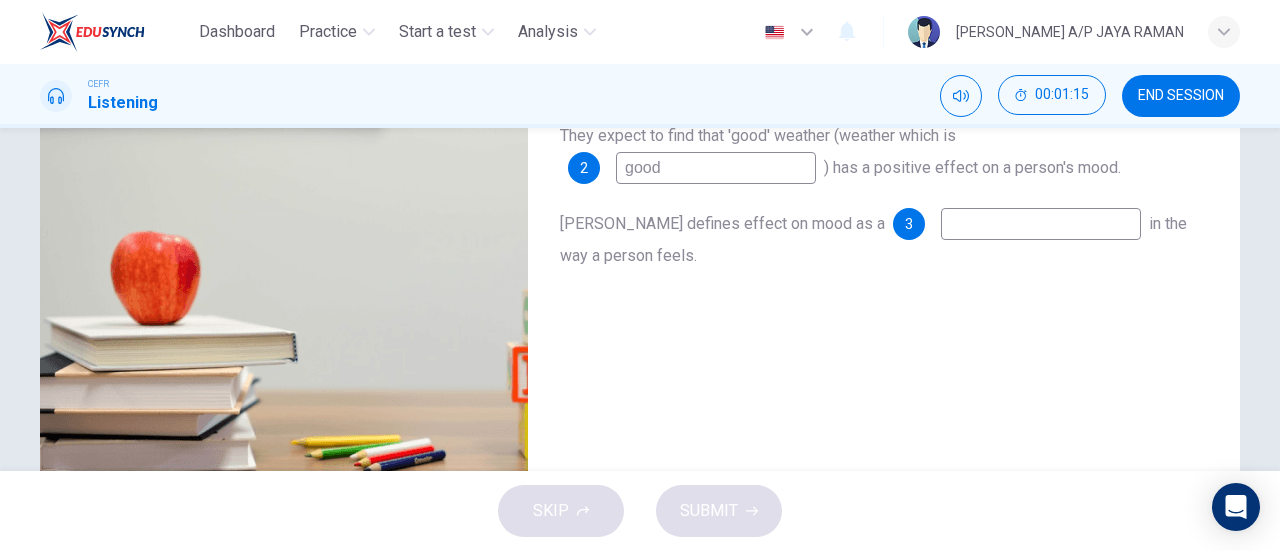 type on "20" 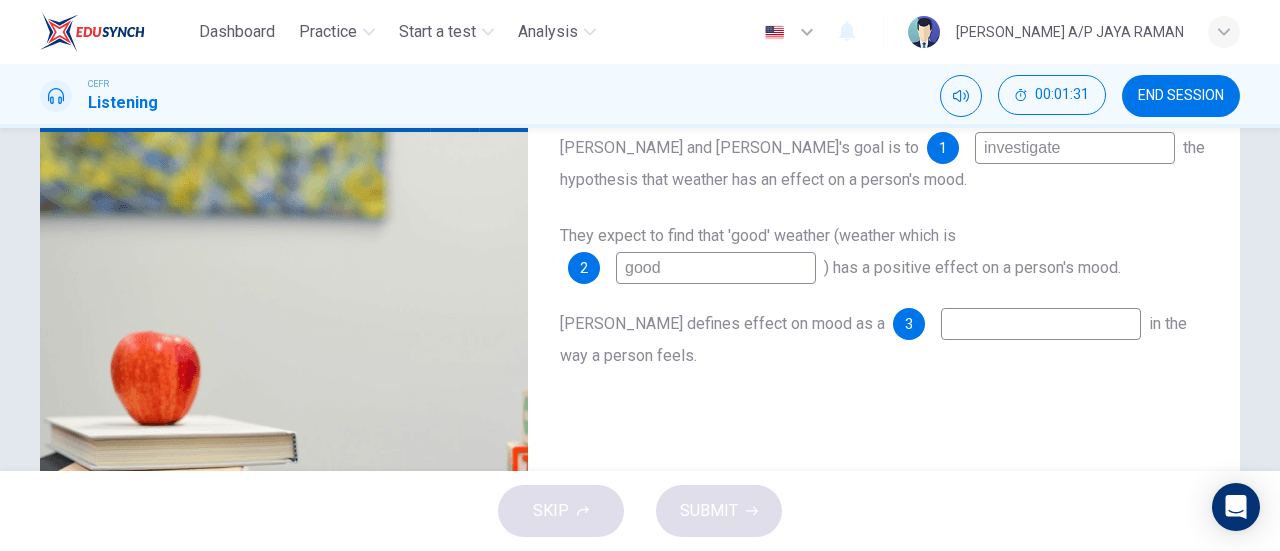 scroll, scrollTop: 244, scrollLeft: 0, axis: vertical 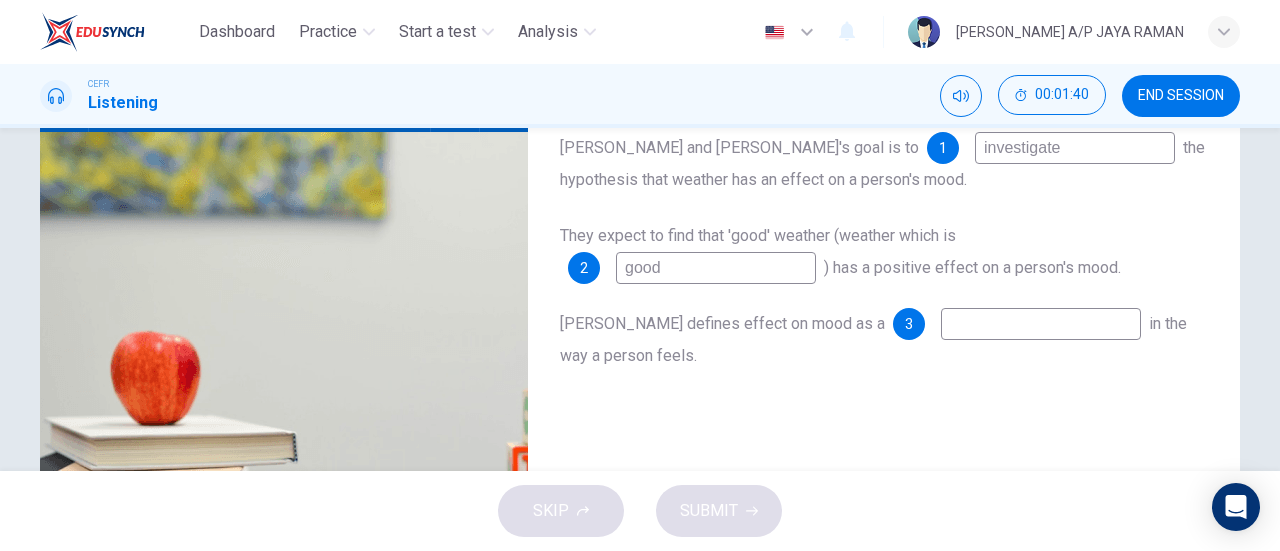 type on "28" 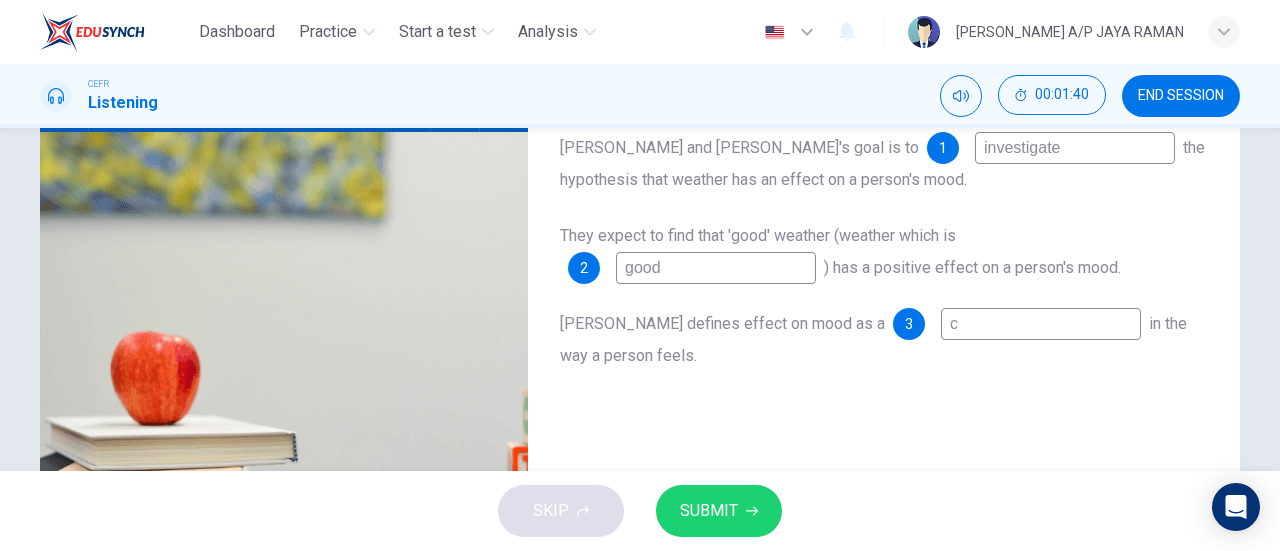 type on "ch" 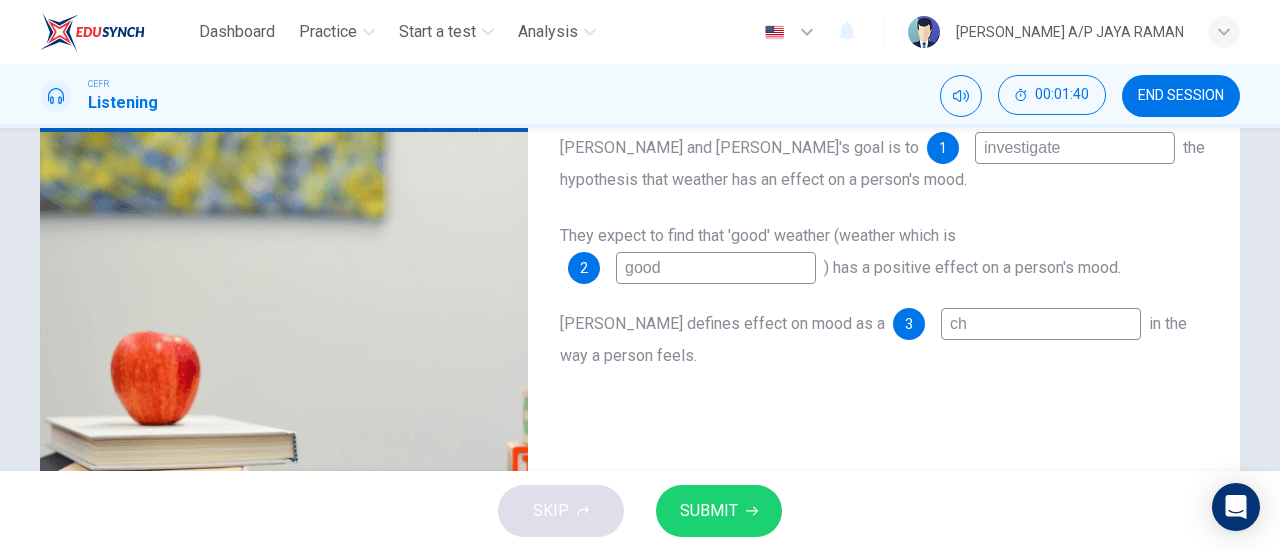 type on "28" 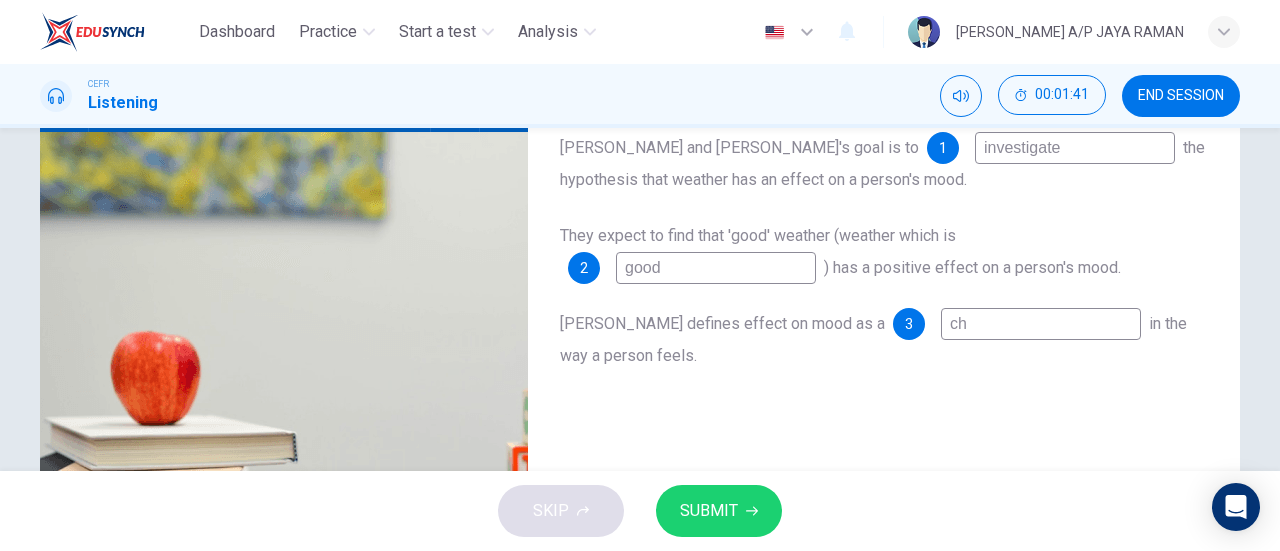 type on "cha" 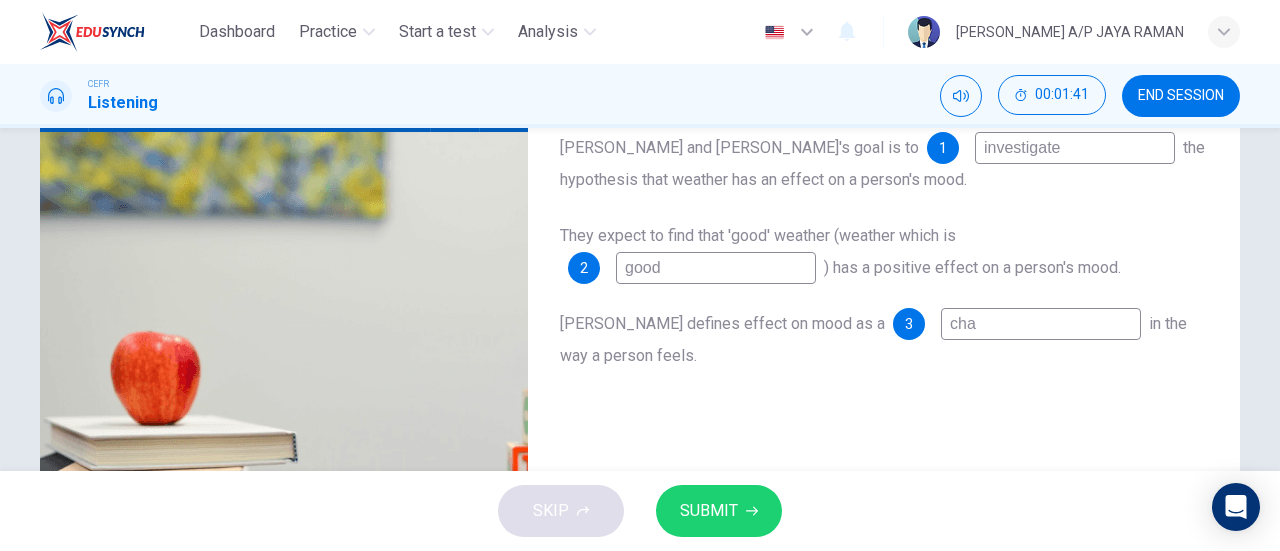 type on "28" 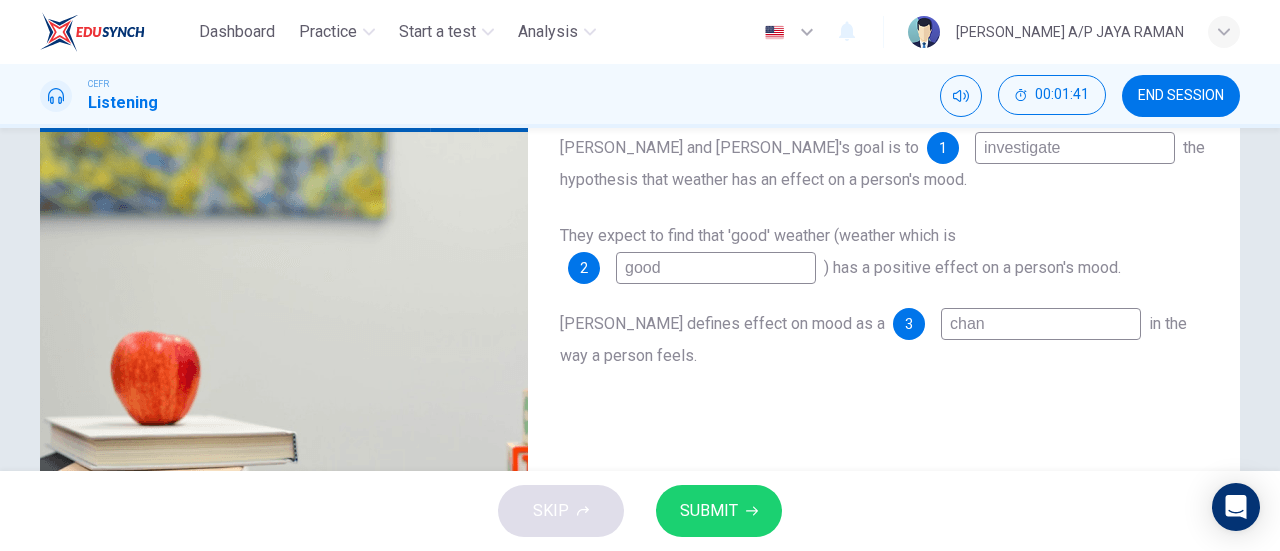 type on "28" 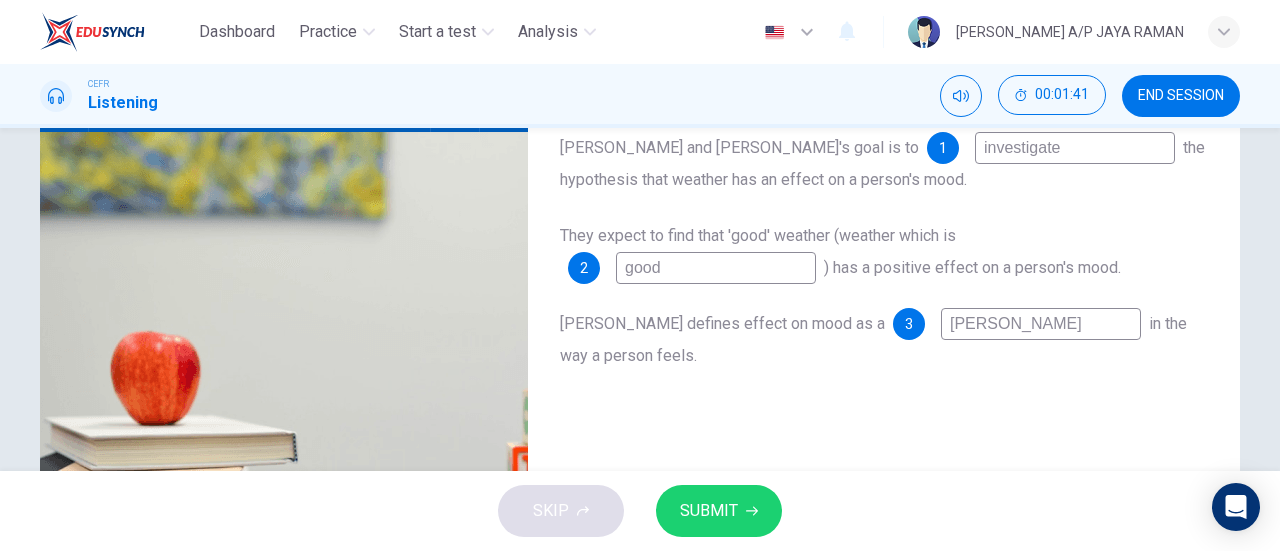 type on "28" 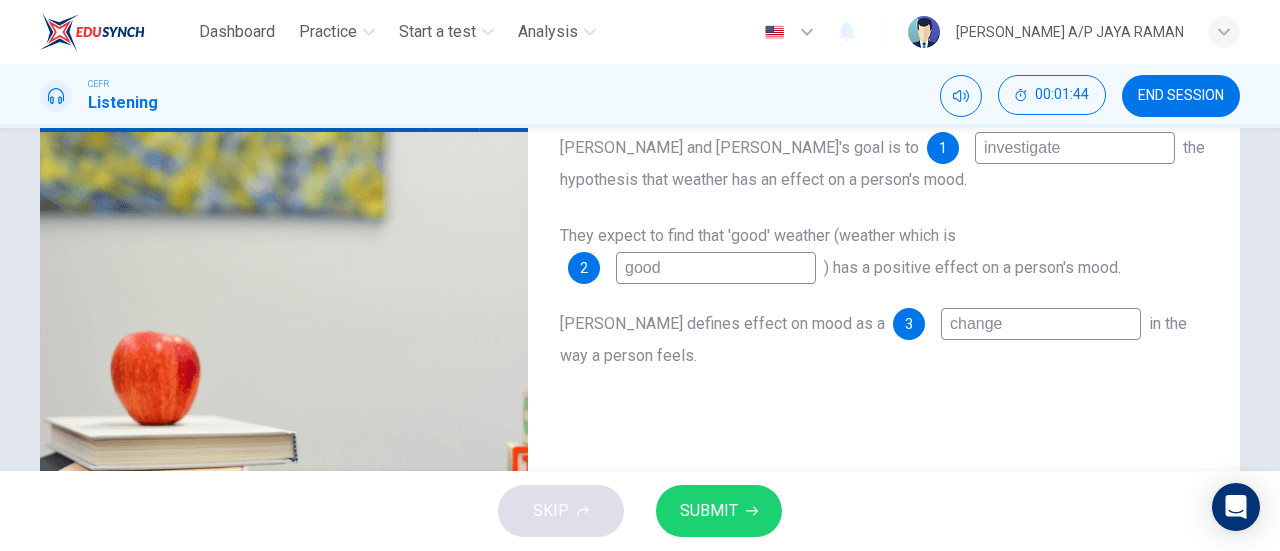 type on "29" 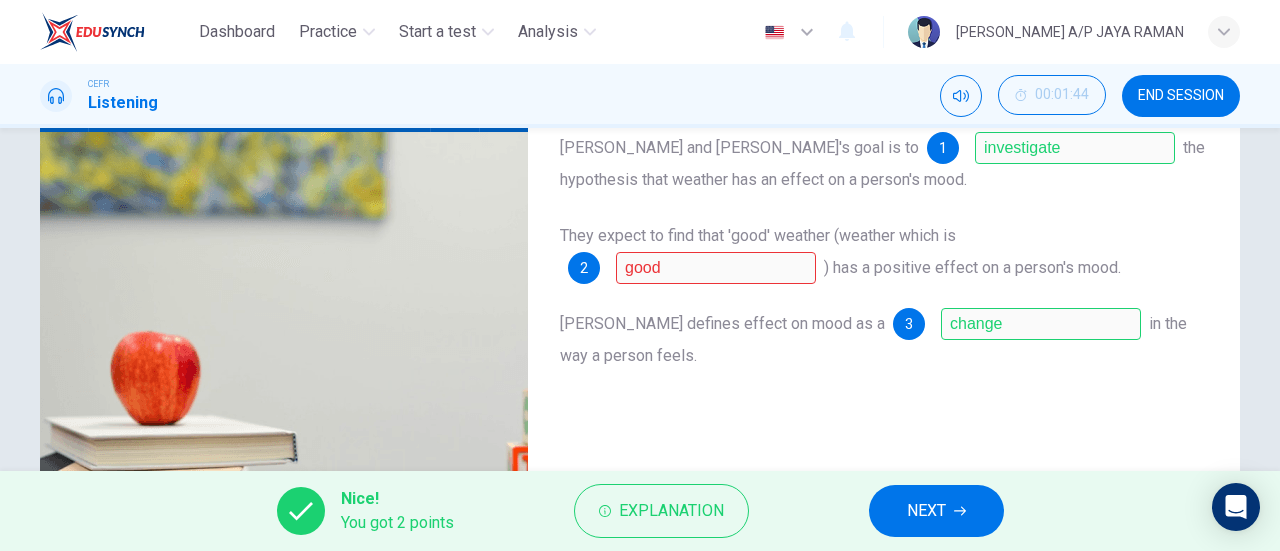 click on "NEXT" at bounding box center [936, 511] 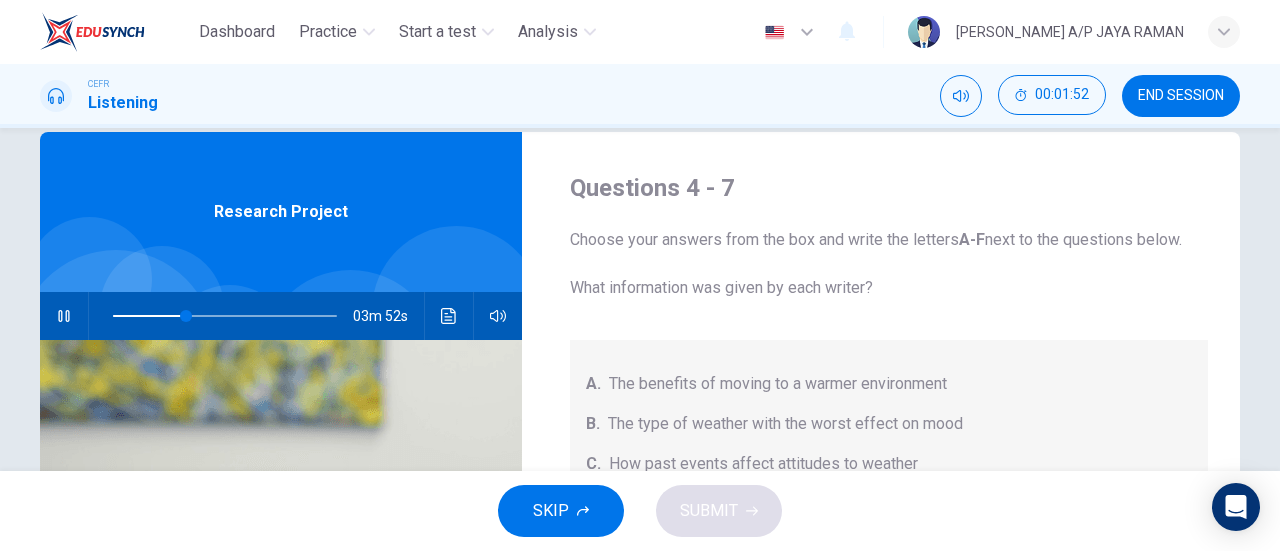 scroll, scrollTop: 35, scrollLeft: 0, axis: vertical 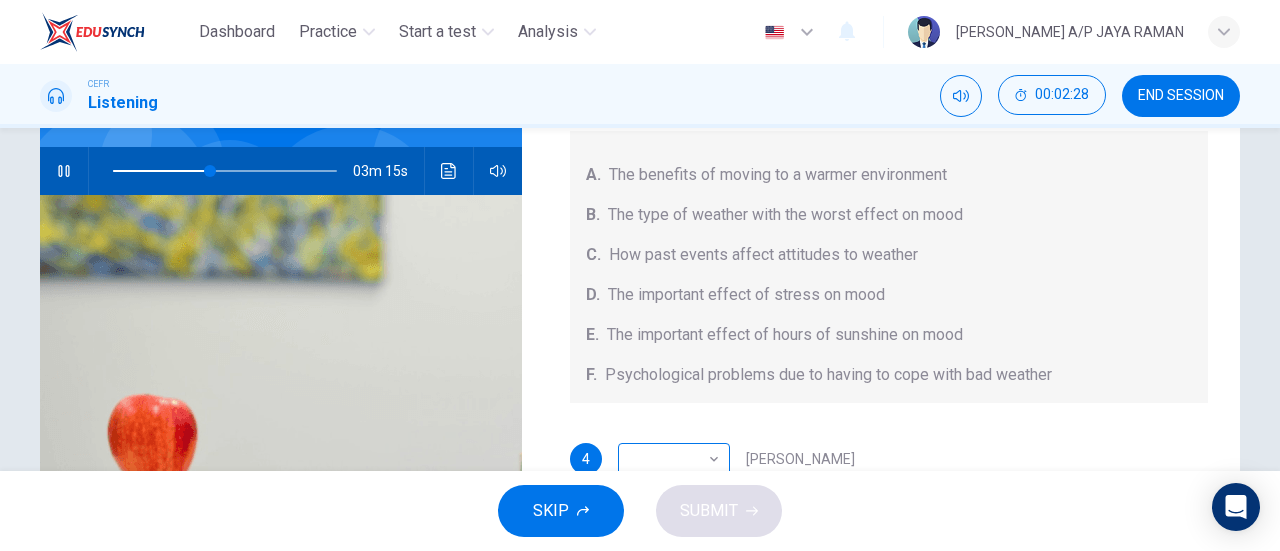 click on "Dashboard Practice Start a test Analysis English en ​ SANUSHA A/P JAYA RAMAN CEFR Listening 00:02:28 END SESSION Questions 4 - 7 Choose your answers from the box and write the letters  A-F  next to the questions below. What information was given by each writer? A. The benefits of moving to a warmer environment B. The type of weather with the worst effect on mood C. How past events affect attitudes to weather D. The important effect of stress on mood E. The important effect of hours of sunshine on mood F. Psychological problems due to having to cope with bad weather 4 ​ ​ Vickers 5 ​ ​ Whitebourne 6 ​ ​ Haverton 7 ​ ​ Stanfield Research Project 03m 15s SKIP SUBMIT EduSynch - Online Language Proficiency Testing
Dashboard Practice Start a test Analysis Notifications © Copyright  2025" at bounding box center [640, 275] 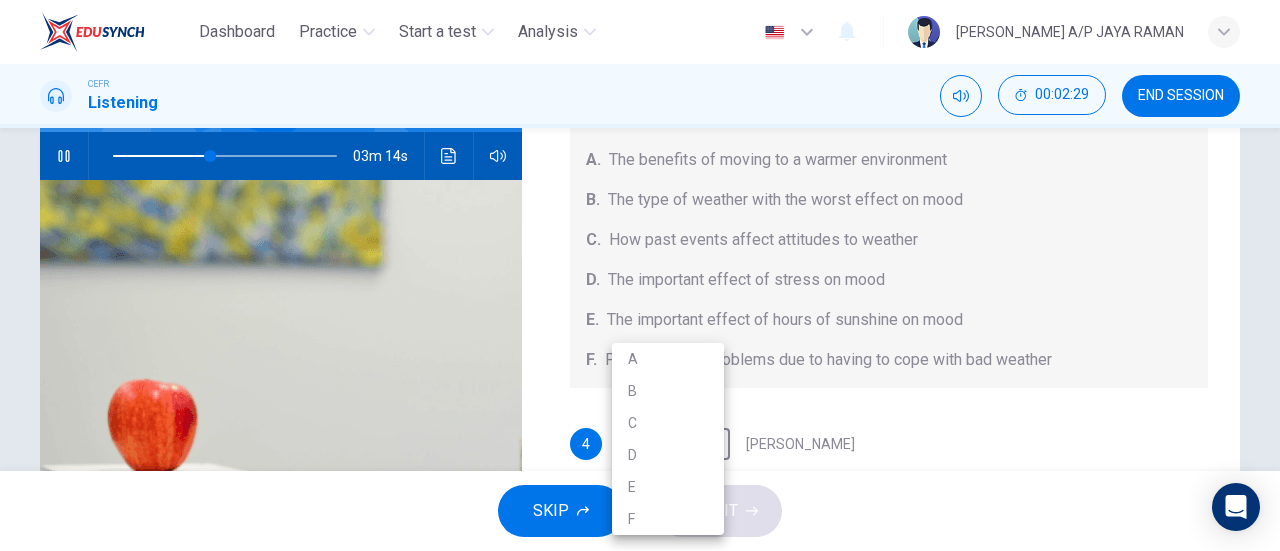click on "F" at bounding box center (668, 519) 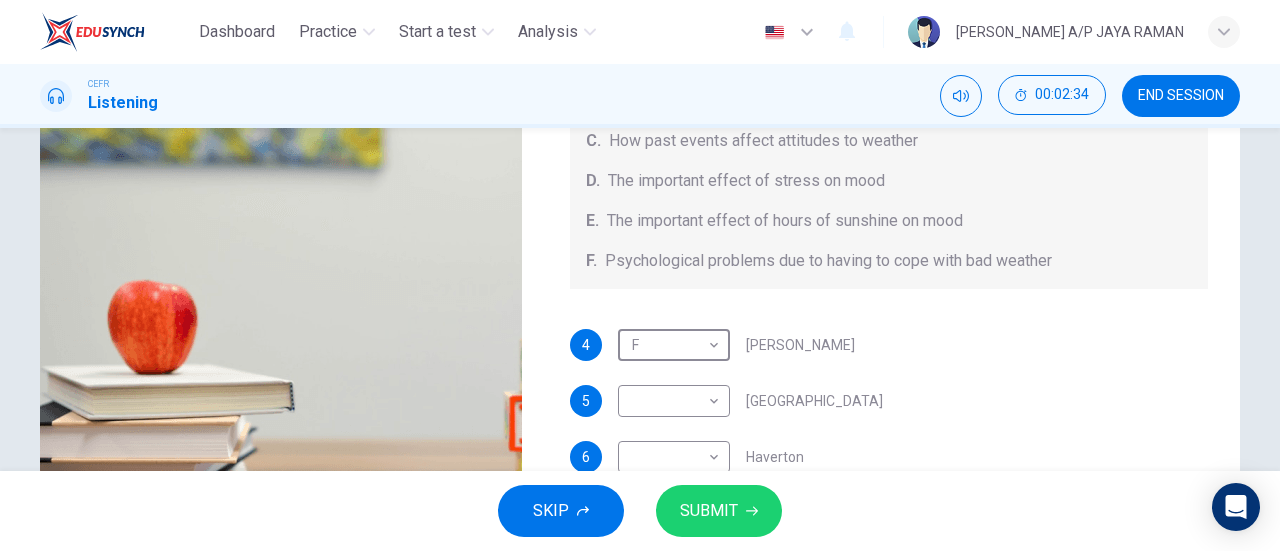 scroll, scrollTop: 296, scrollLeft: 0, axis: vertical 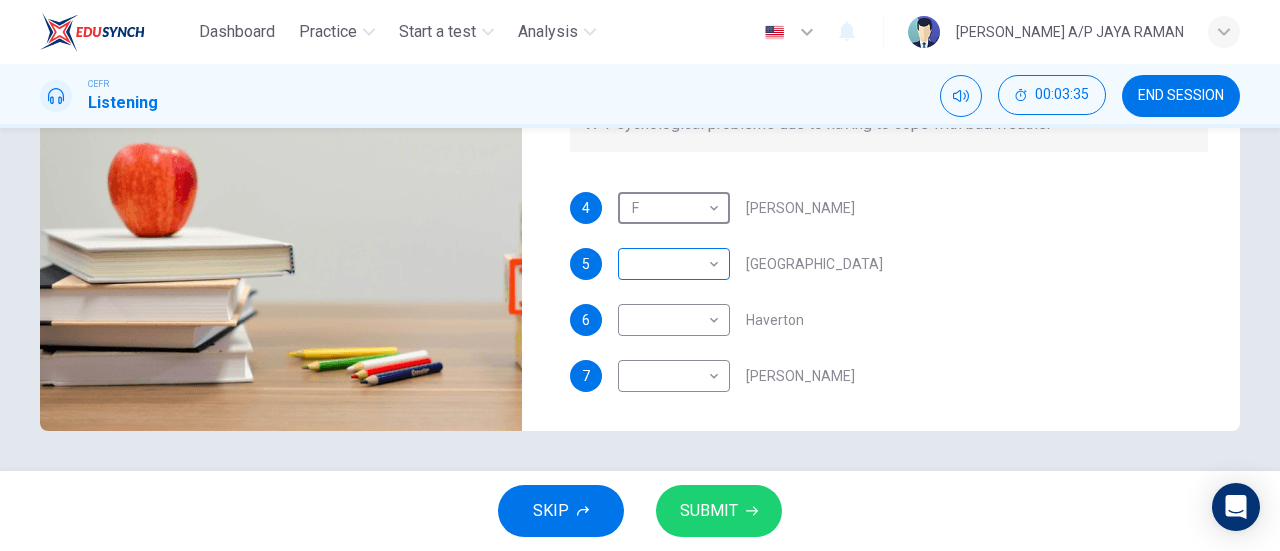 click on "Dashboard Practice Start a test Analysis English en ​ SANUSHA A/P JAYA RAMAN CEFR Listening 00:03:35 END SESSION Questions 4 - 7 Choose your answers from the box and write the letters  A-F  next to the questions below. What information was given by each writer? A. The benefits of moving to a warmer environment B. The type of weather with the worst effect on mood C. How past events affect attitudes to weather D. The important effect of stress on mood E. The important effect of hours of sunshine on mood F. Psychological problems due to having to cope with bad weather 4 F F ​ Vickers 5 ​ ​ Whitebourne 6 ​ ​ Haverton 7 ​ ​ Stanfield Research Project 02m 09s SKIP SUBMIT EduSynch - Online Language Proficiency Testing
Dashboard Practice Start a test Analysis Notifications © Copyright  2025" at bounding box center [640, 275] 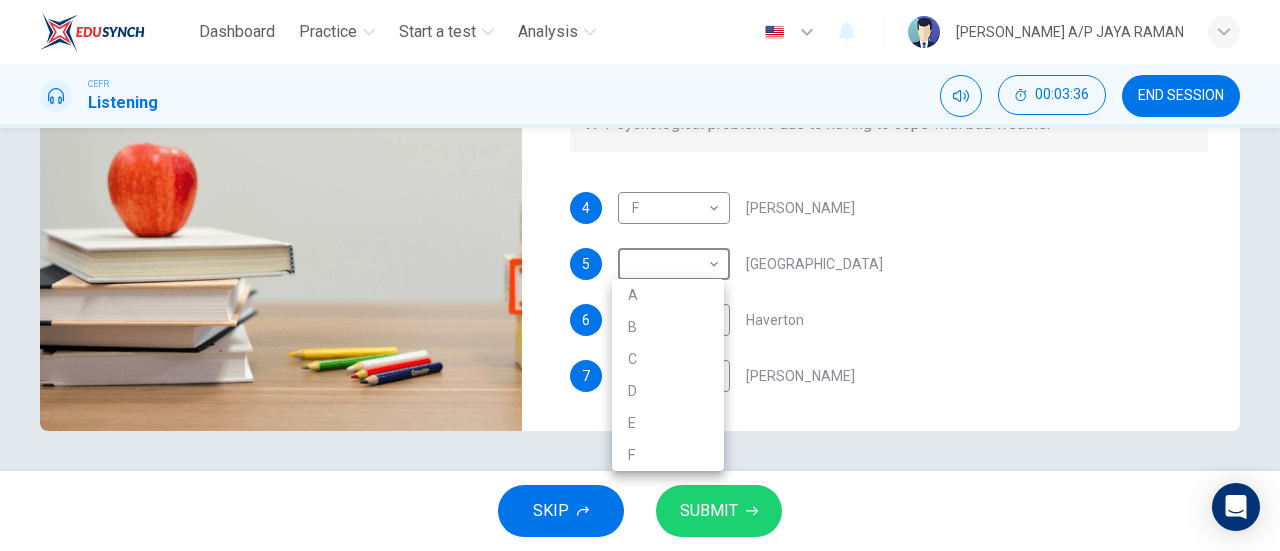click on "D" at bounding box center (668, 391) 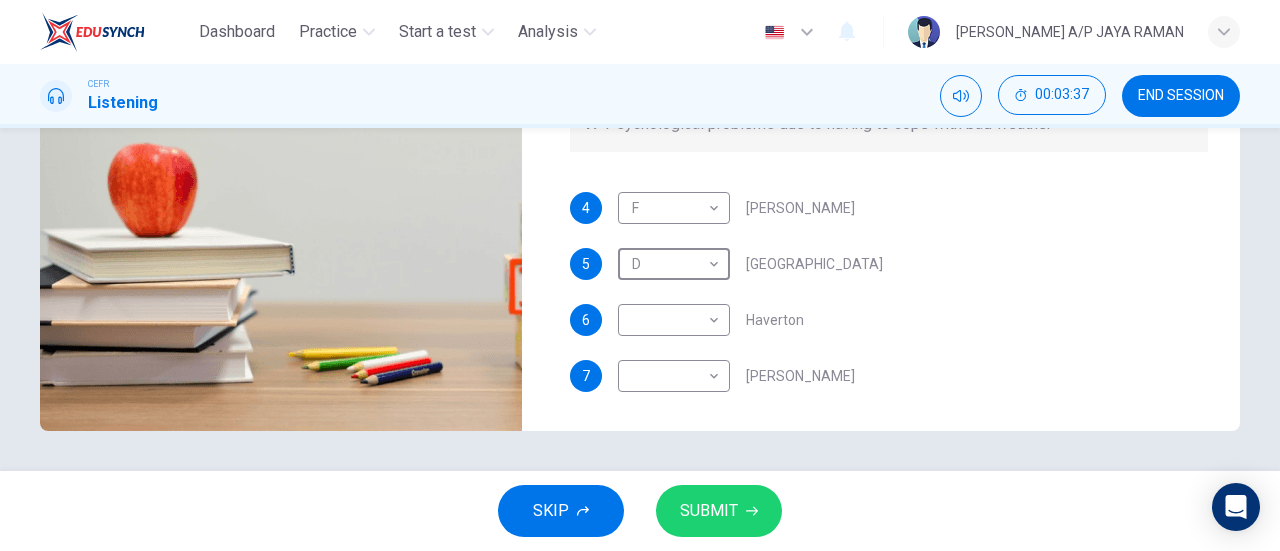 scroll, scrollTop: 0, scrollLeft: 0, axis: both 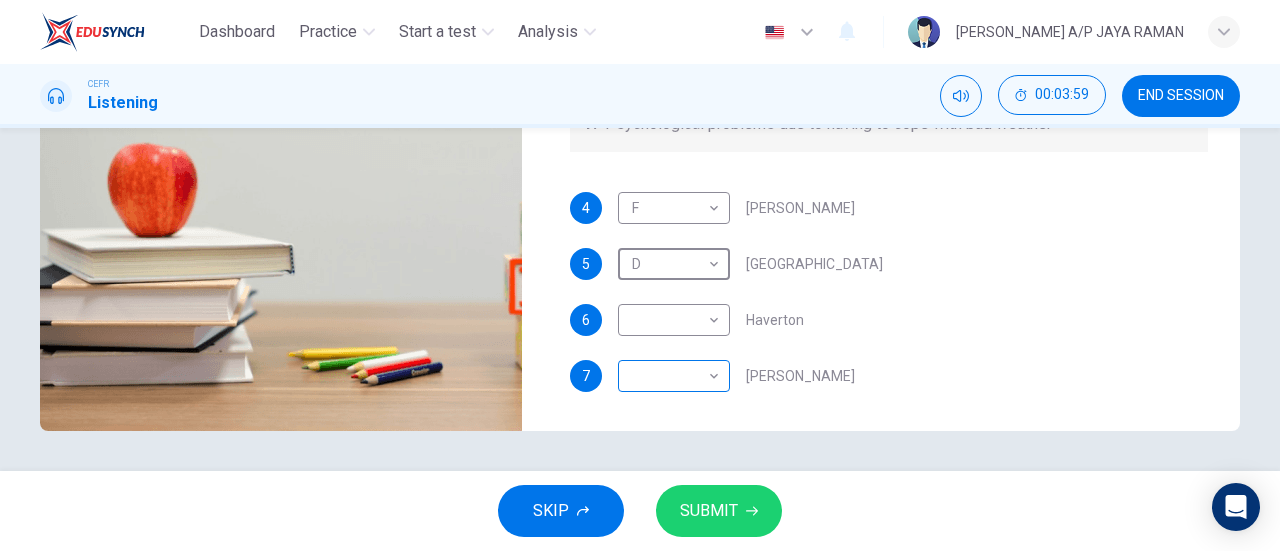 click on "Dashboard Practice Start a test Analysis English en ​ SANUSHA A/P JAYA RAMAN CEFR Listening 00:03:59 END SESSION Questions 4 - 7 Choose your answers from the box and write the letters  A-F  next to the questions below. What information was given by each writer? A. The benefits of moving to a warmer environment B. The type of weather with the worst effect on mood C. How past events affect attitudes to weather D. The important effect of stress on mood E. The important effect of hours of sunshine on mood F. Psychological problems due to having to cope with bad weather 4 F F ​ Vickers 5 D D ​ Whitebourne 6 ​ ​ Haverton 7 ​ ​ Stanfield Research Project 01m 44s SKIP SUBMIT EduSynch - Online Language Proficiency Testing
Dashboard Practice Start a test Analysis Notifications © Copyright  2025" at bounding box center (640, 275) 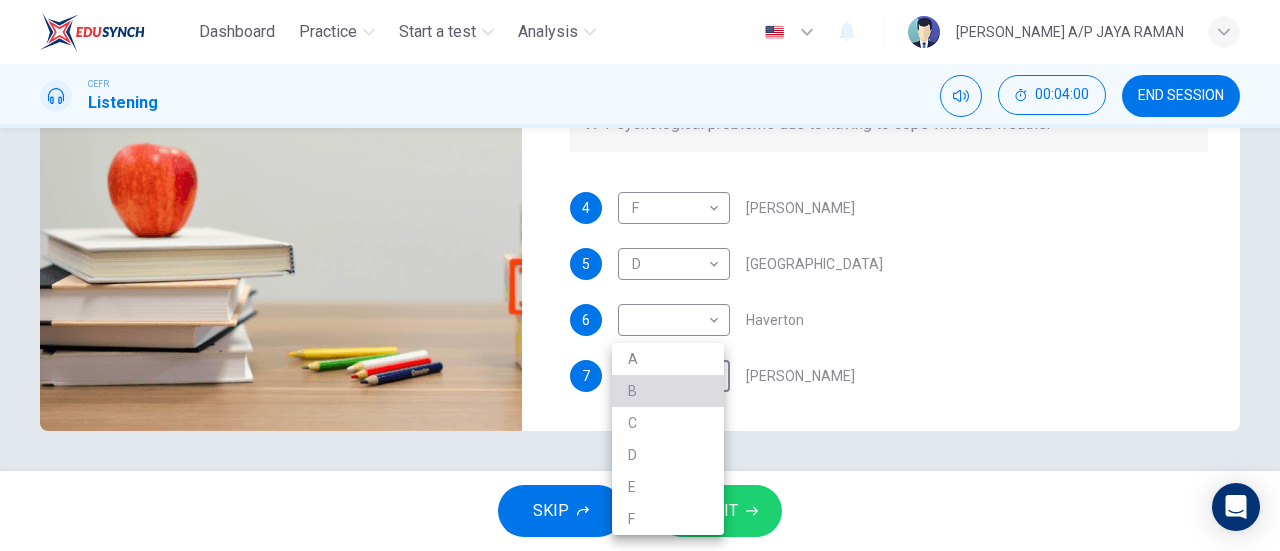 click on "B" at bounding box center (668, 391) 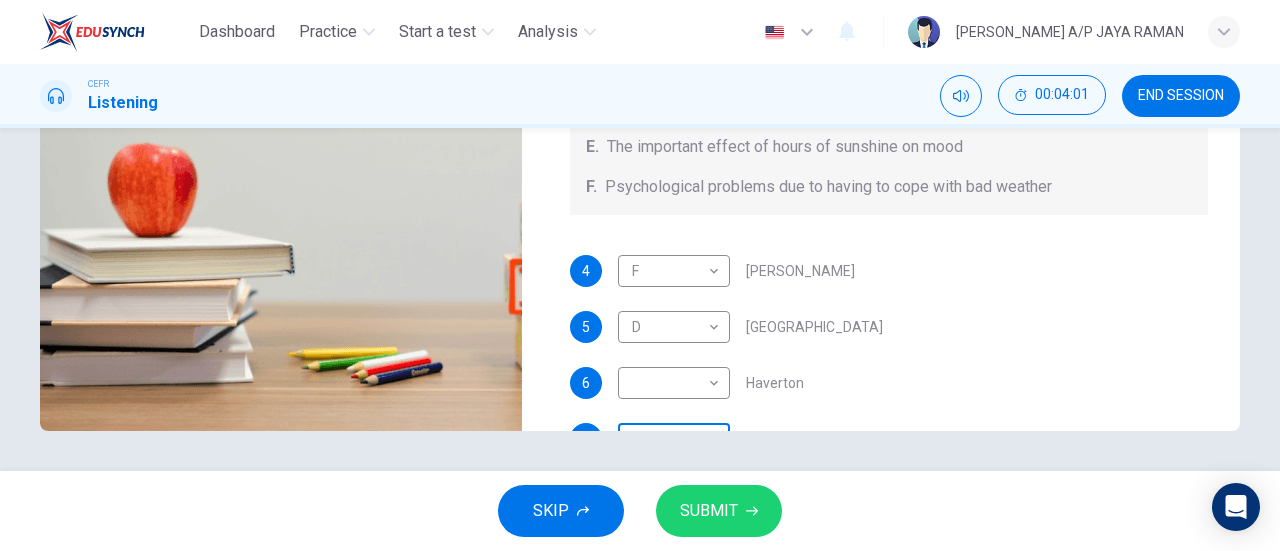 scroll, scrollTop: 0, scrollLeft: 0, axis: both 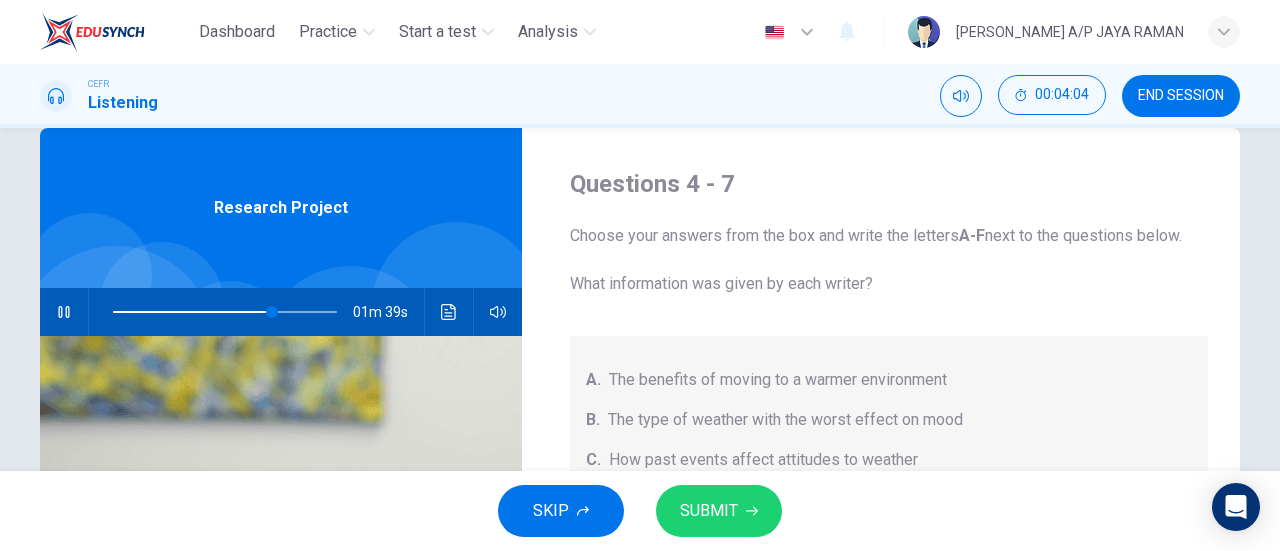 click 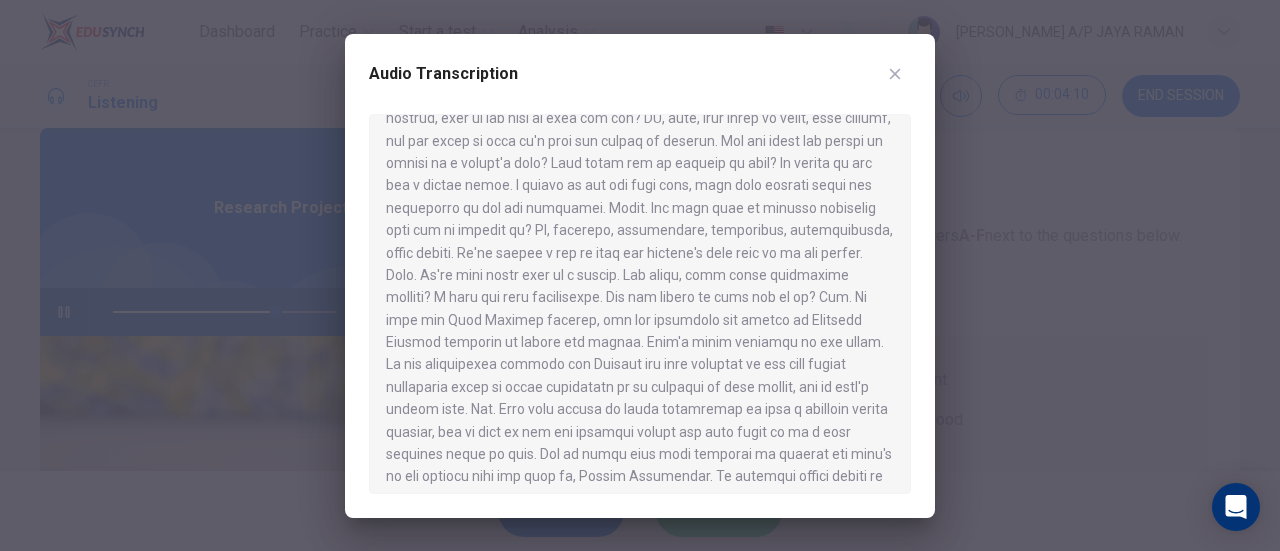 scroll, scrollTop: 293, scrollLeft: 0, axis: vertical 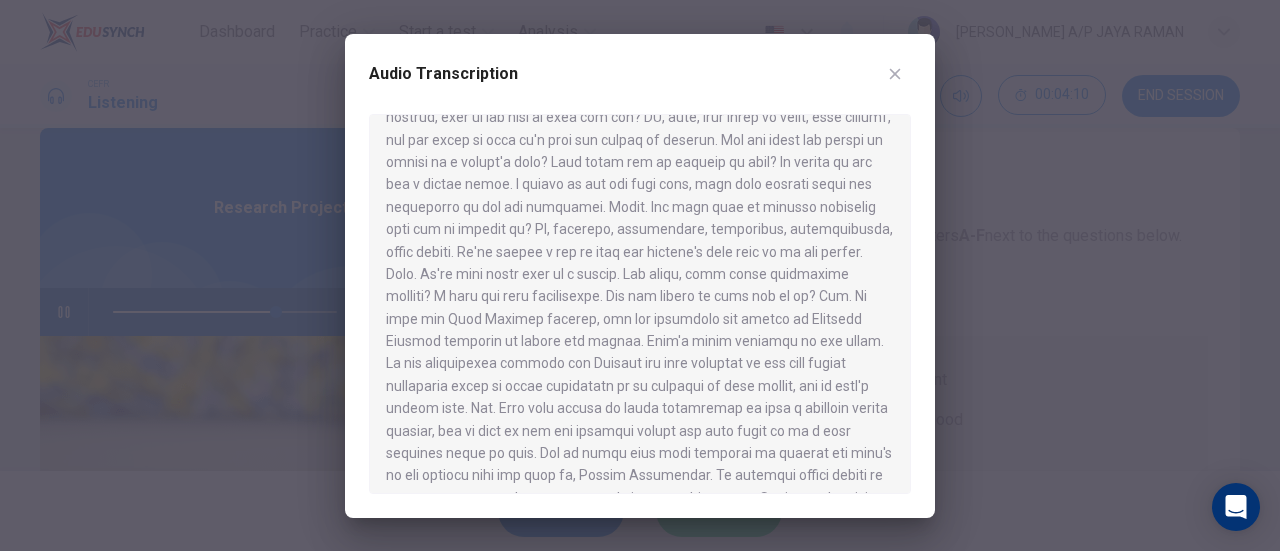 click 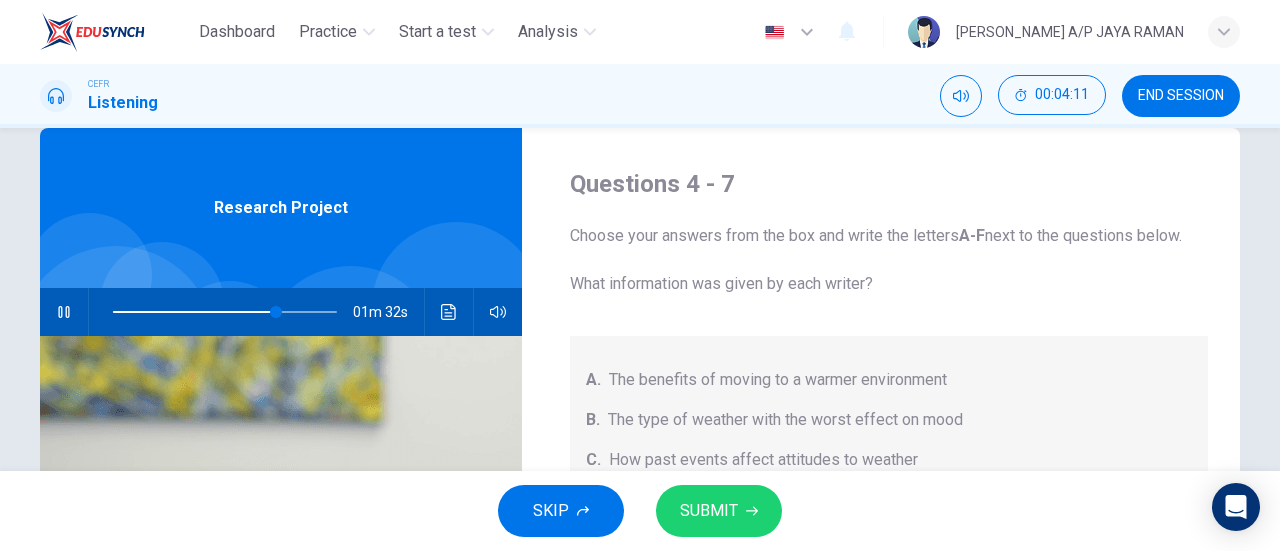 scroll, scrollTop: 41, scrollLeft: 0, axis: vertical 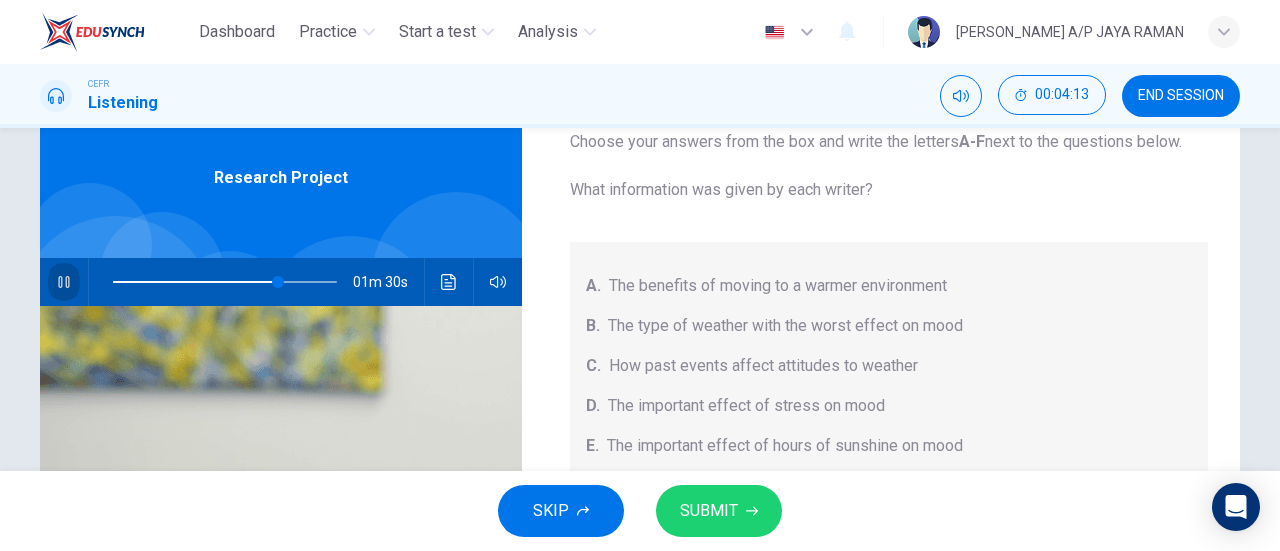 click at bounding box center [64, 282] 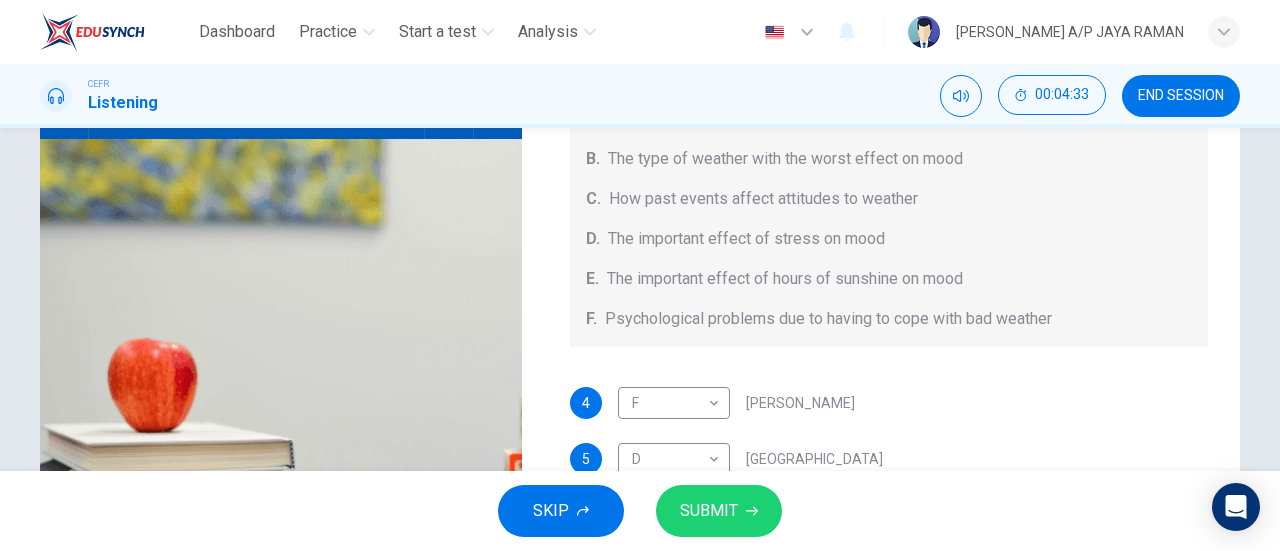 scroll, scrollTop: 236, scrollLeft: 0, axis: vertical 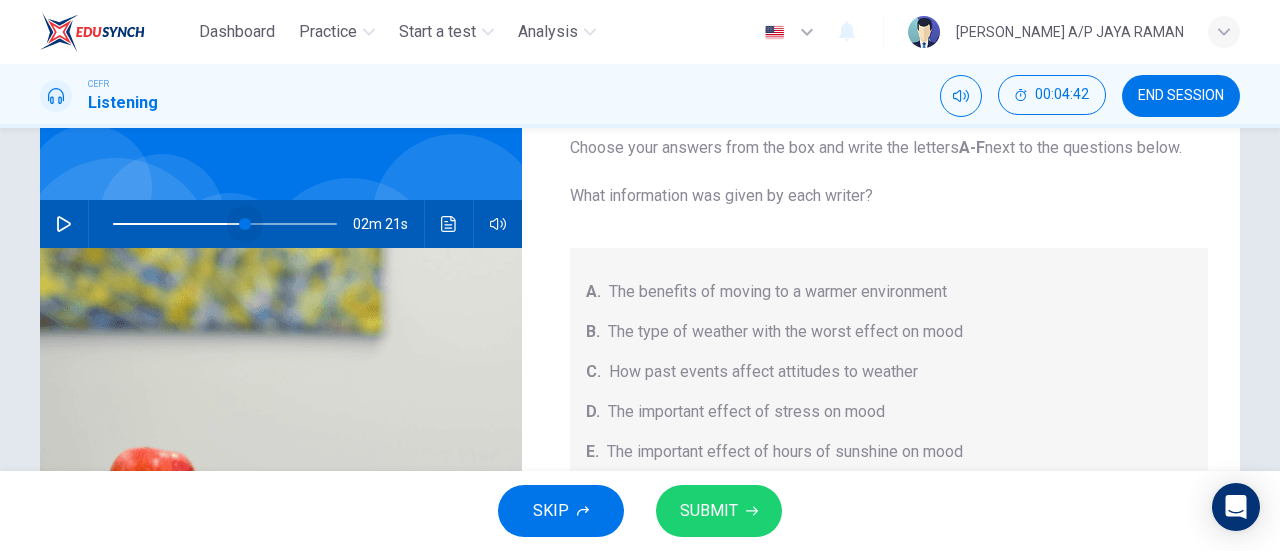 click at bounding box center [225, 224] 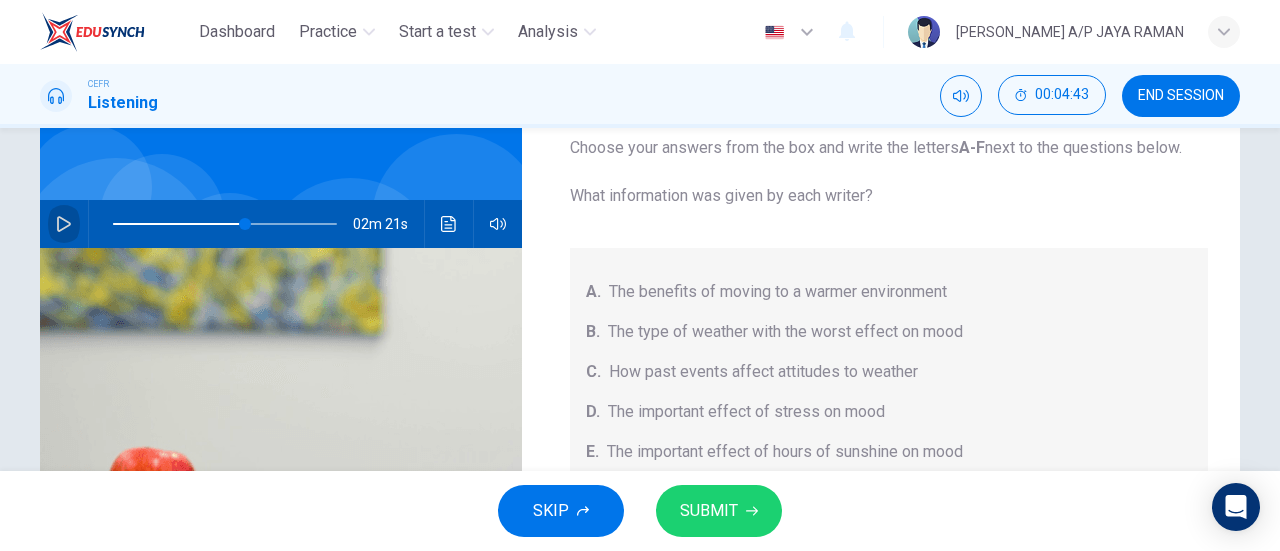 click 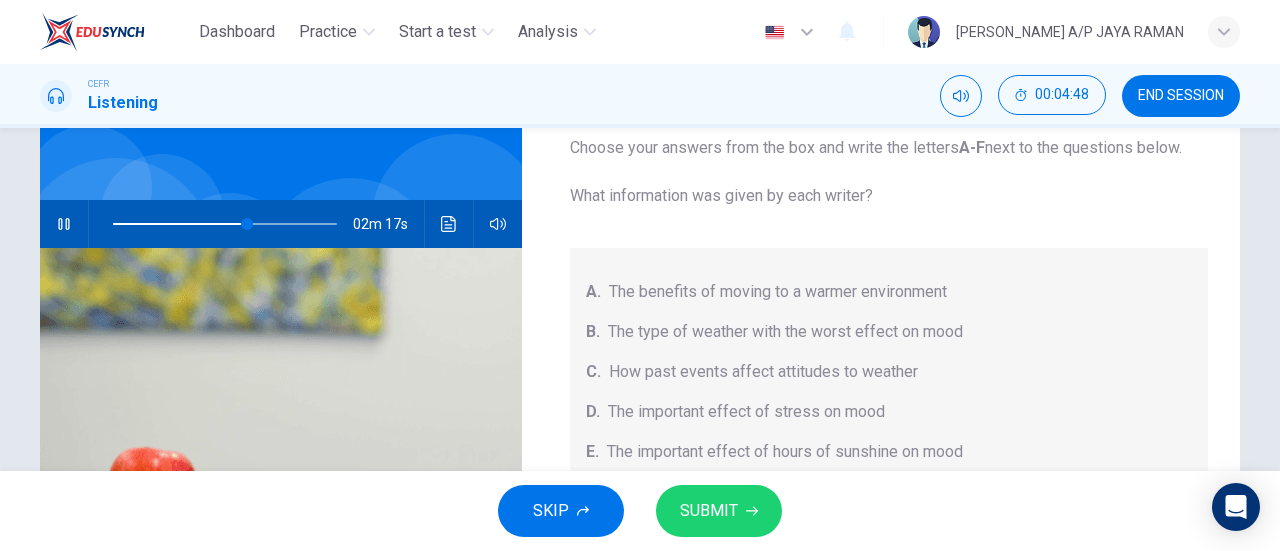 click at bounding box center (225, 224) 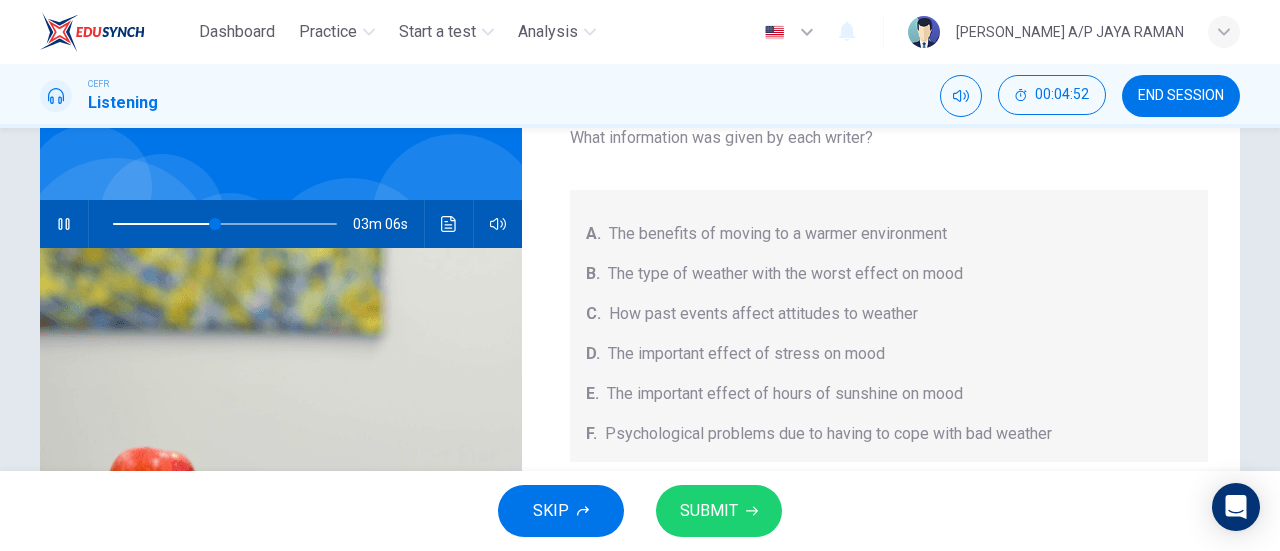 scroll, scrollTop: 64, scrollLeft: 0, axis: vertical 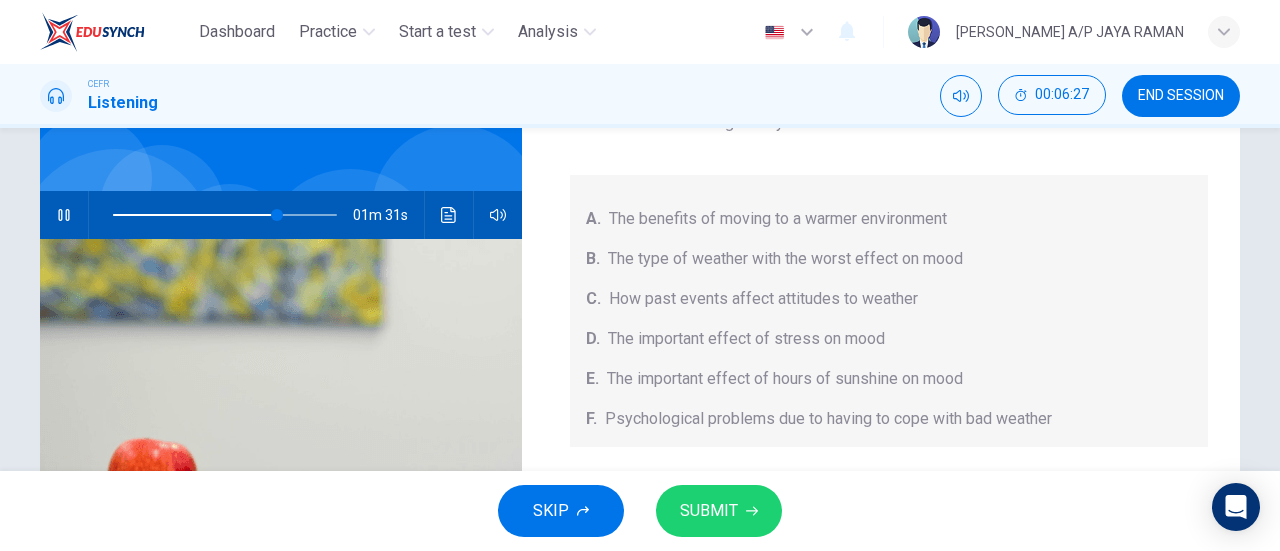 click at bounding box center [64, 215] 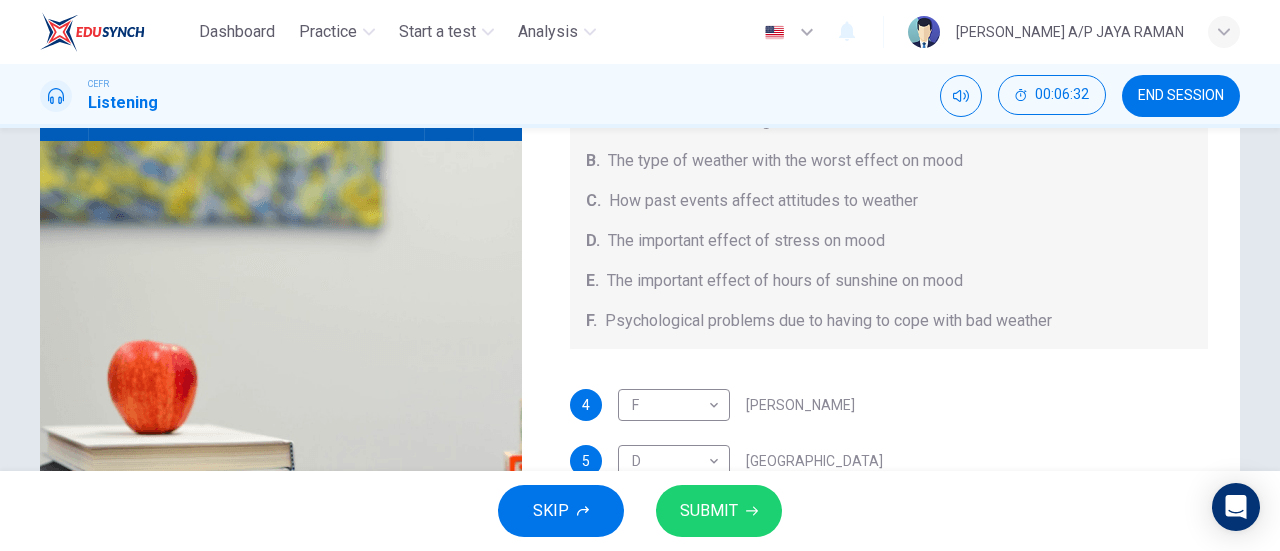 scroll, scrollTop: 236, scrollLeft: 0, axis: vertical 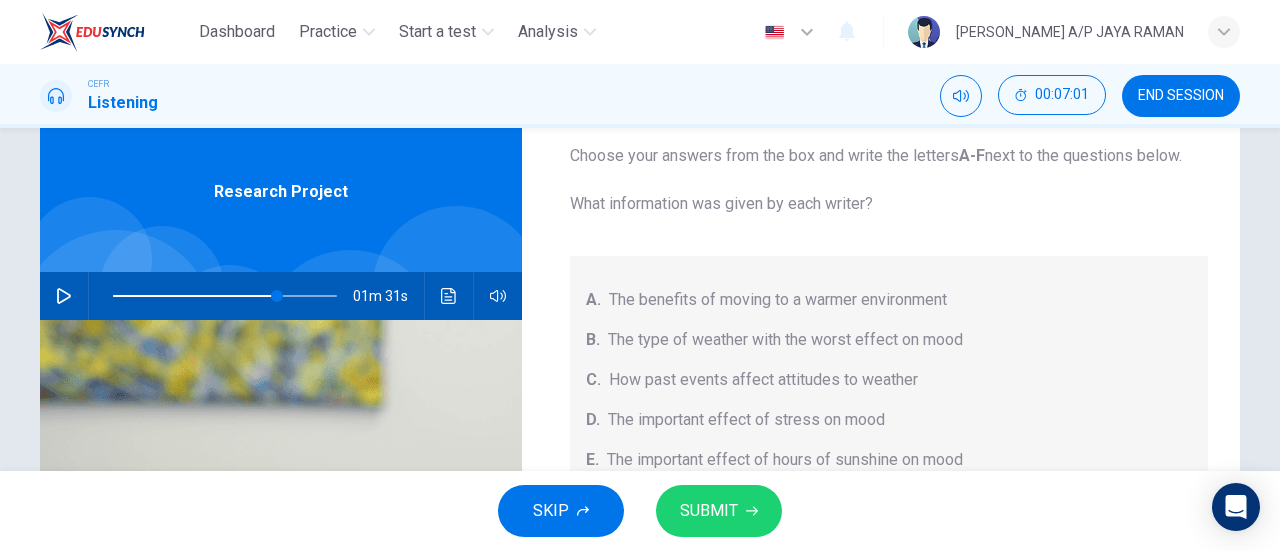 click at bounding box center (225, 296) 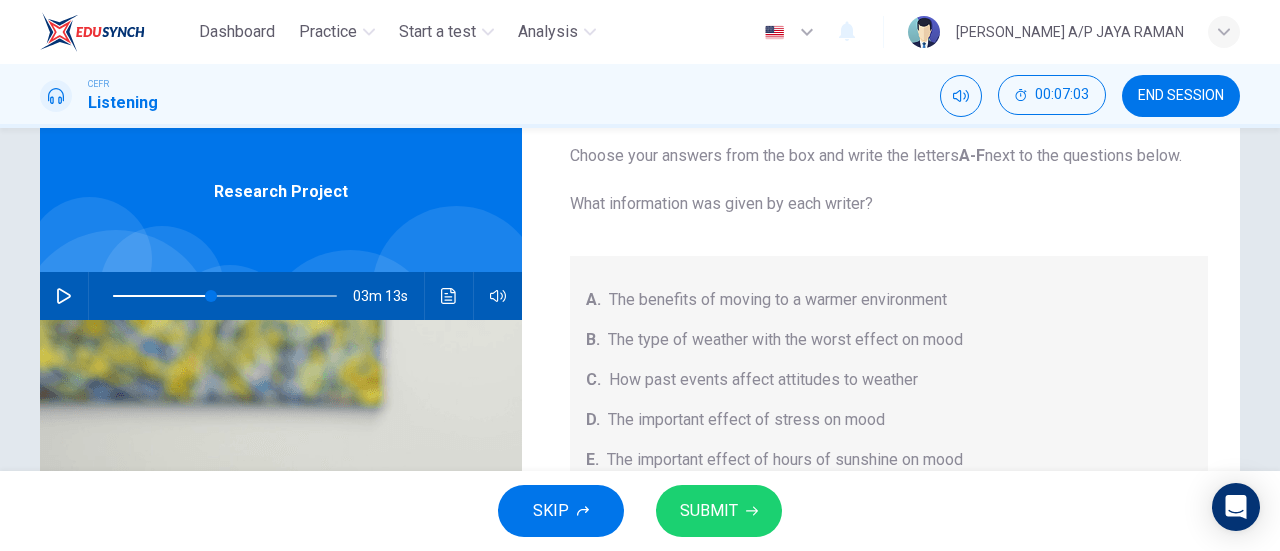 click 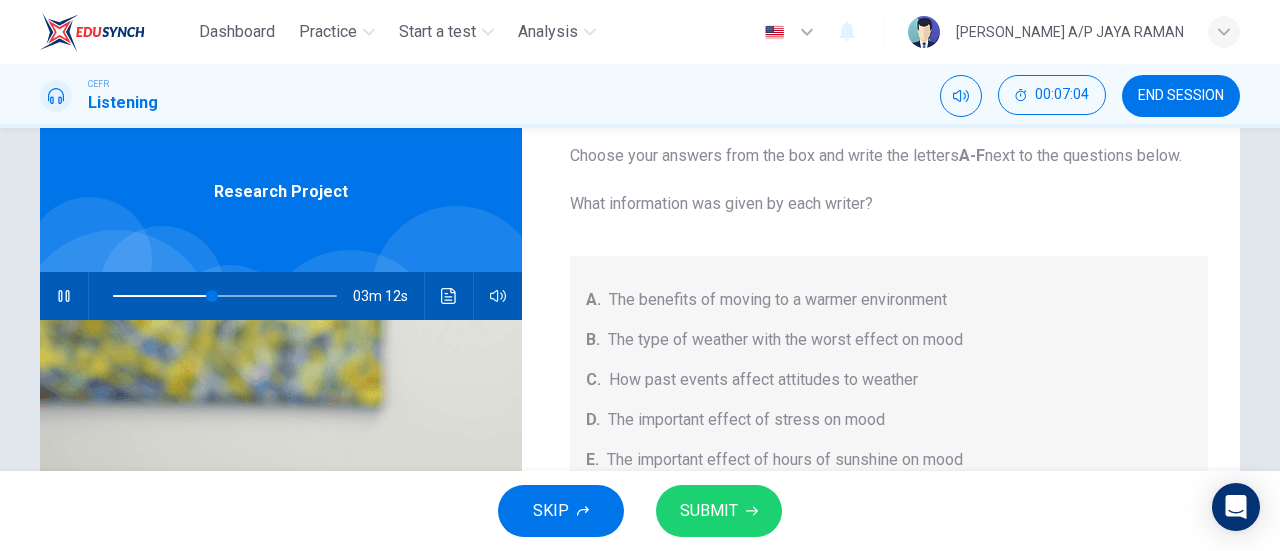 click at bounding box center (225, 296) 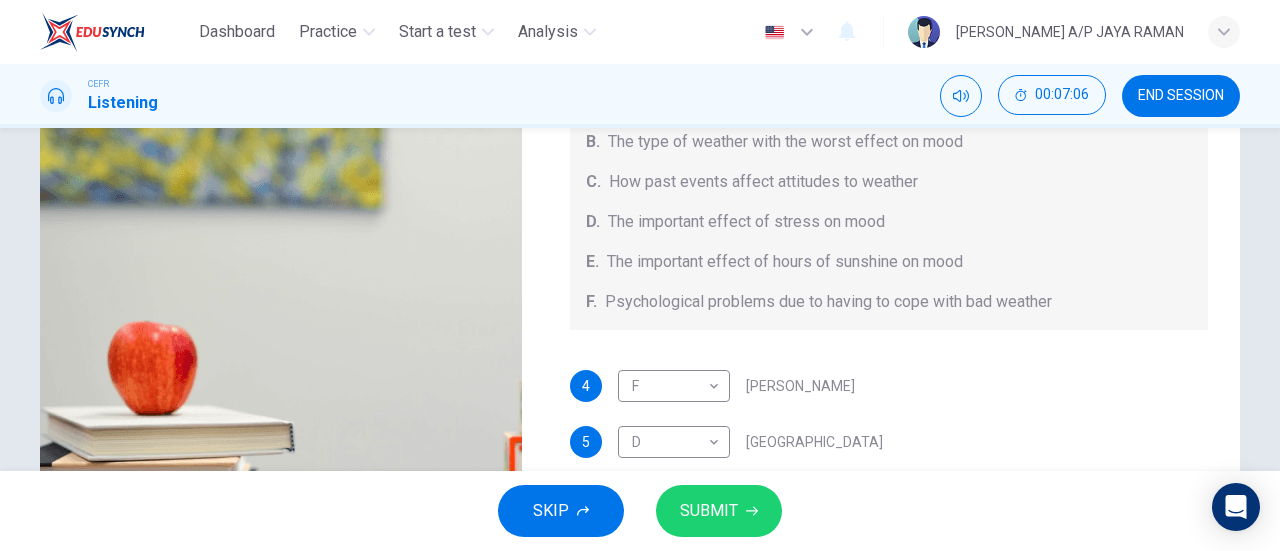 scroll, scrollTop: 255, scrollLeft: 0, axis: vertical 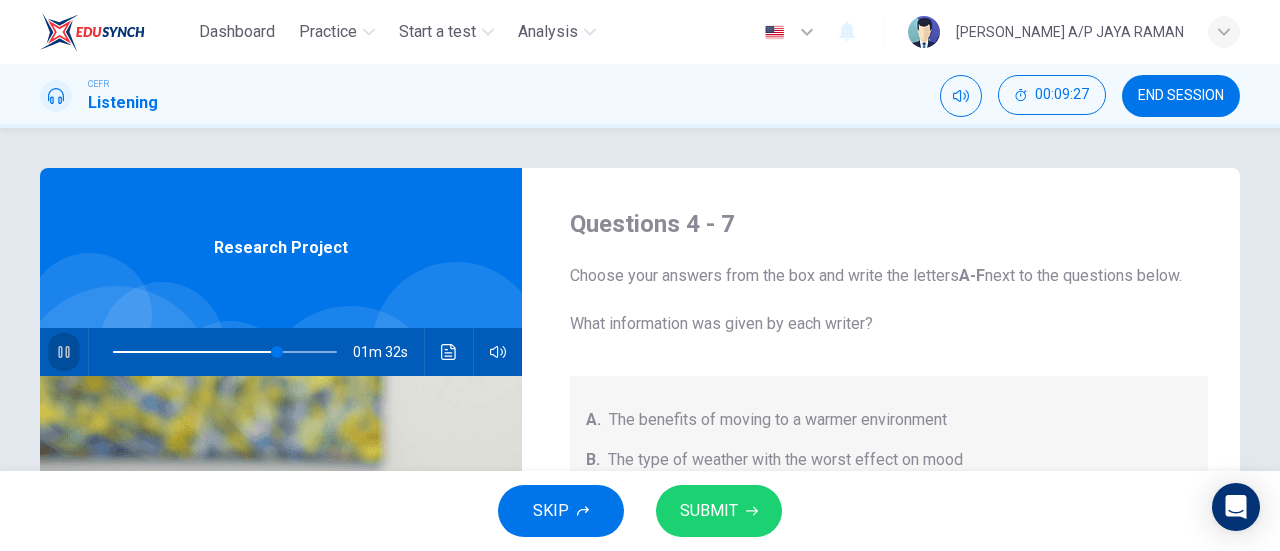 click 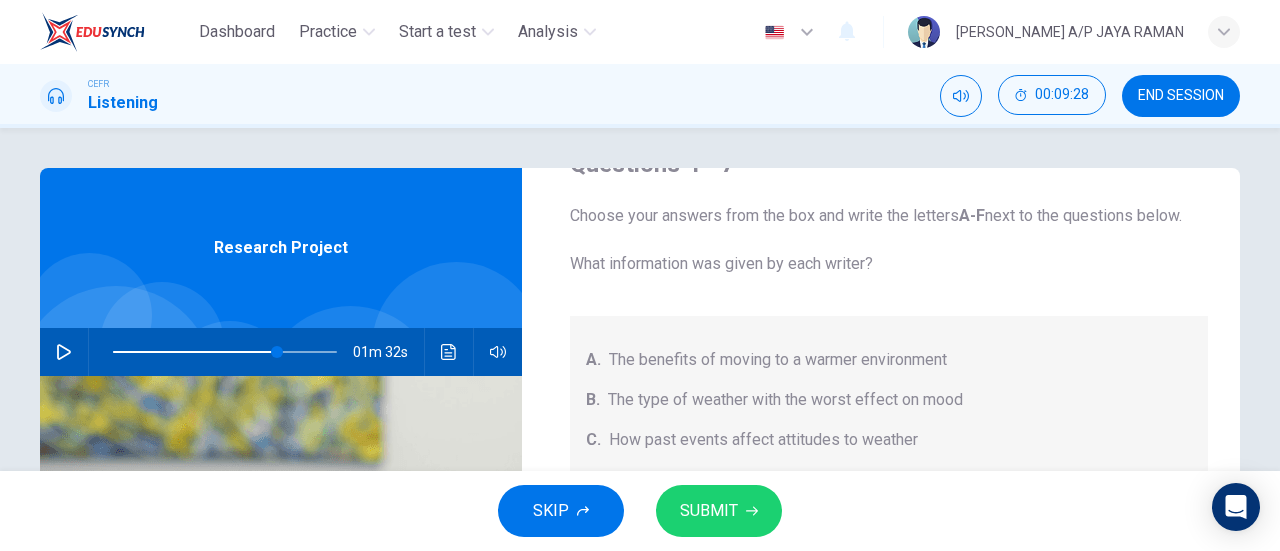 scroll, scrollTop: 64, scrollLeft: 0, axis: vertical 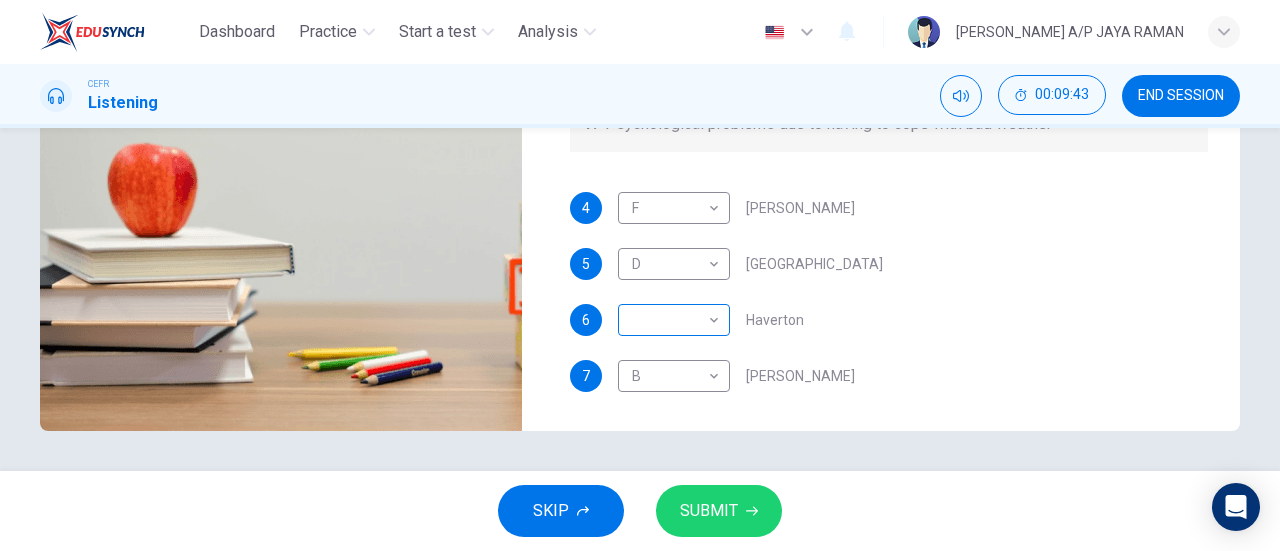 click on "Dashboard Practice Start a test Analysis English en ​ SANUSHA A/P JAYA RAMAN CEFR Listening 00:09:43 END SESSION Questions 4 - 7 Choose your answers from the box and write the letters  A-F  next to the questions below. What information was given by each writer? A. The benefits of moving to a warmer environment B. The type of weather with the worst effect on mood C. How past events affect attitudes to weather D. The important effect of stress on mood E. The important effect of hours of sunshine on mood F. Psychological problems due to having to cope with bad weather 4 F F ​ Vickers 5 D D ​ Whitebourne 6 ​ ​ Haverton 7 B B ​ Stanfield Research Project 01m 32s SKIP SUBMIT EduSynch - Online Language Proficiency Testing
Dashboard Practice Start a test Analysis Notifications © Copyright  2025" at bounding box center (640, 275) 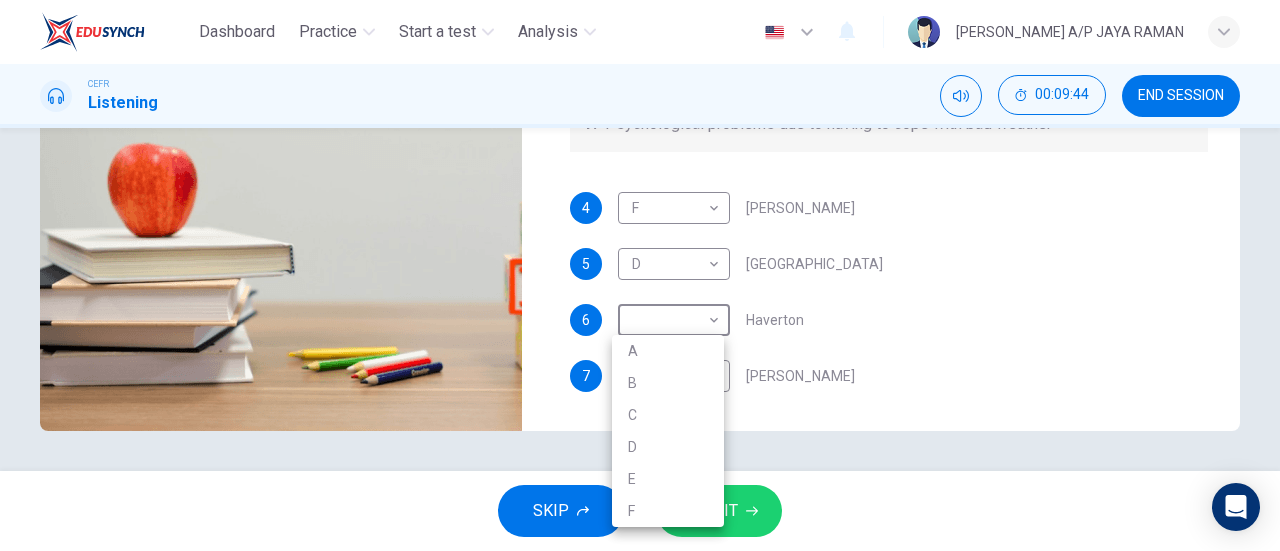 click on "C" at bounding box center (668, 415) 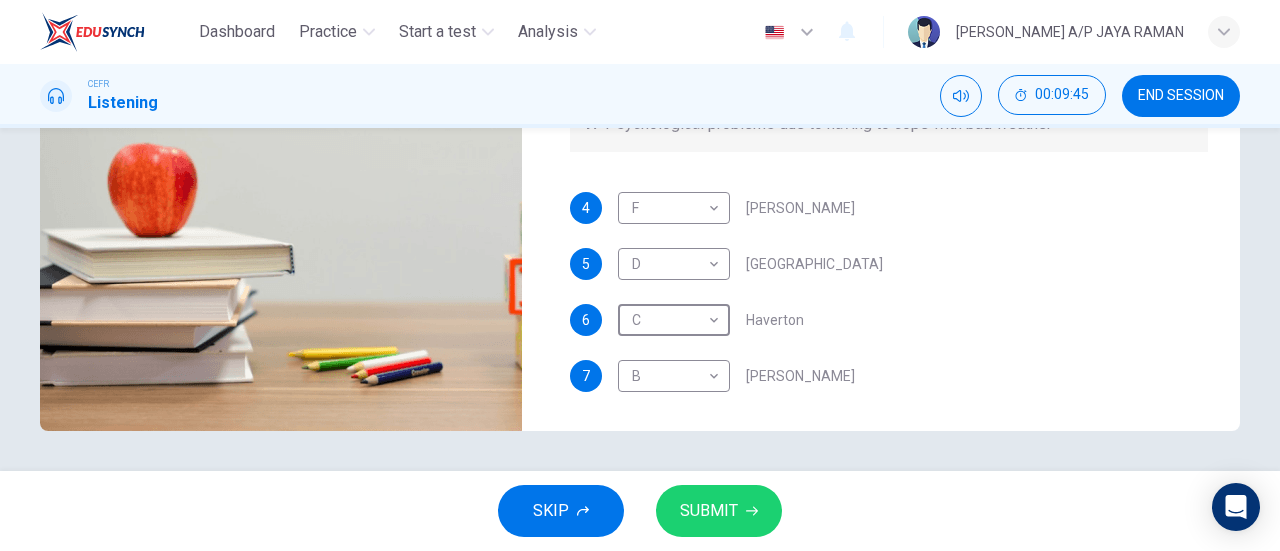 scroll, scrollTop: 0, scrollLeft: 0, axis: both 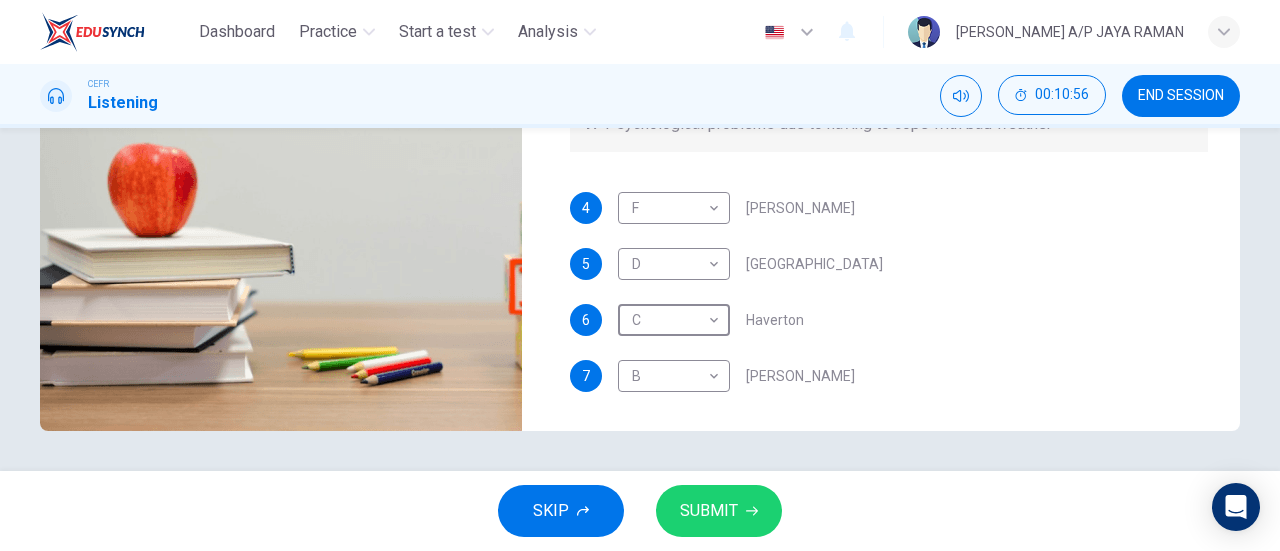 click on "SUBMIT" at bounding box center [719, 511] 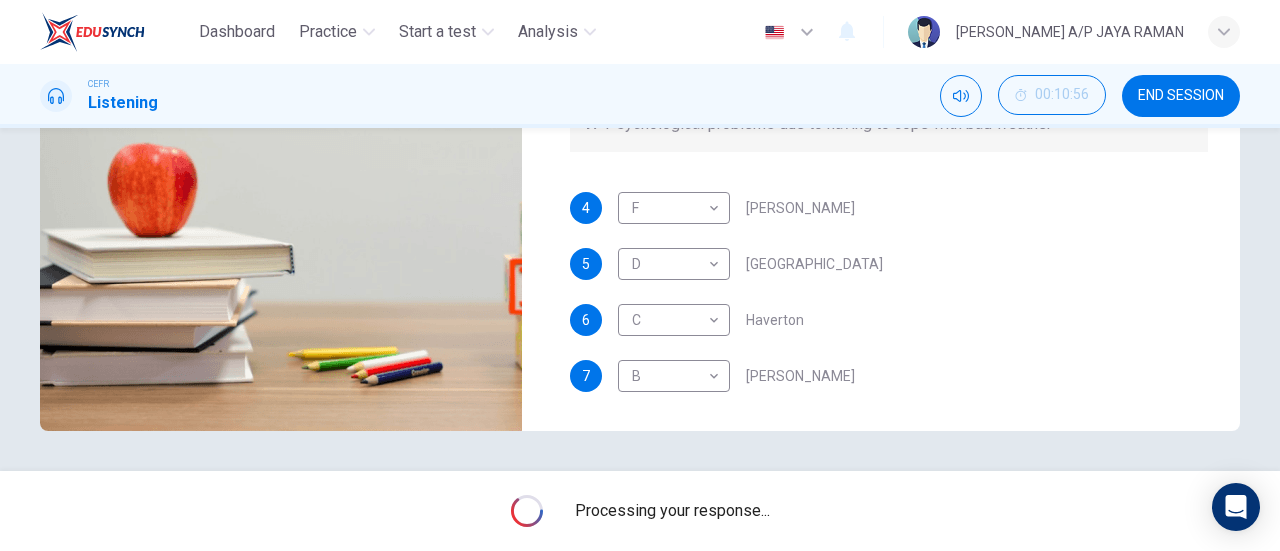 type on "73" 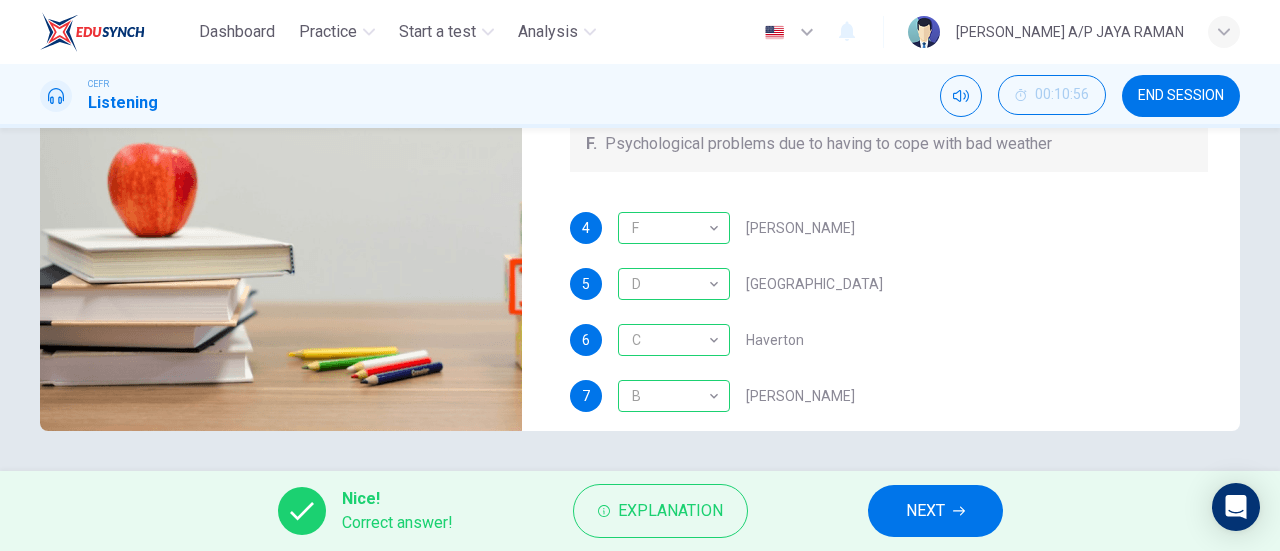 scroll, scrollTop: 64, scrollLeft: 0, axis: vertical 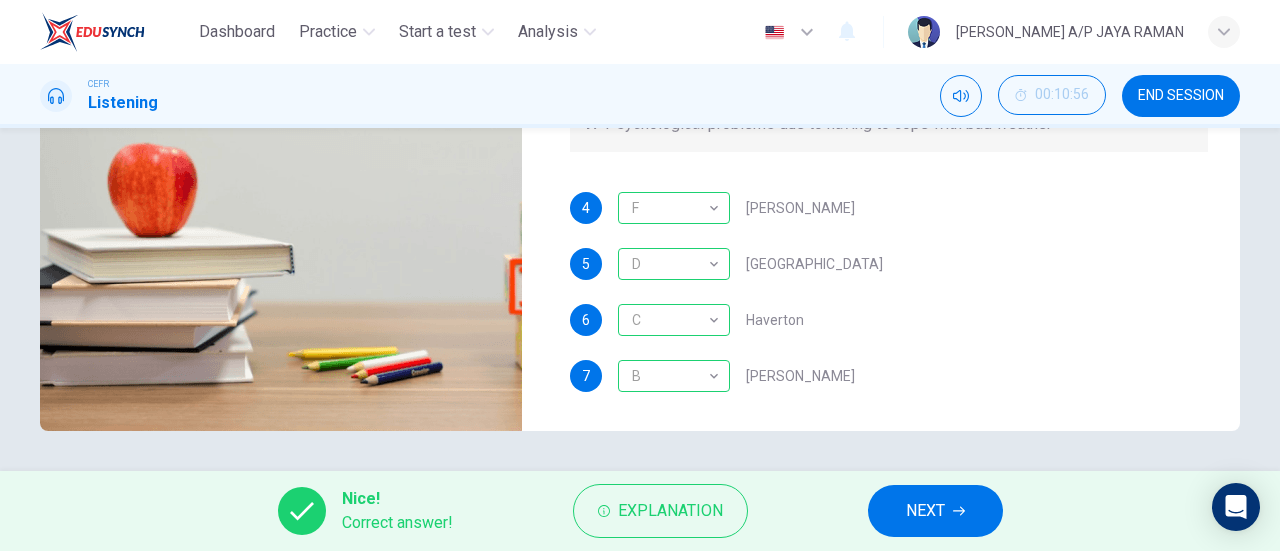 click on "NEXT" at bounding box center (935, 511) 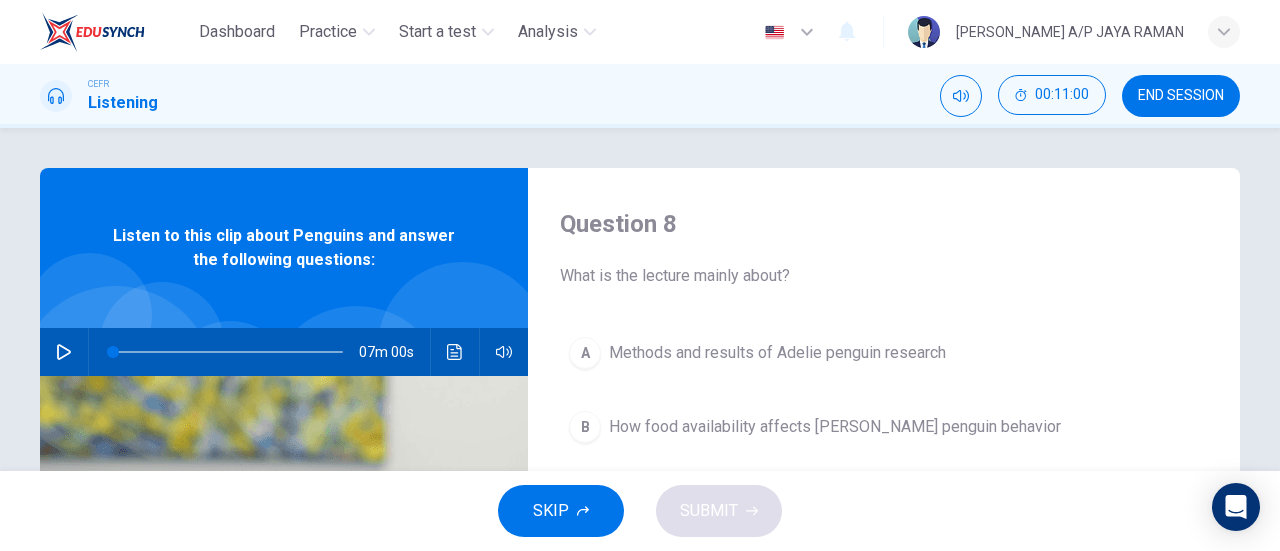 click 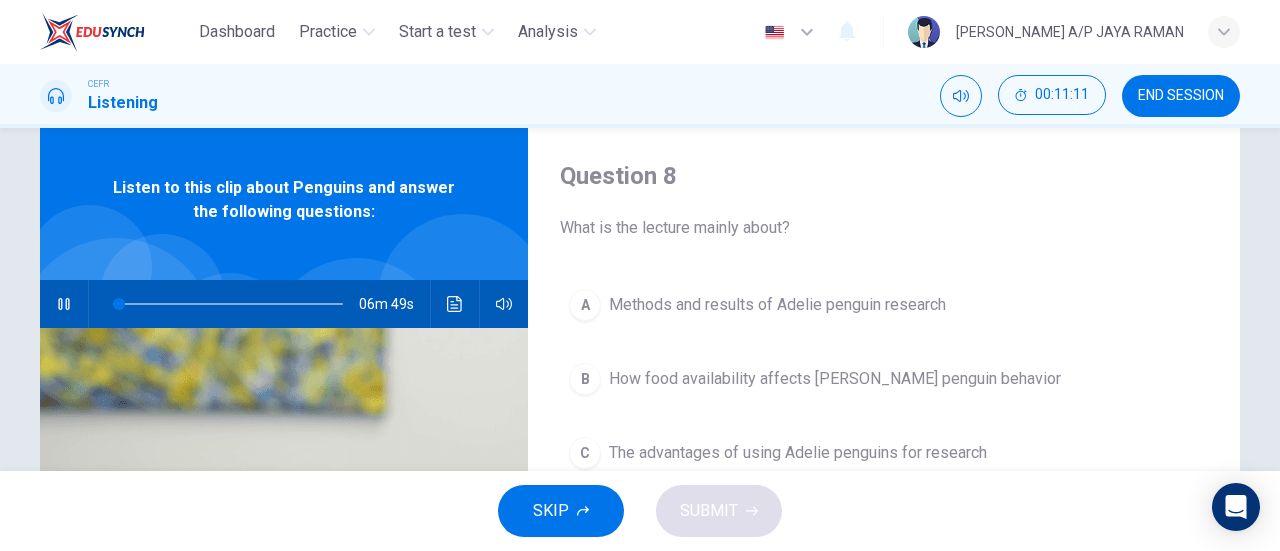 scroll, scrollTop: 0, scrollLeft: 0, axis: both 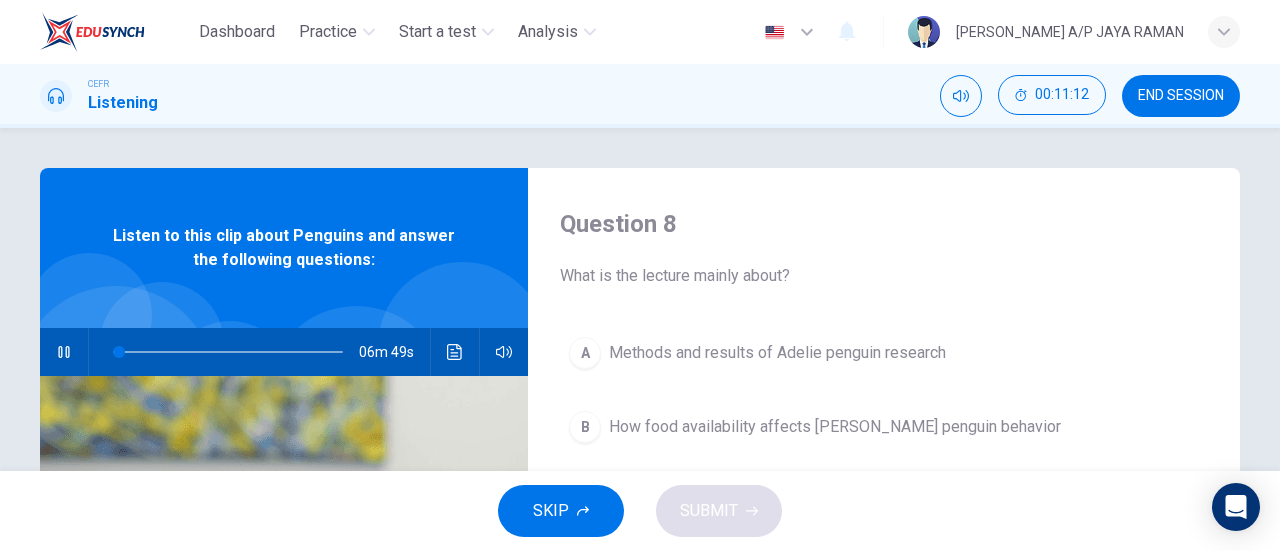 click at bounding box center (64, 352) 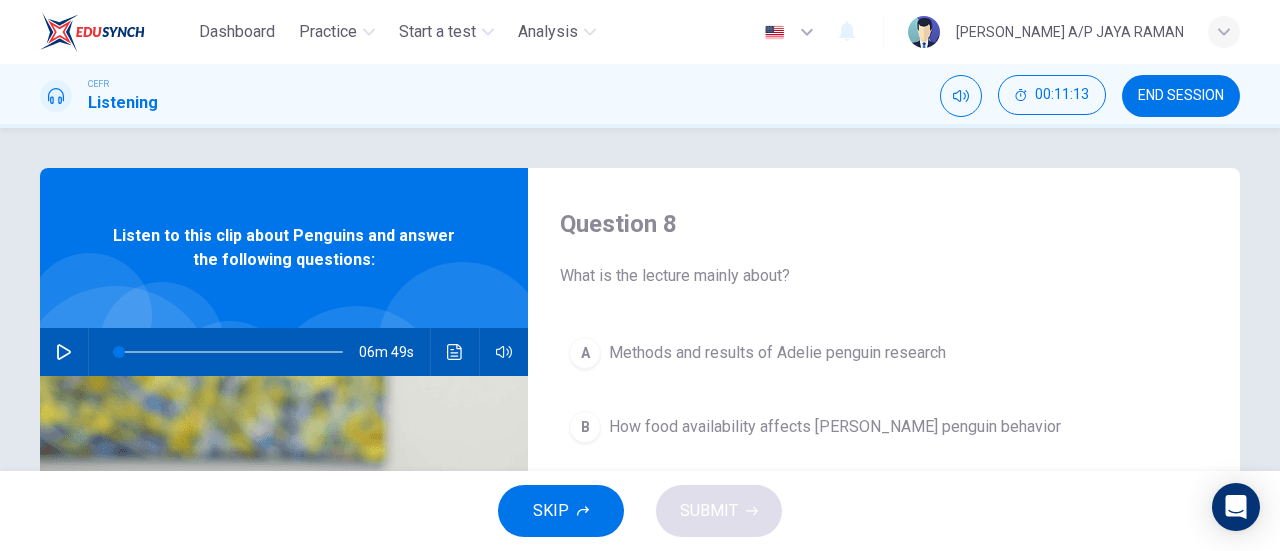 click on "END SESSION" at bounding box center (1181, 96) 